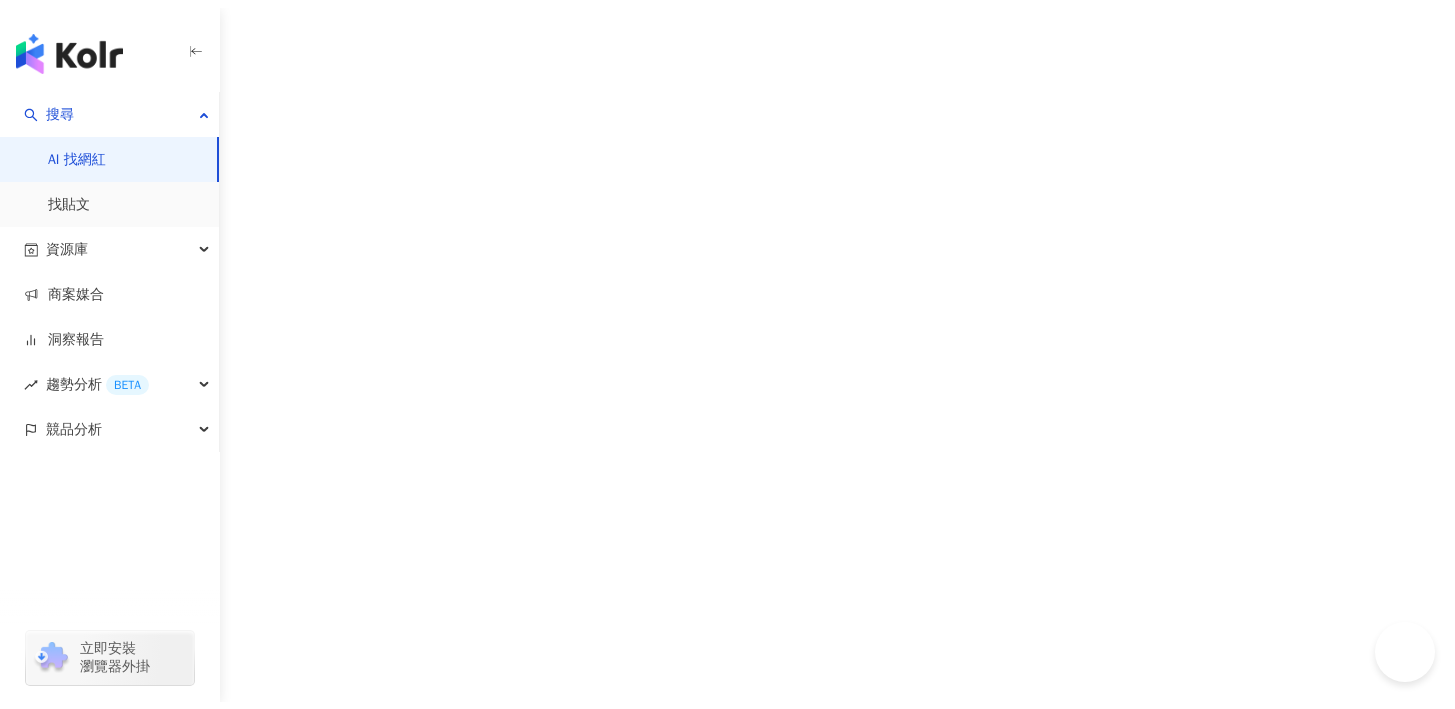 scroll, scrollTop: 0, scrollLeft: 0, axis: both 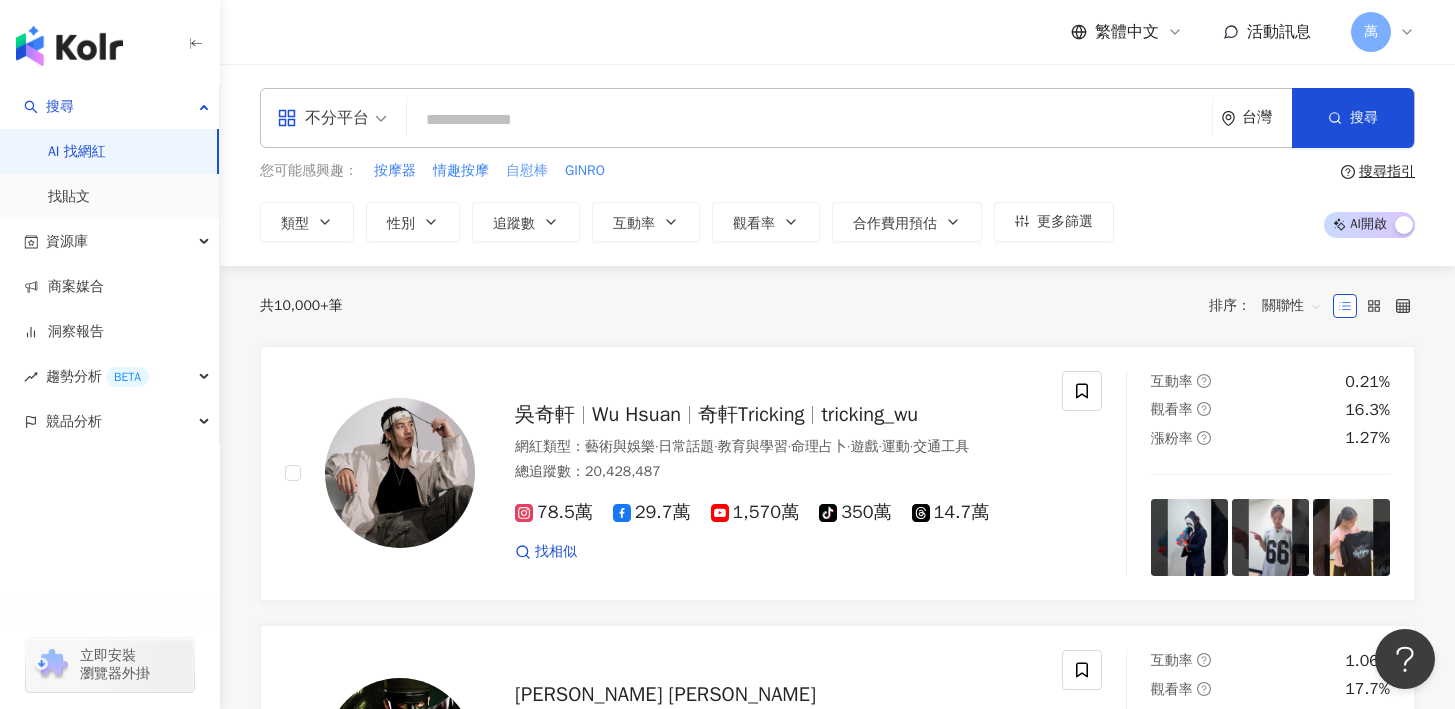 click on "自慰棒" at bounding box center (527, 171) 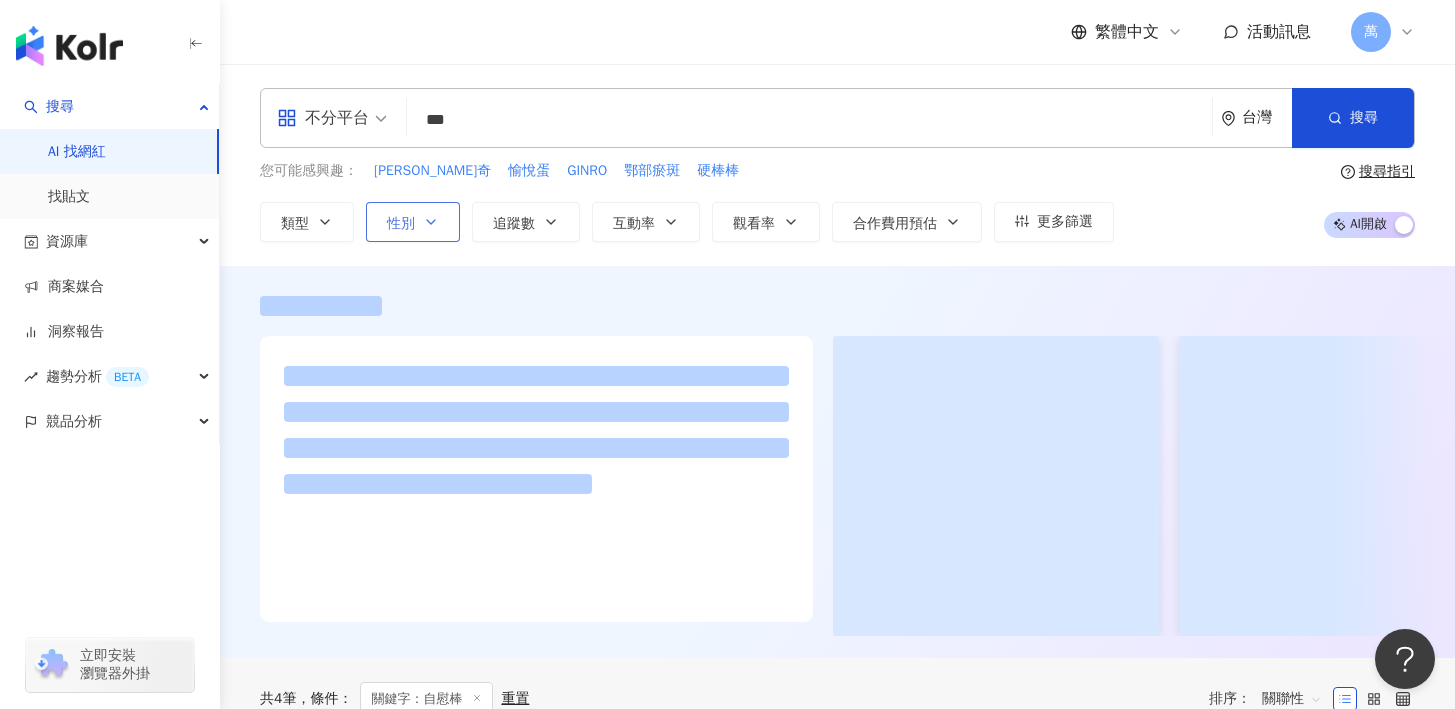 click on "性別" at bounding box center (401, 224) 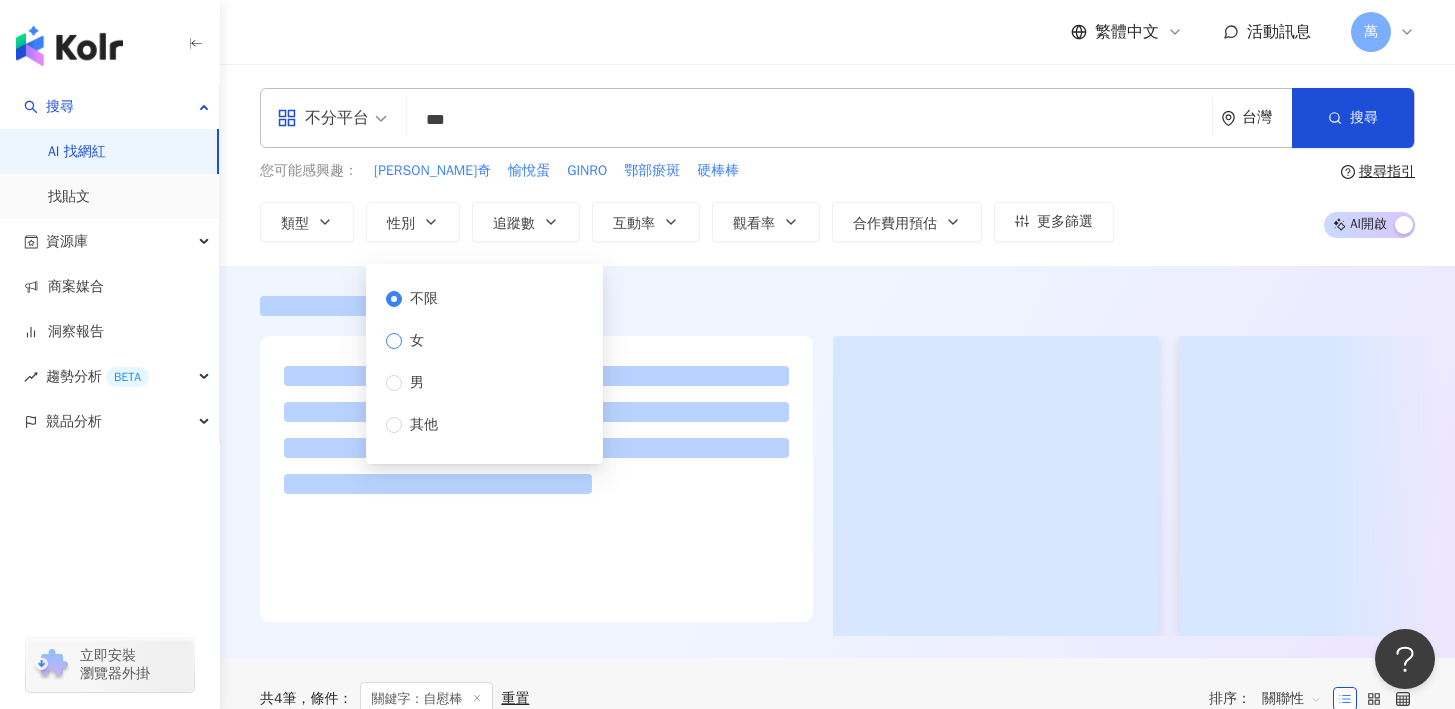 click on "女" at bounding box center [417, 341] 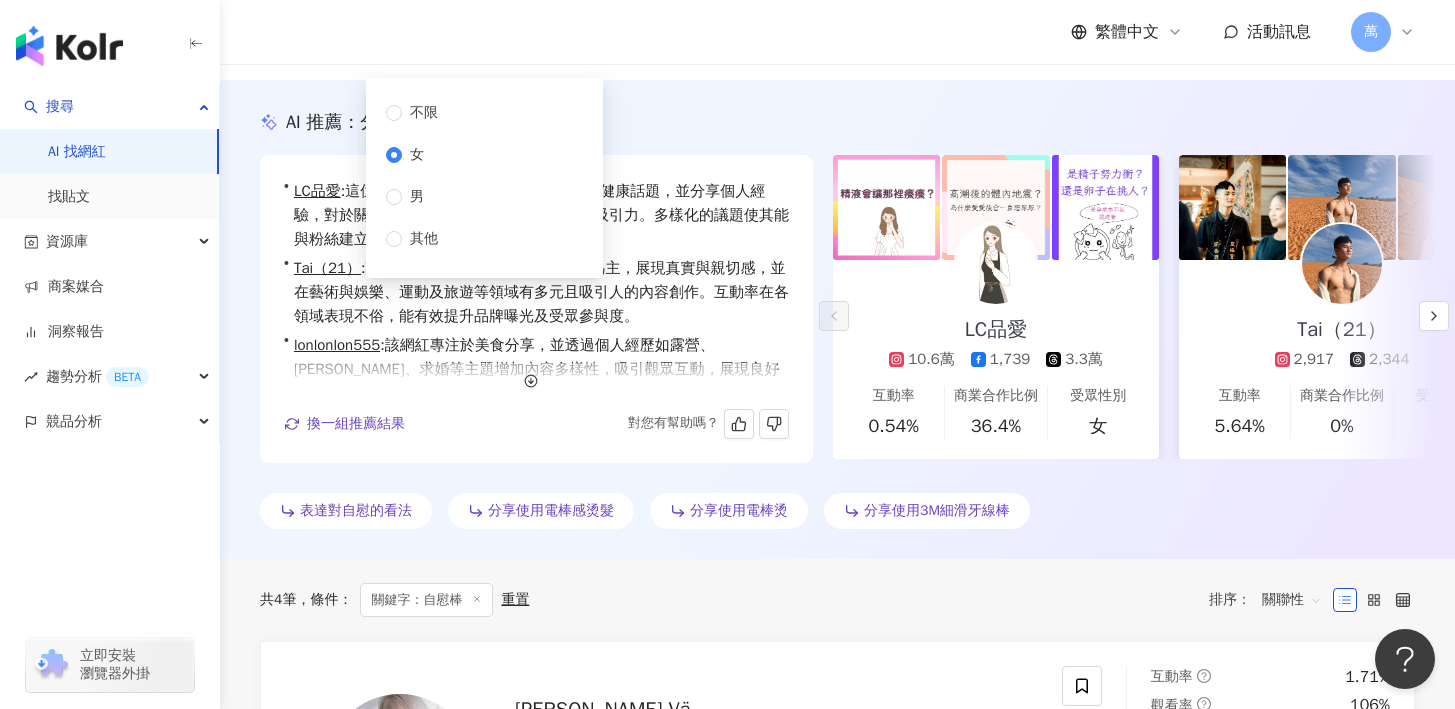 scroll, scrollTop: 532, scrollLeft: 0, axis: vertical 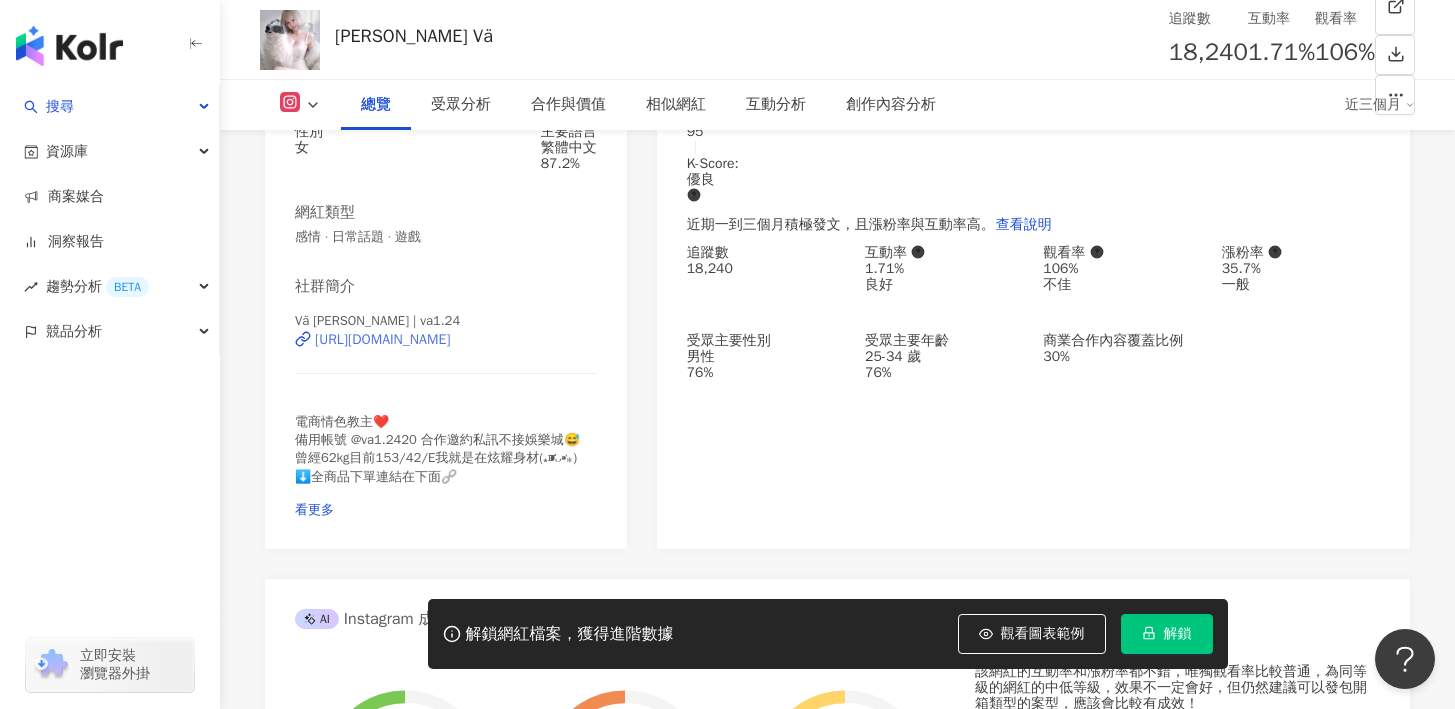 click on "[URL][DOMAIN_NAME]" at bounding box center [382, 340] 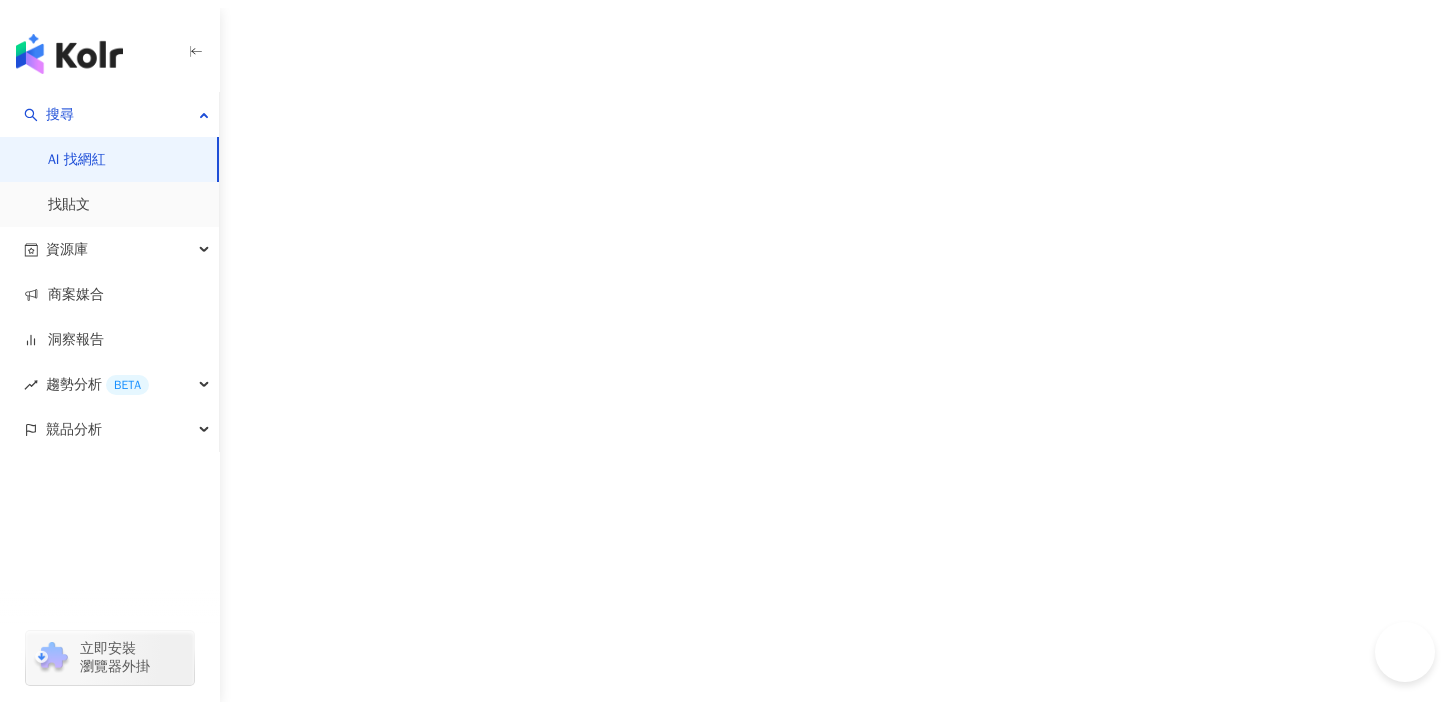 scroll, scrollTop: 0, scrollLeft: 0, axis: both 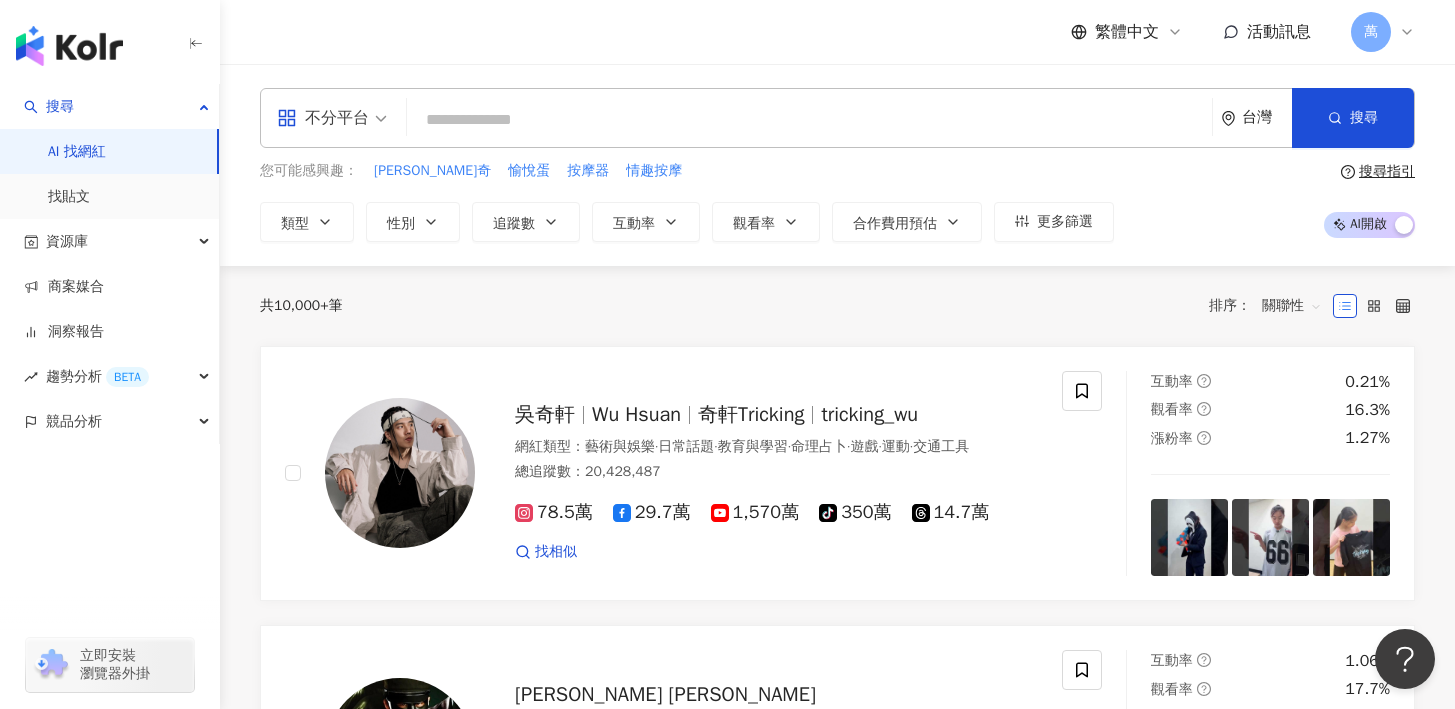 click at bounding box center (809, 120) 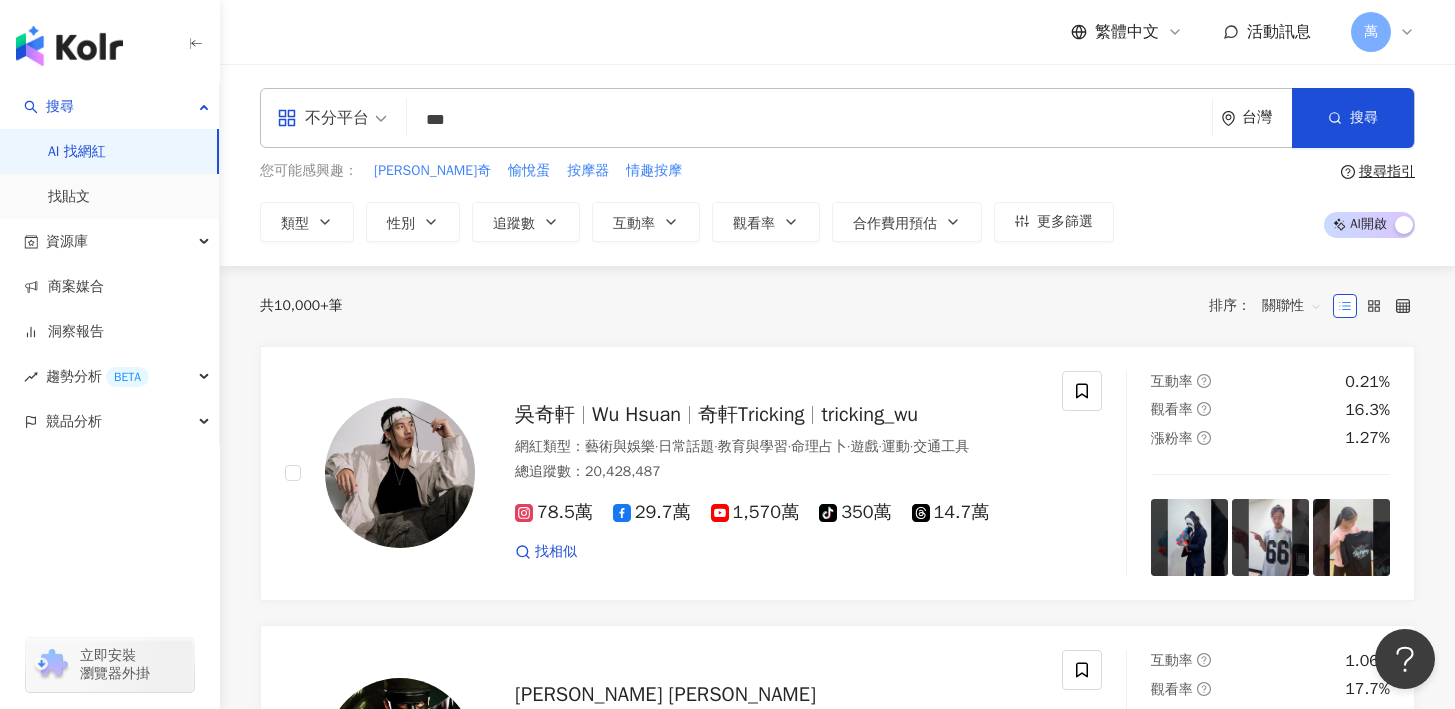 type on "***" 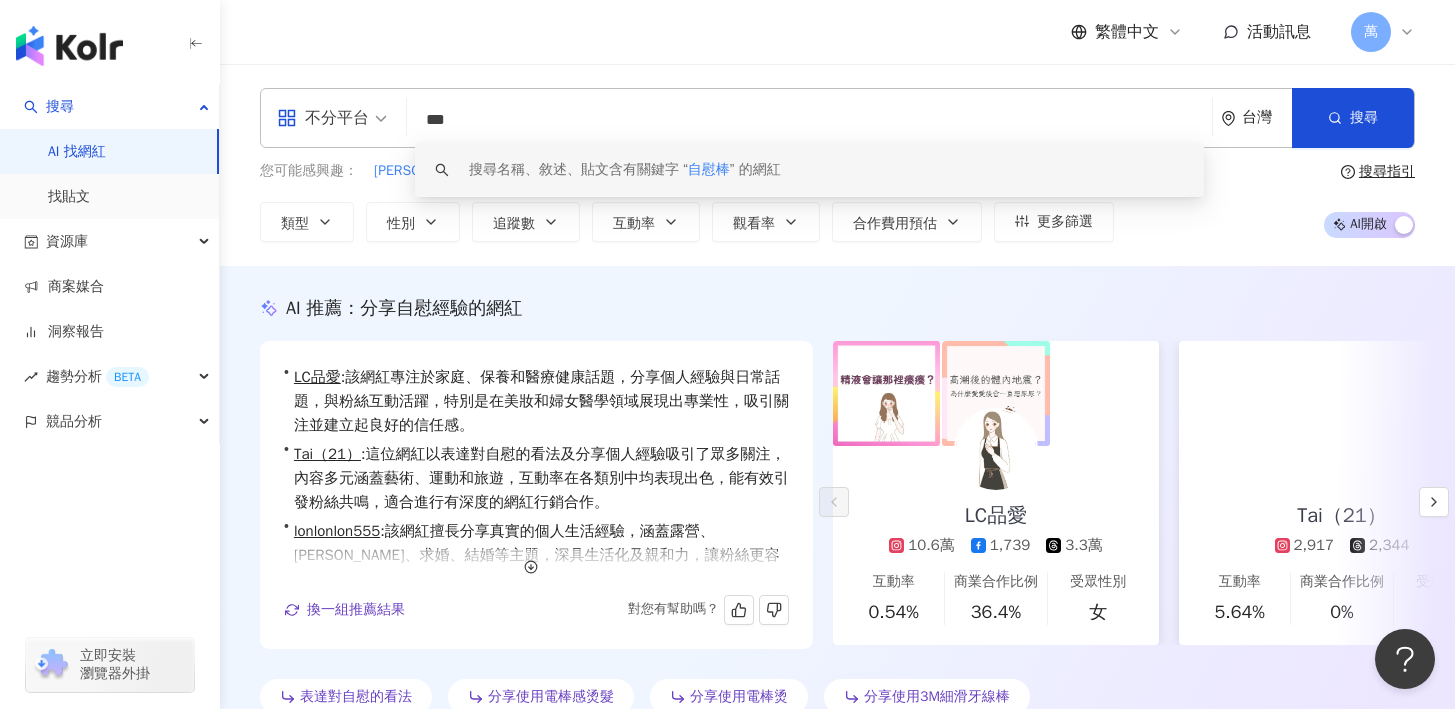 scroll, scrollTop: 49, scrollLeft: 0, axis: vertical 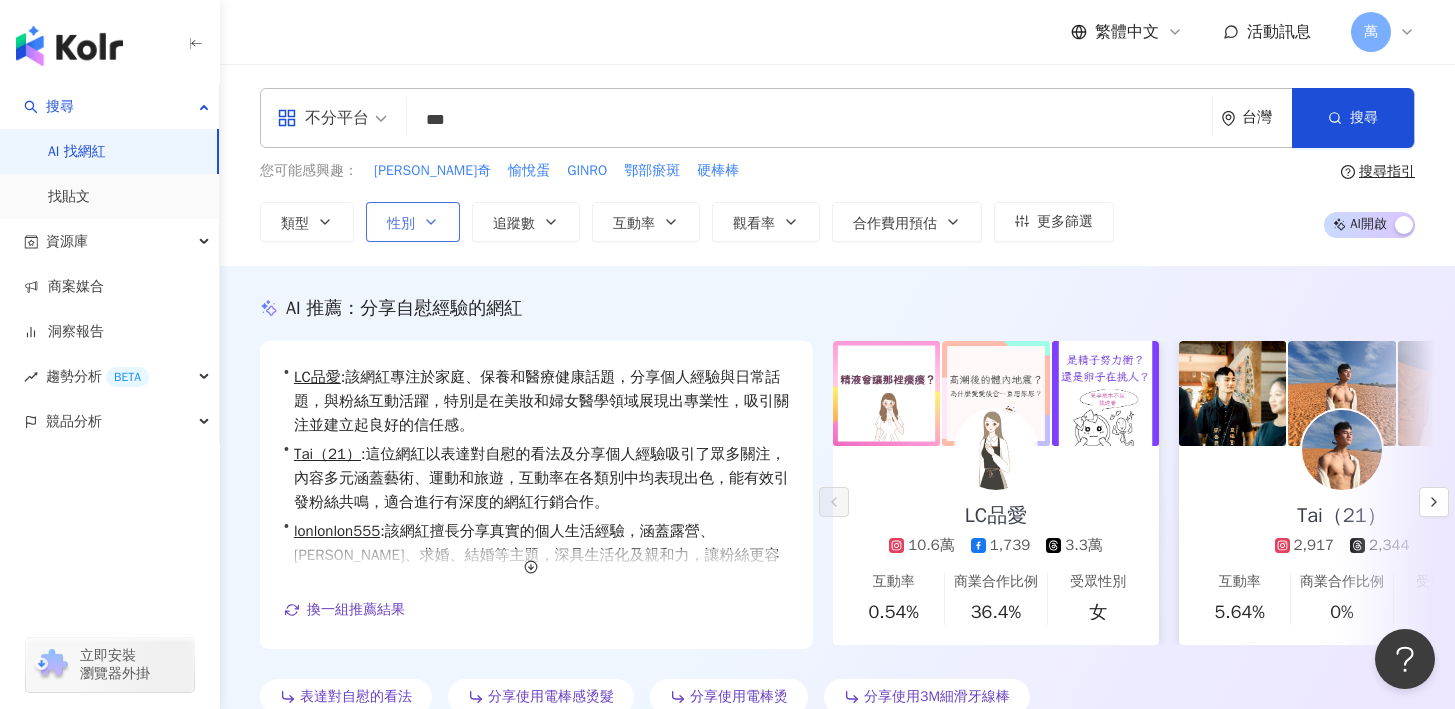 click on "性別" at bounding box center [401, 224] 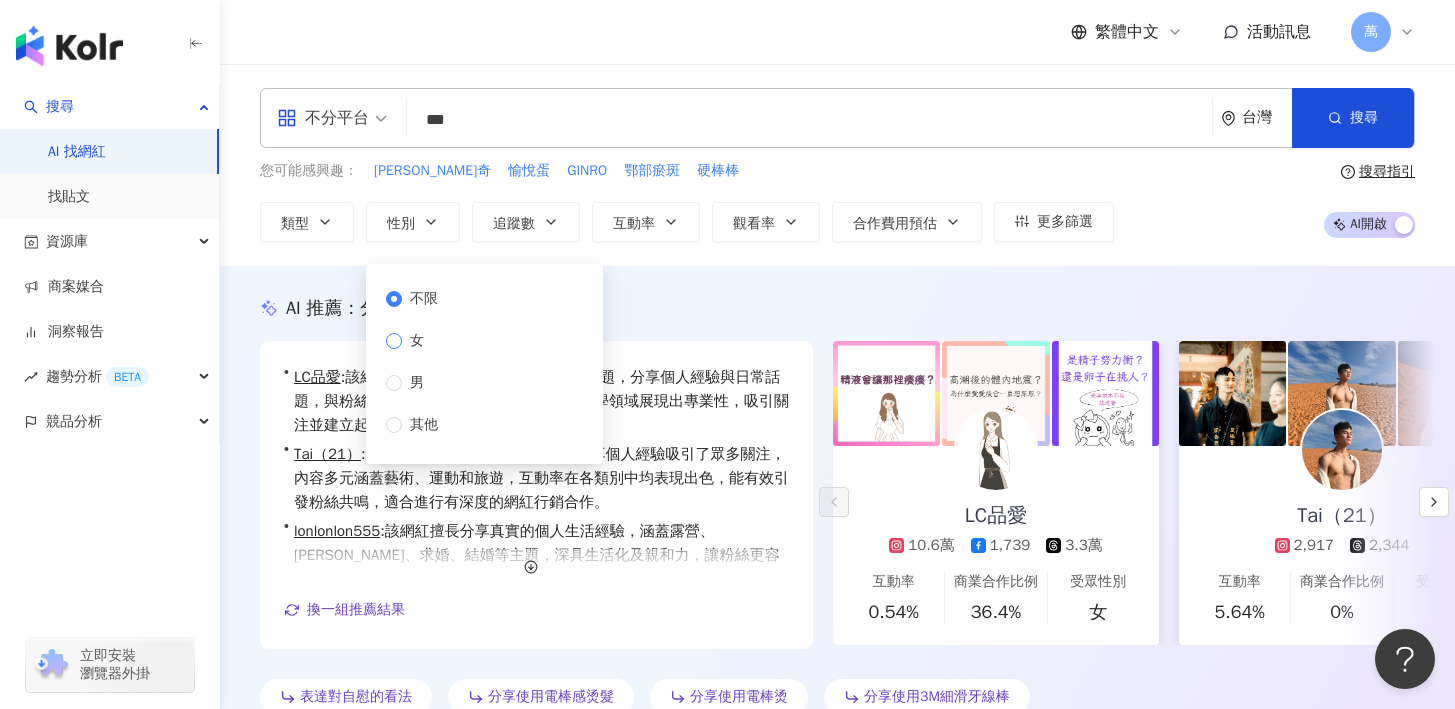 click on "女" at bounding box center (417, 341) 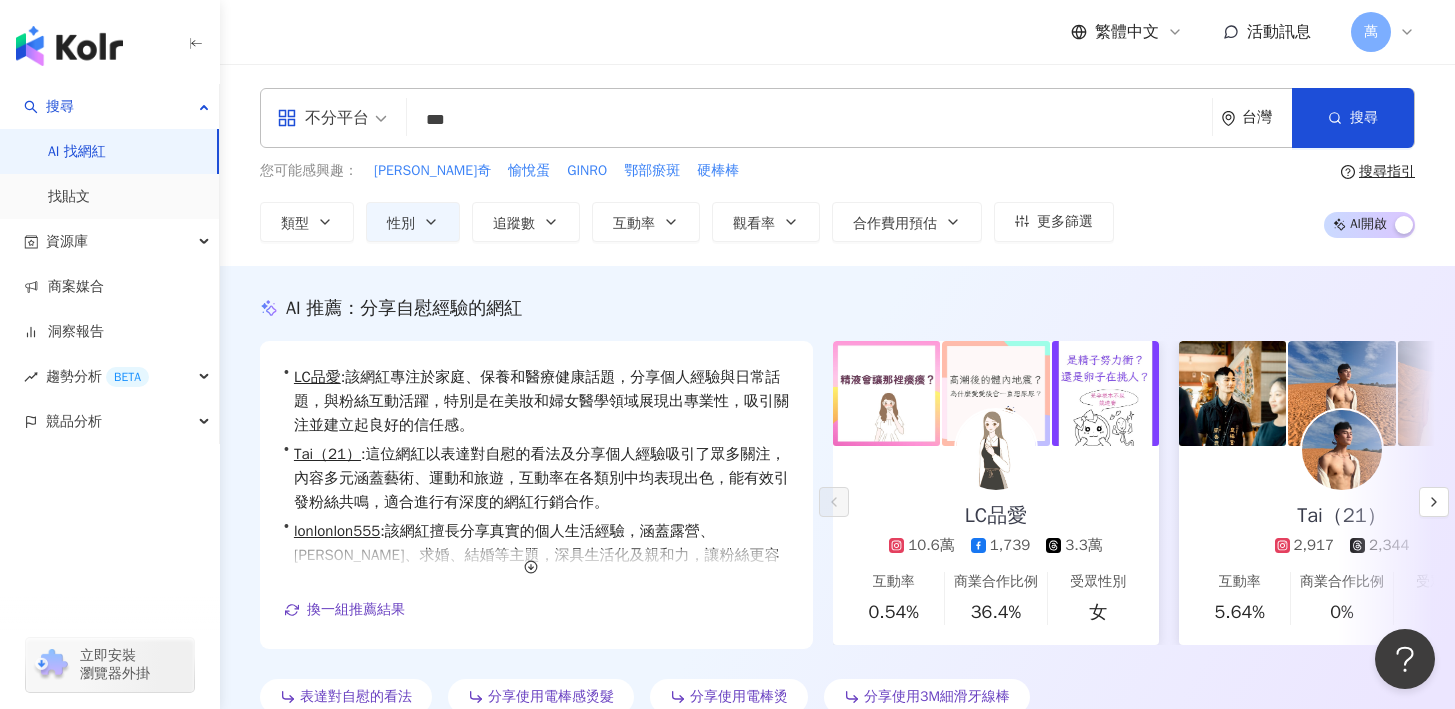 click on "您可能感興趣： 蕭斯塔可維奇  愉悅蛋  GINRO  鄂部瘀斑  硬棒棒  類型 性別 追蹤數 互動率 觀看率 合作費用預估  更多篩選 不限 女 男 其他" at bounding box center (687, 201) 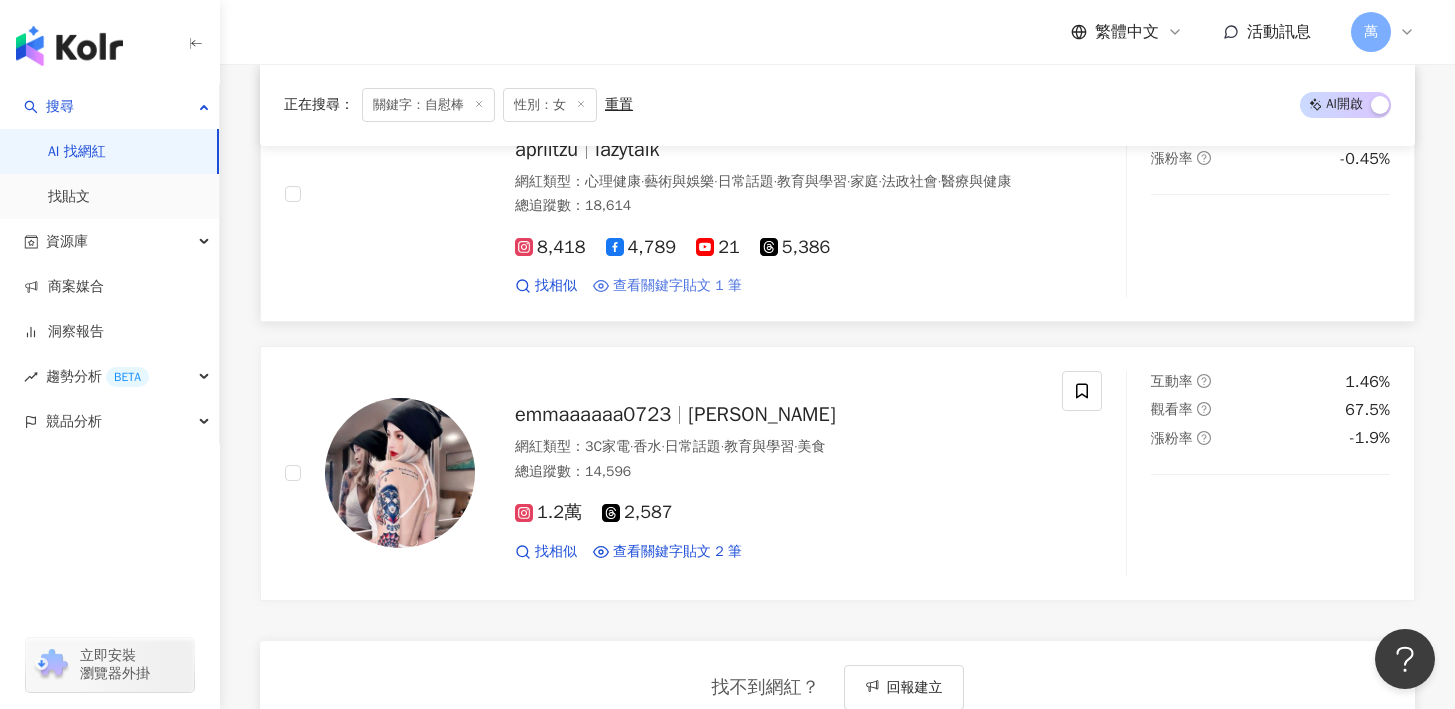 scroll, scrollTop: 663, scrollLeft: 0, axis: vertical 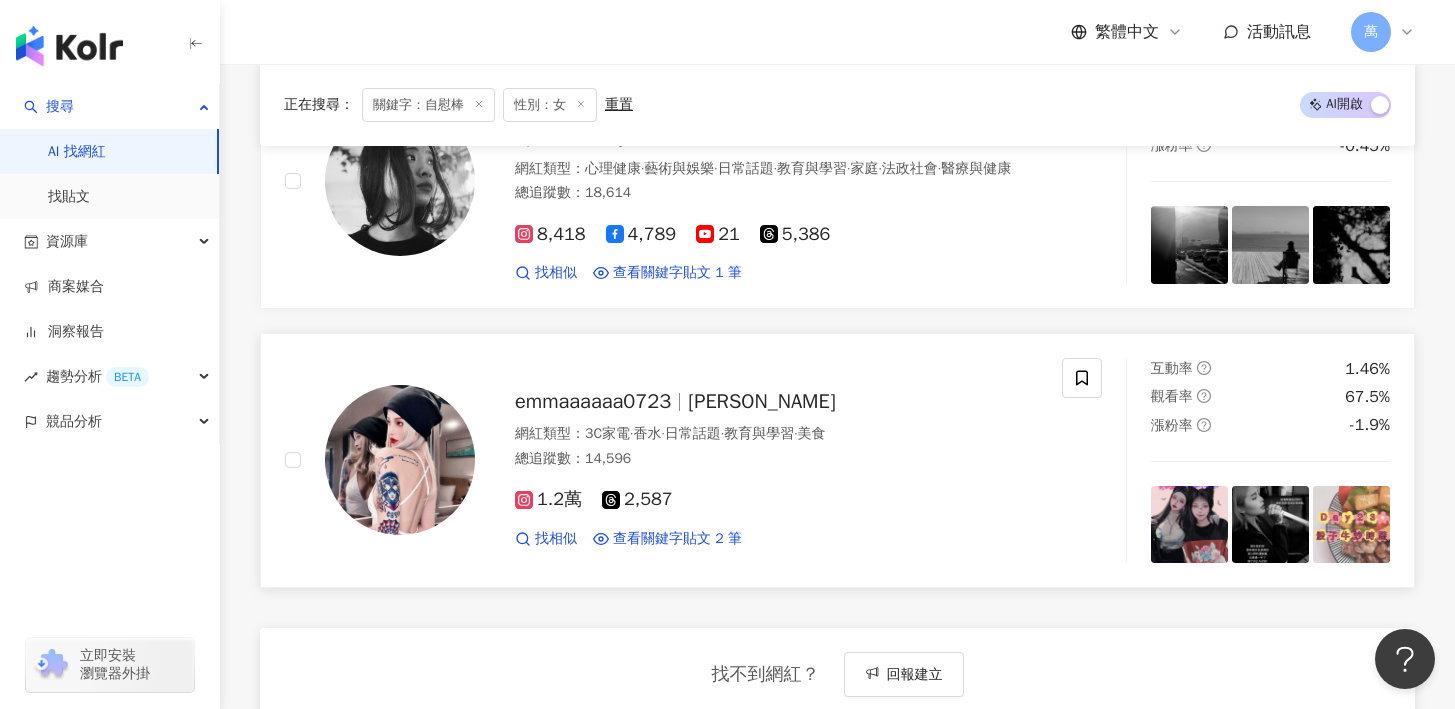 click on "emmaaaaaa0723" at bounding box center (593, 401) 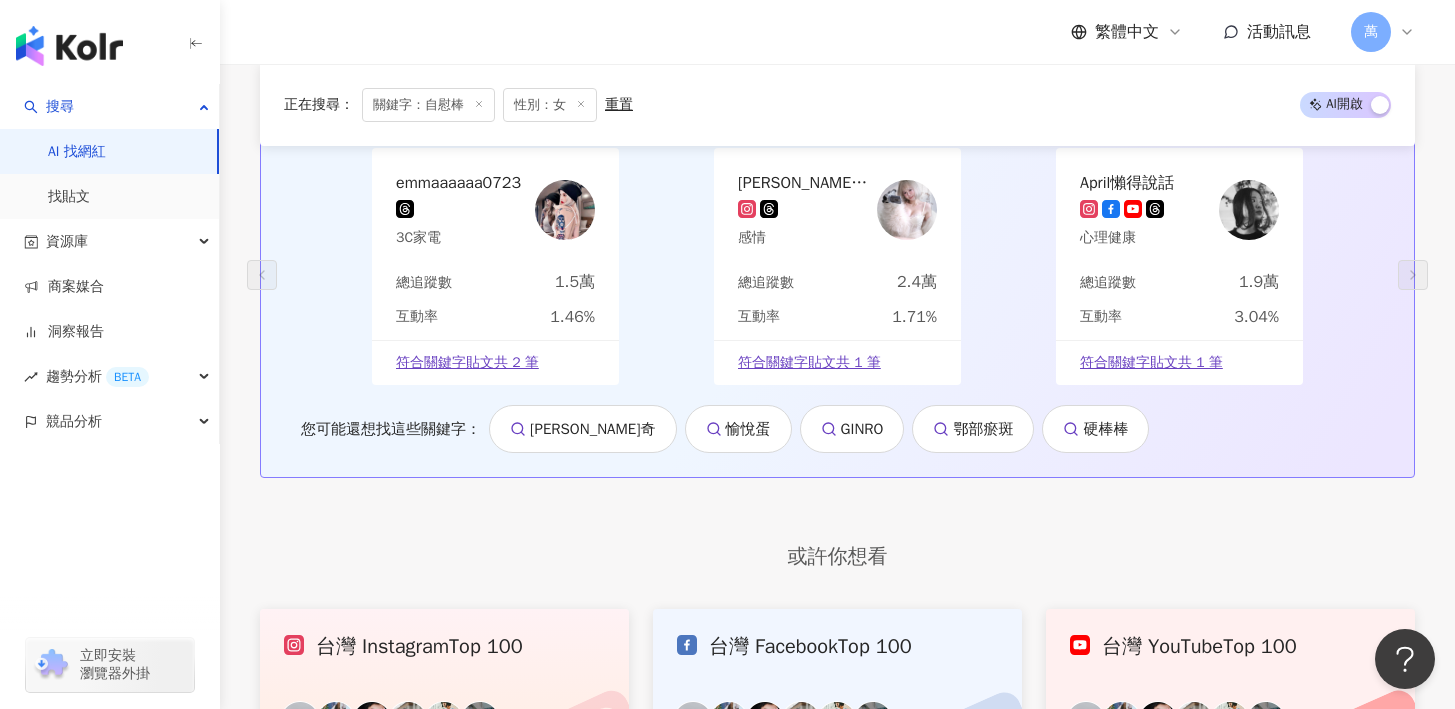 scroll, scrollTop: 1629, scrollLeft: 0, axis: vertical 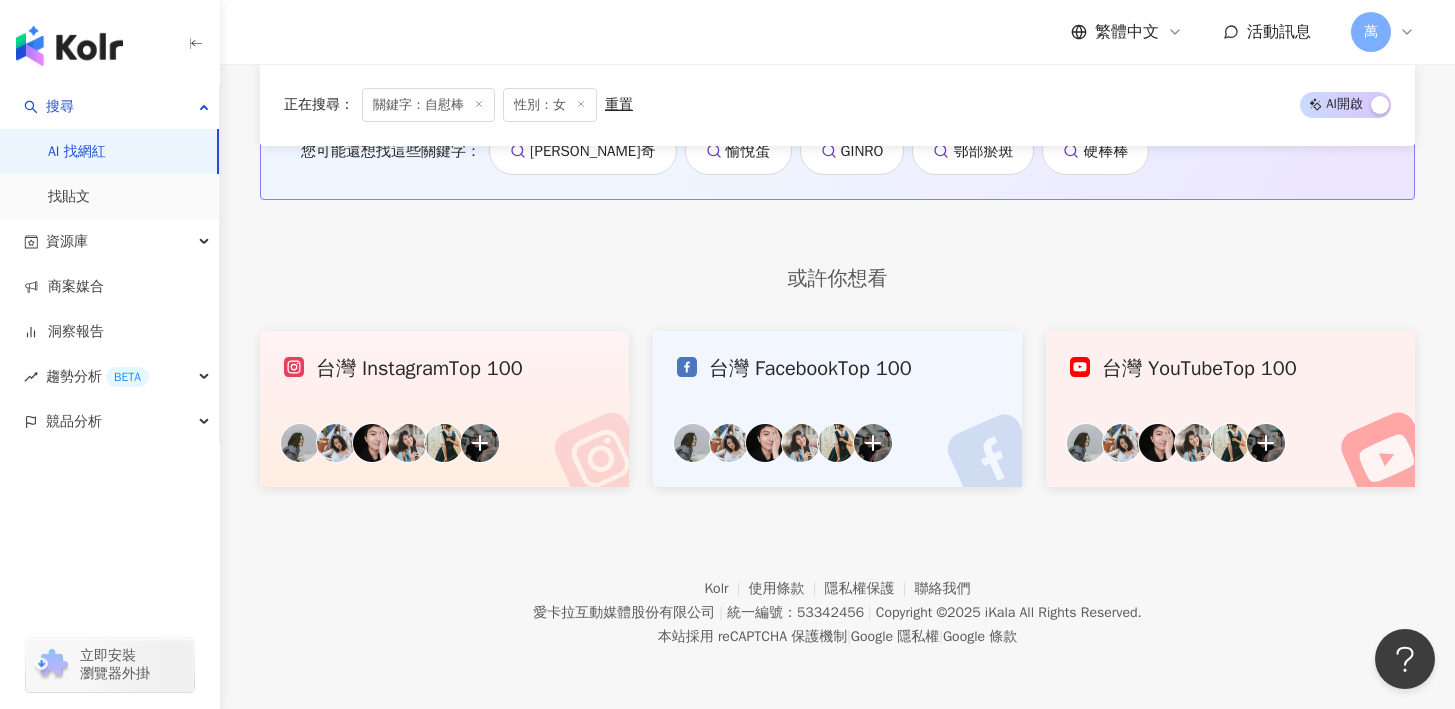 click on "台灣   YouTube  Top 100" at bounding box center (1230, 369) 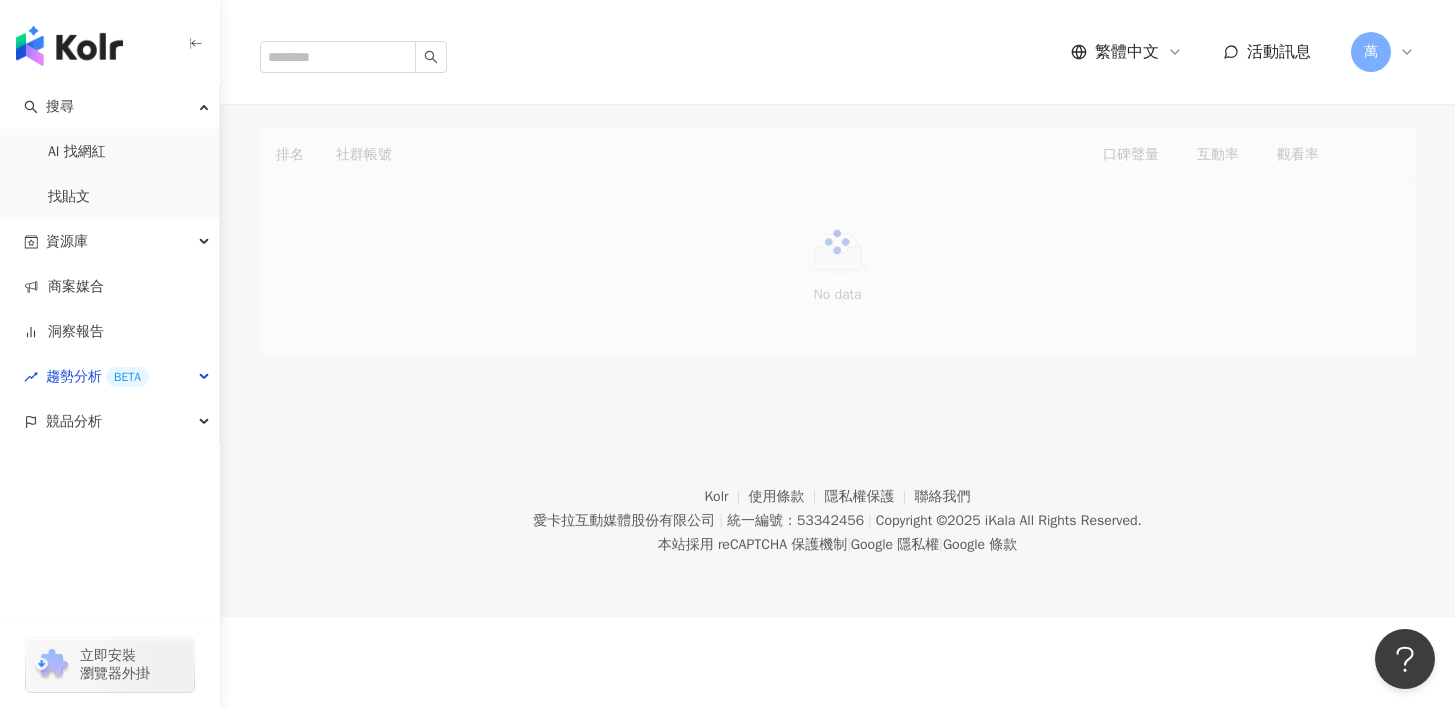 scroll, scrollTop: 0, scrollLeft: 0, axis: both 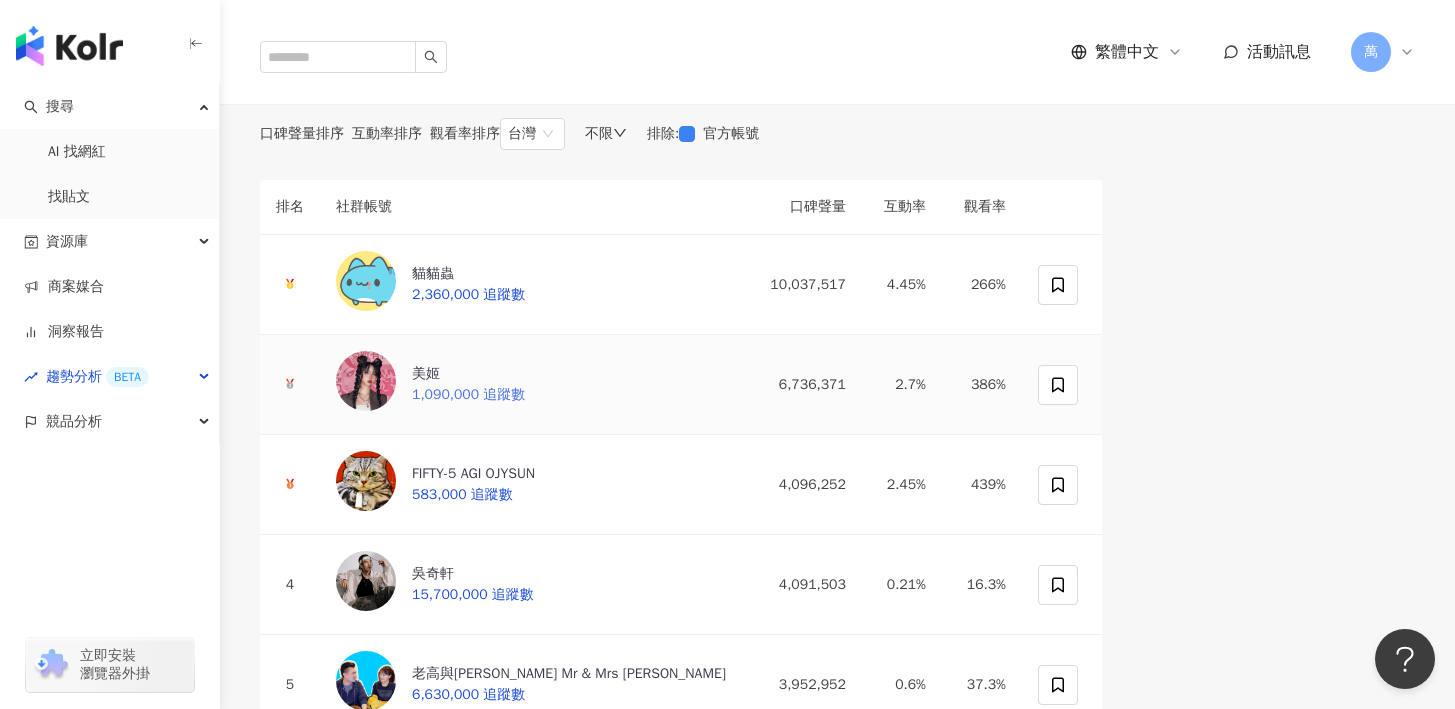 click on "1,090,000   追蹤數" at bounding box center [468, 394] 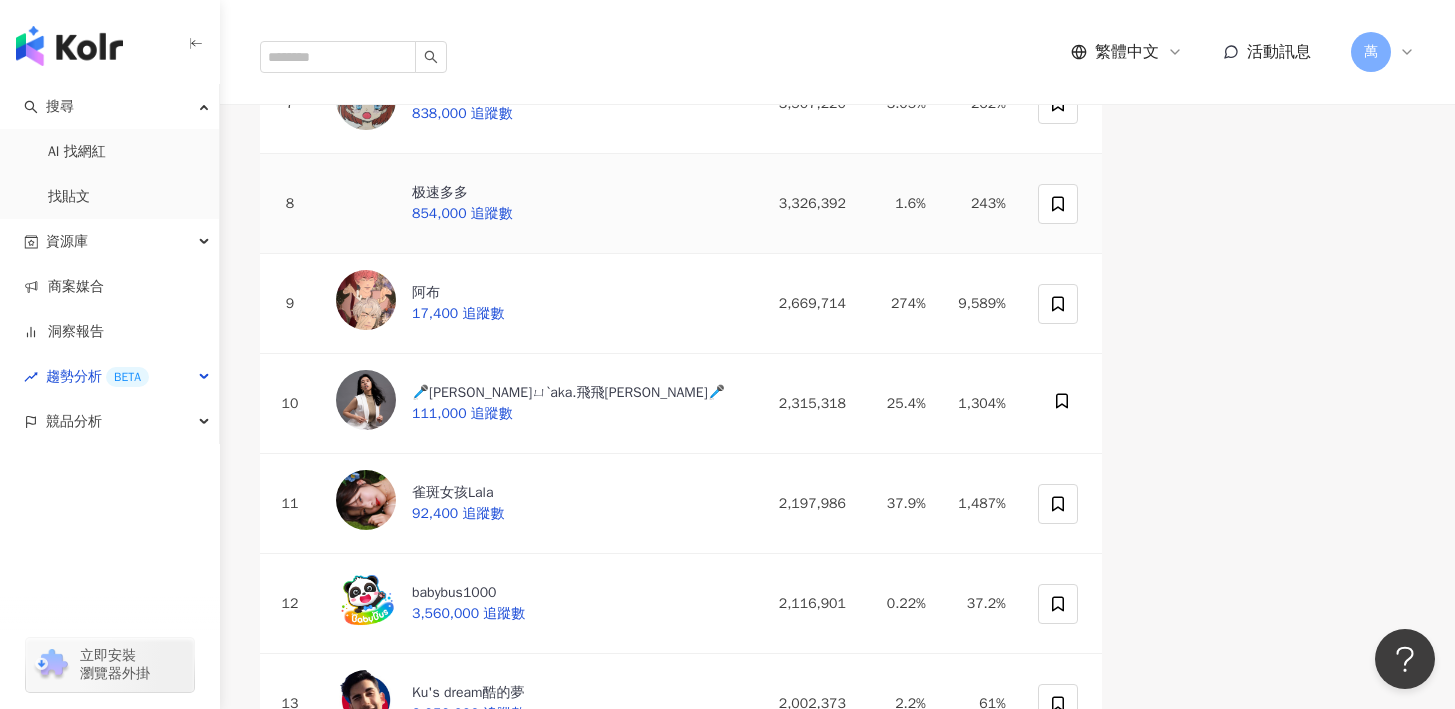 scroll, scrollTop: 967, scrollLeft: 0, axis: vertical 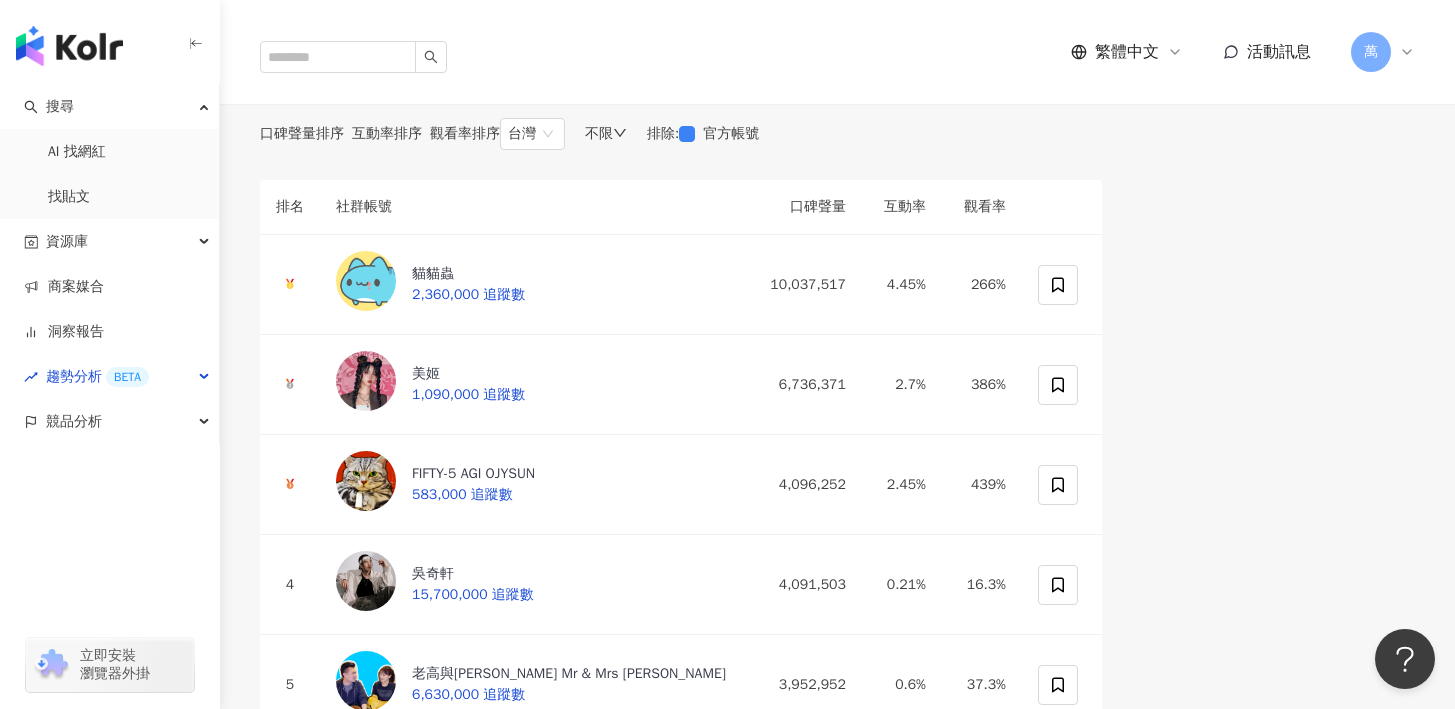 click on "互動率排序" at bounding box center (387, 134) 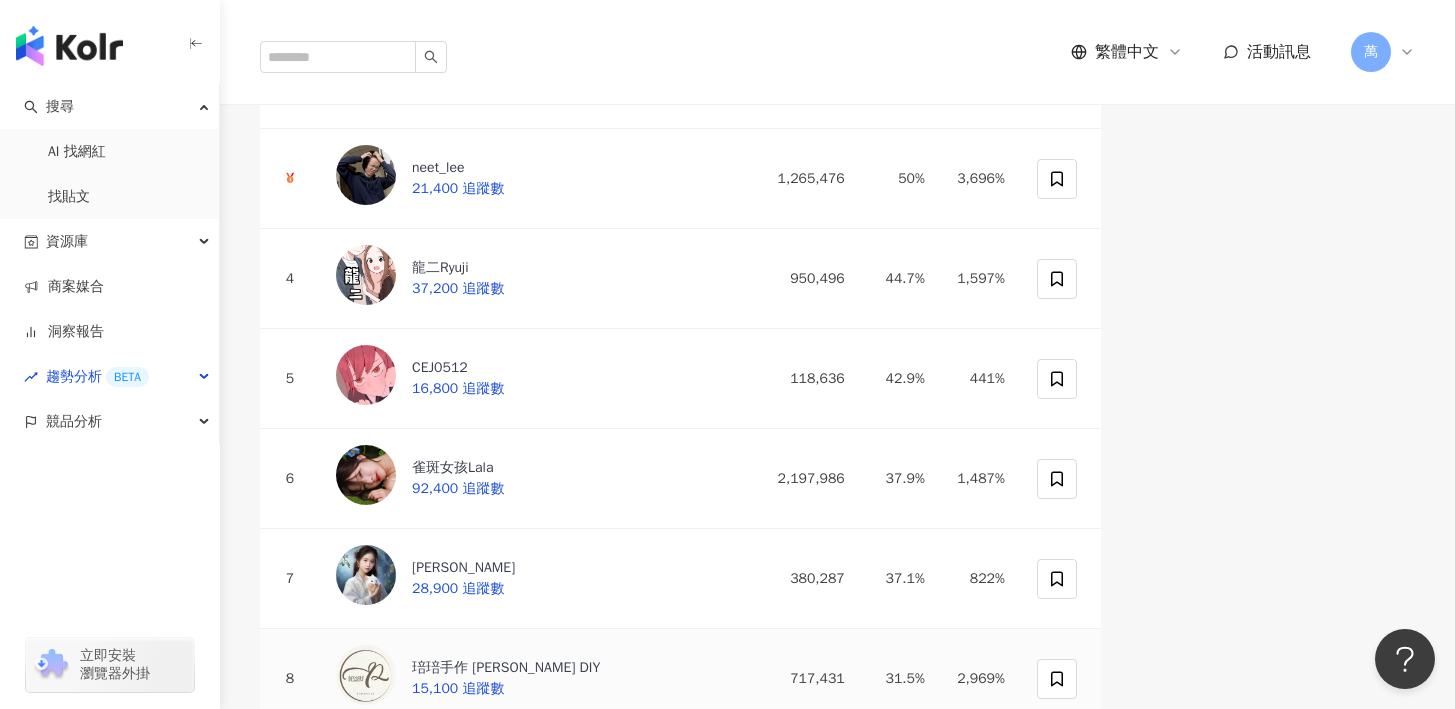 scroll, scrollTop: 0, scrollLeft: 0, axis: both 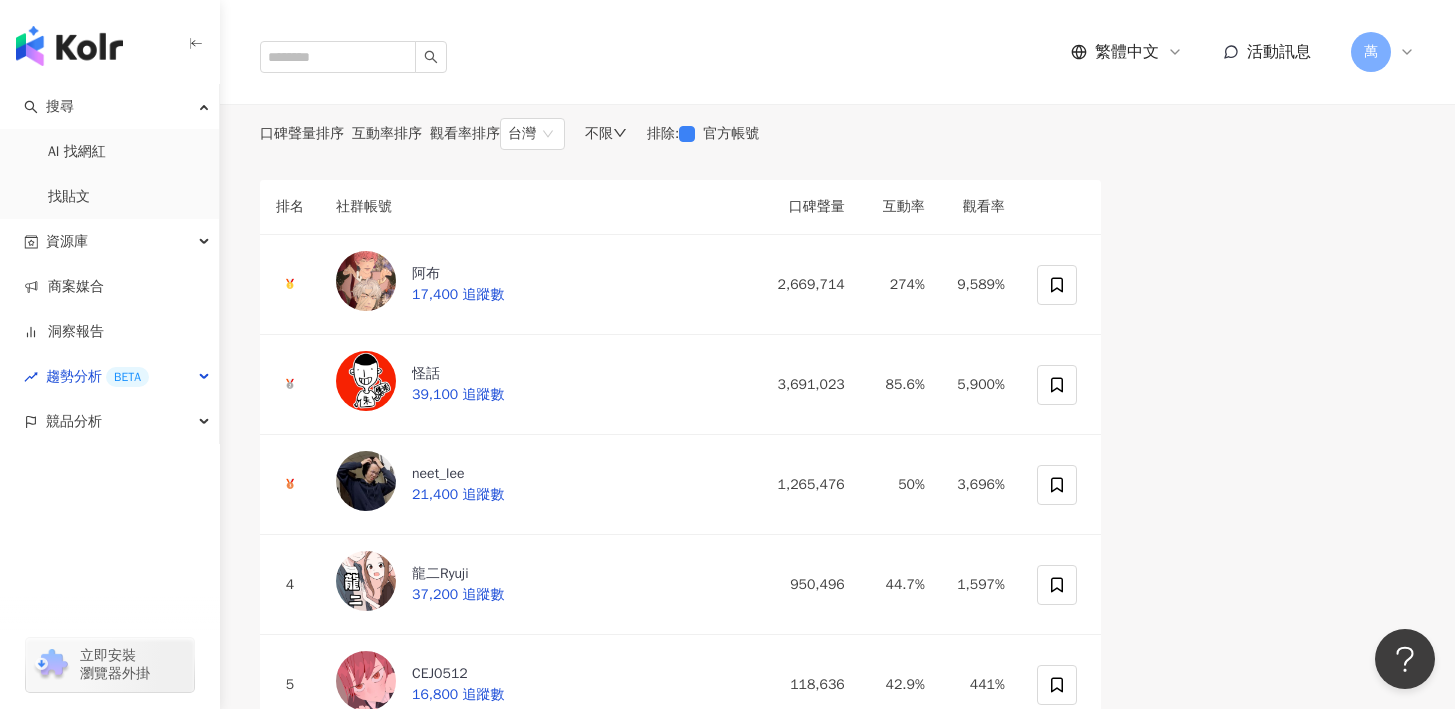 click on "觀看率排序" at bounding box center (465, 133) 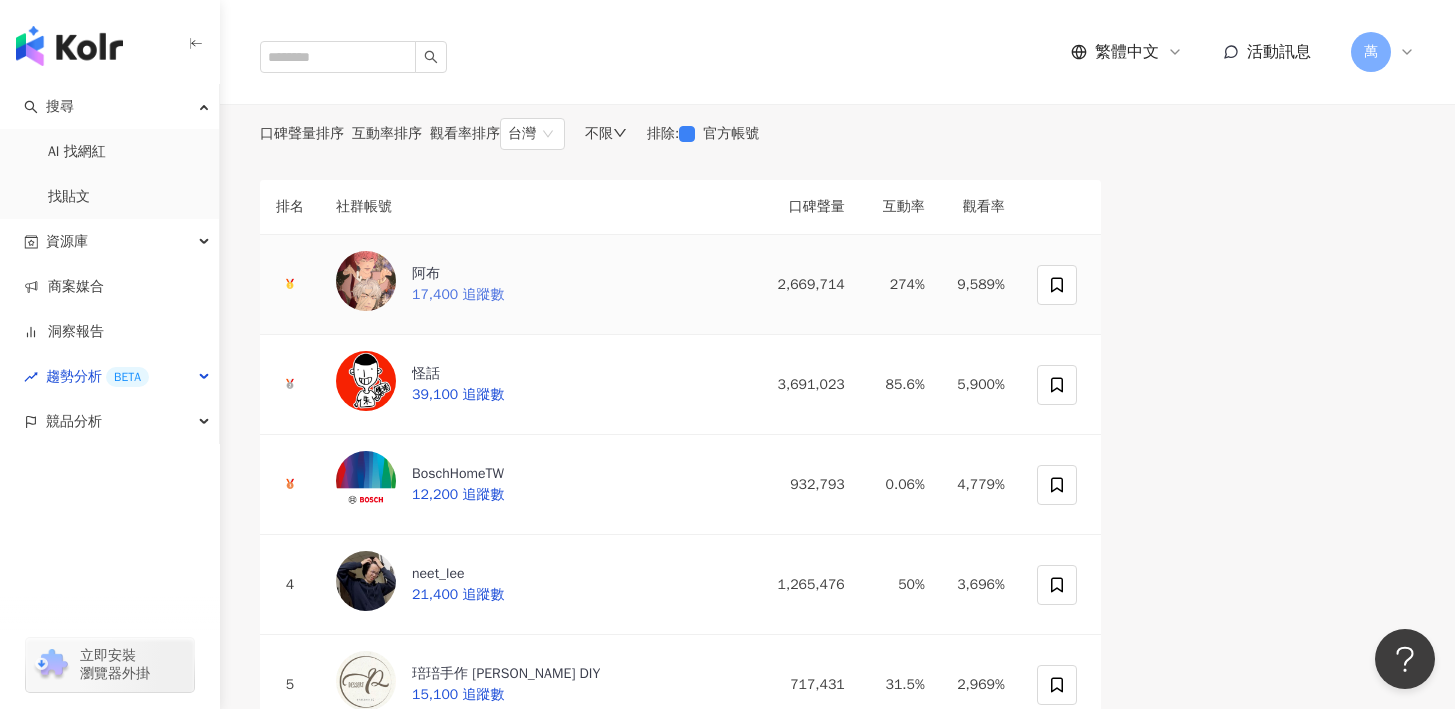 click at bounding box center [366, 281] 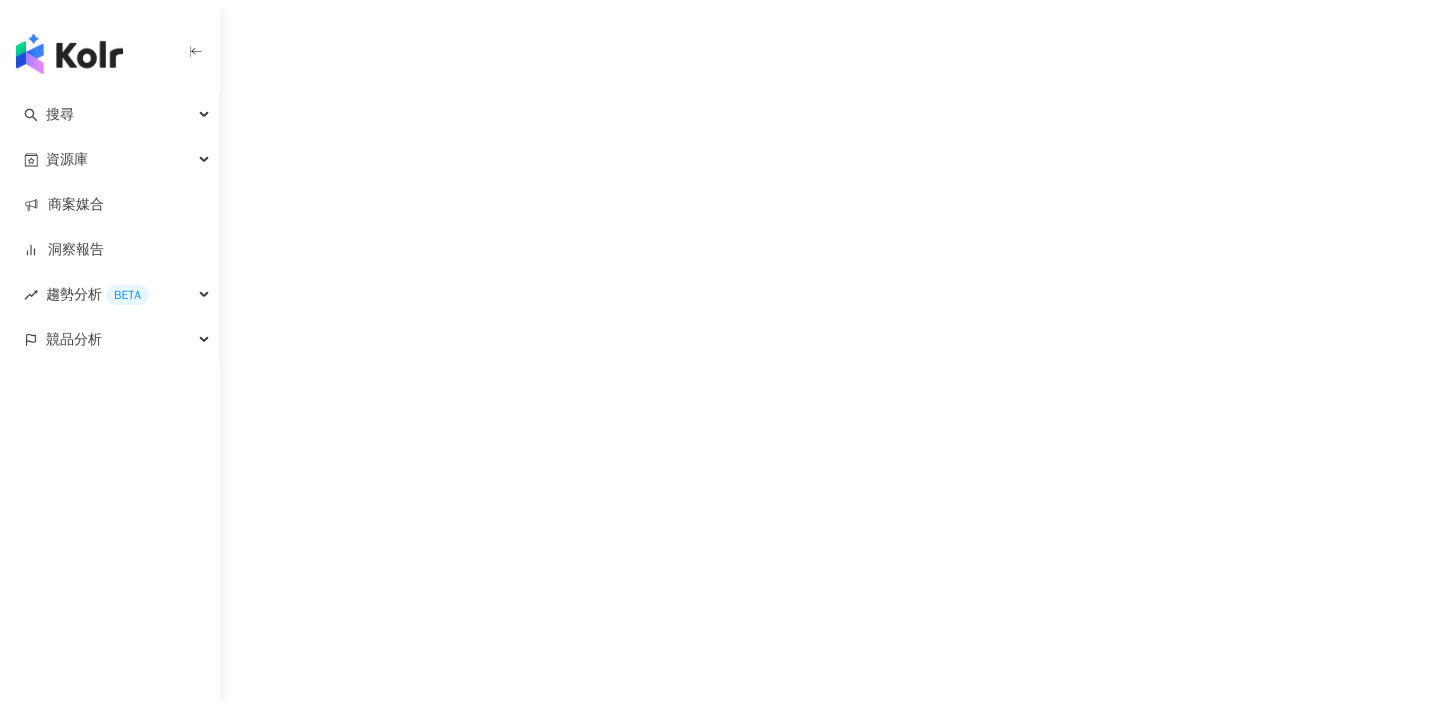 scroll, scrollTop: 0, scrollLeft: 0, axis: both 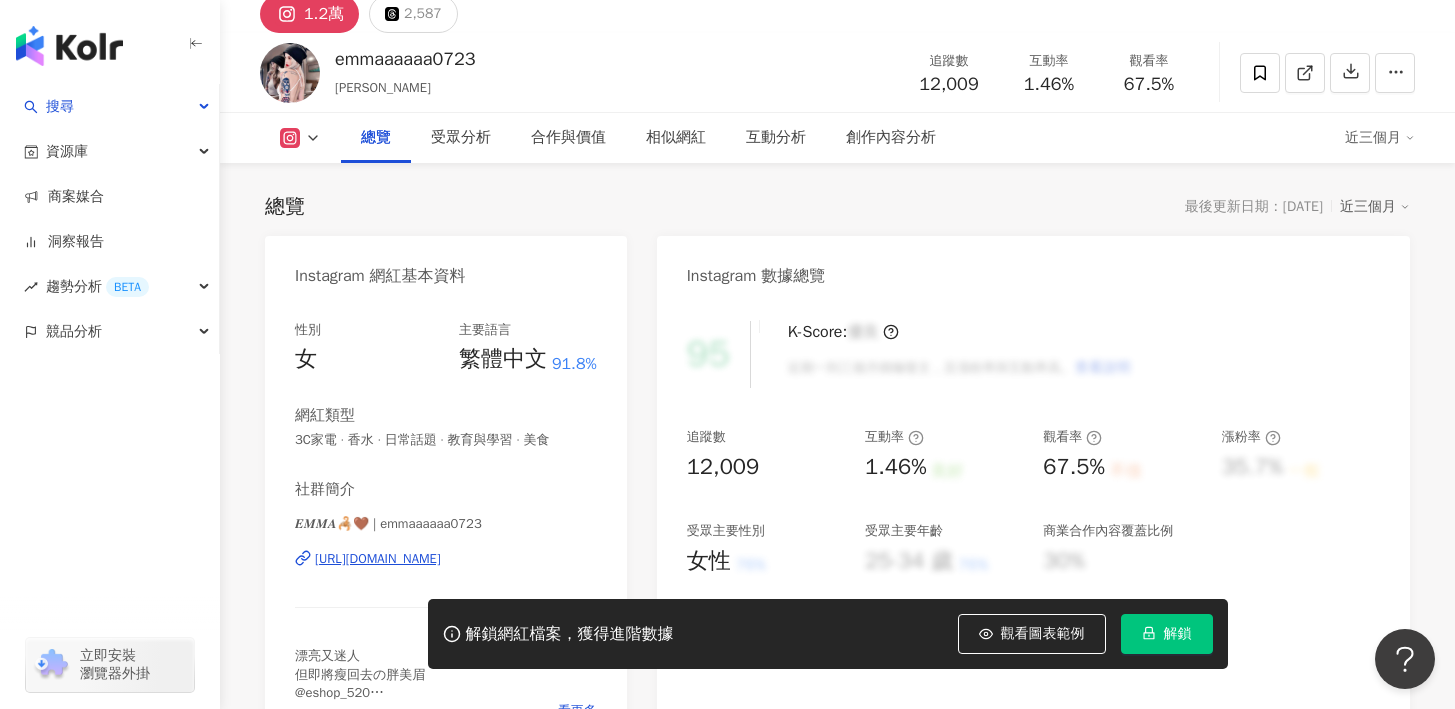 click on "https://www.instagram.com/emmaaaaaa0723/" at bounding box center [378, 559] 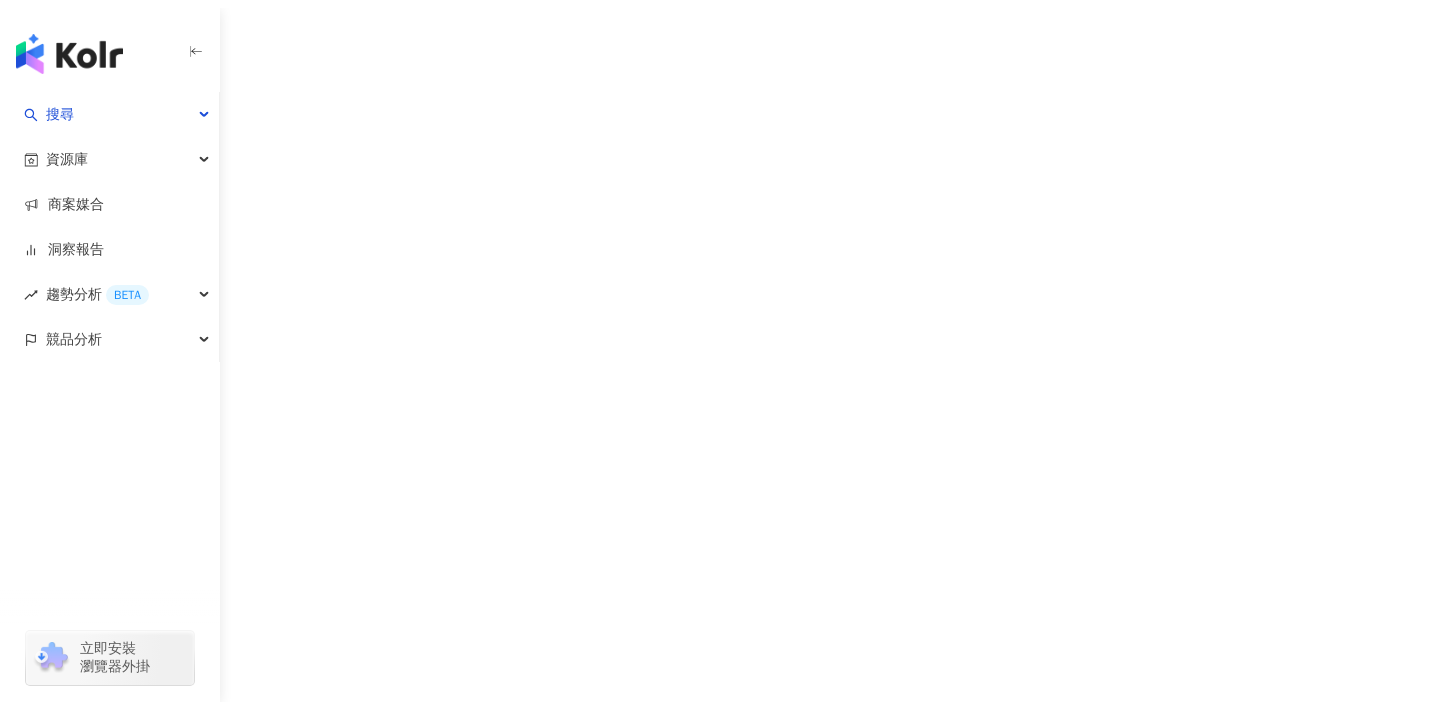 scroll, scrollTop: 0, scrollLeft: 0, axis: both 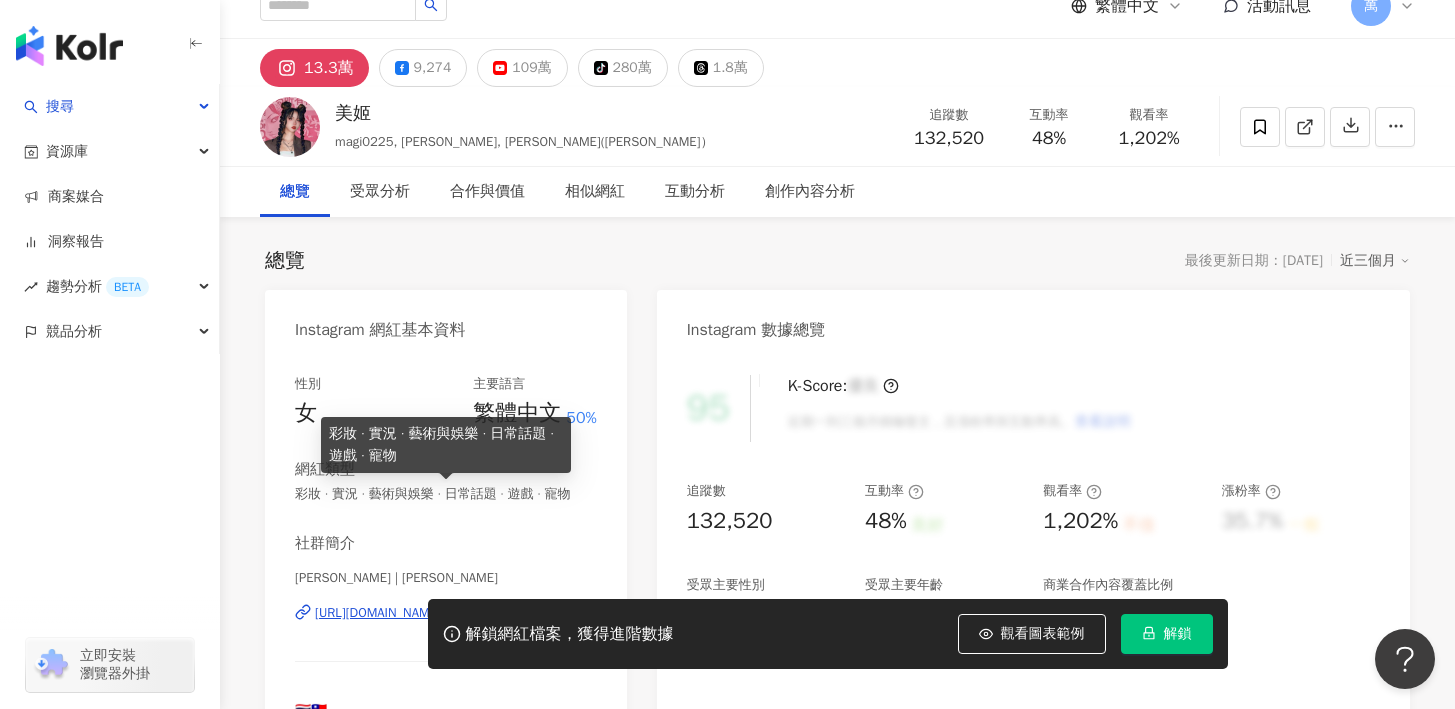 click on "解鎖網紅檔案，獲得進階數據 觀看圖表範例 解鎖" at bounding box center [727, 634] 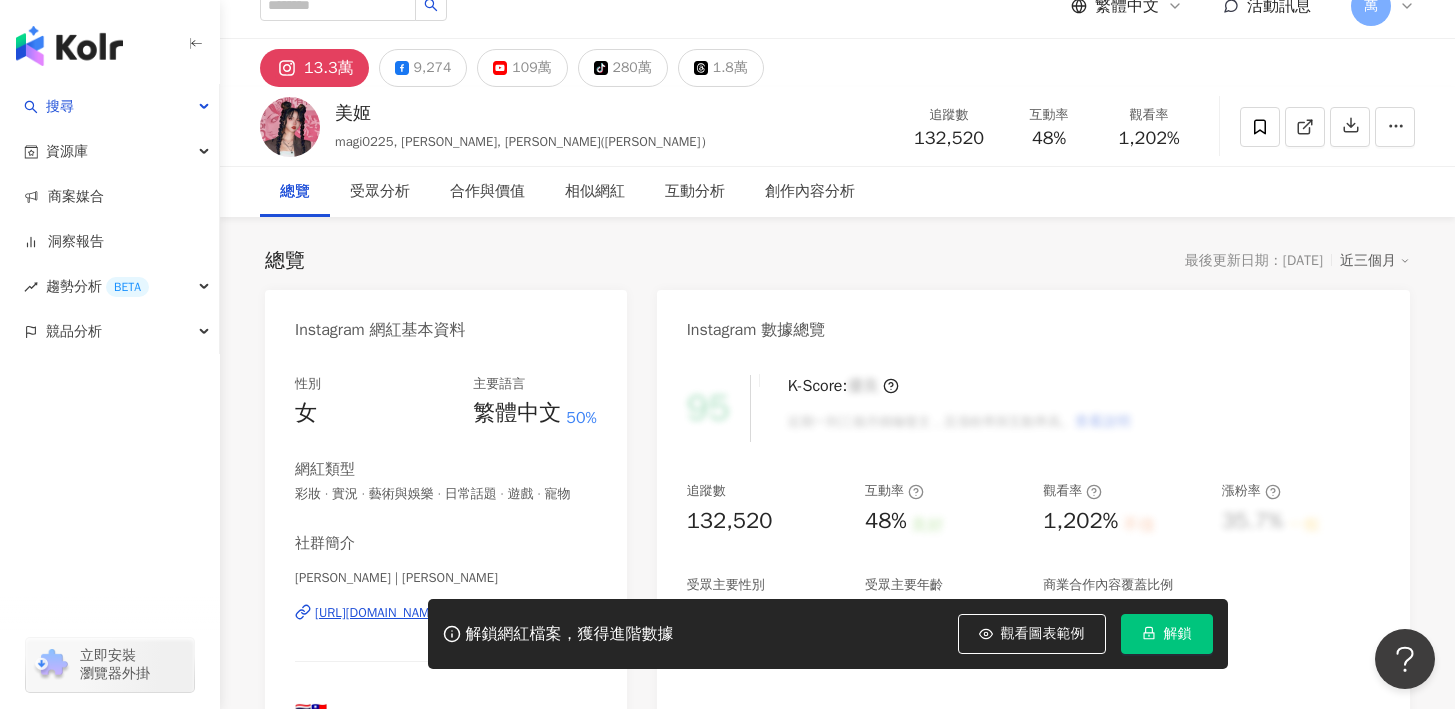 scroll, scrollTop: 165, scrollLeft: 0, axis: vertical 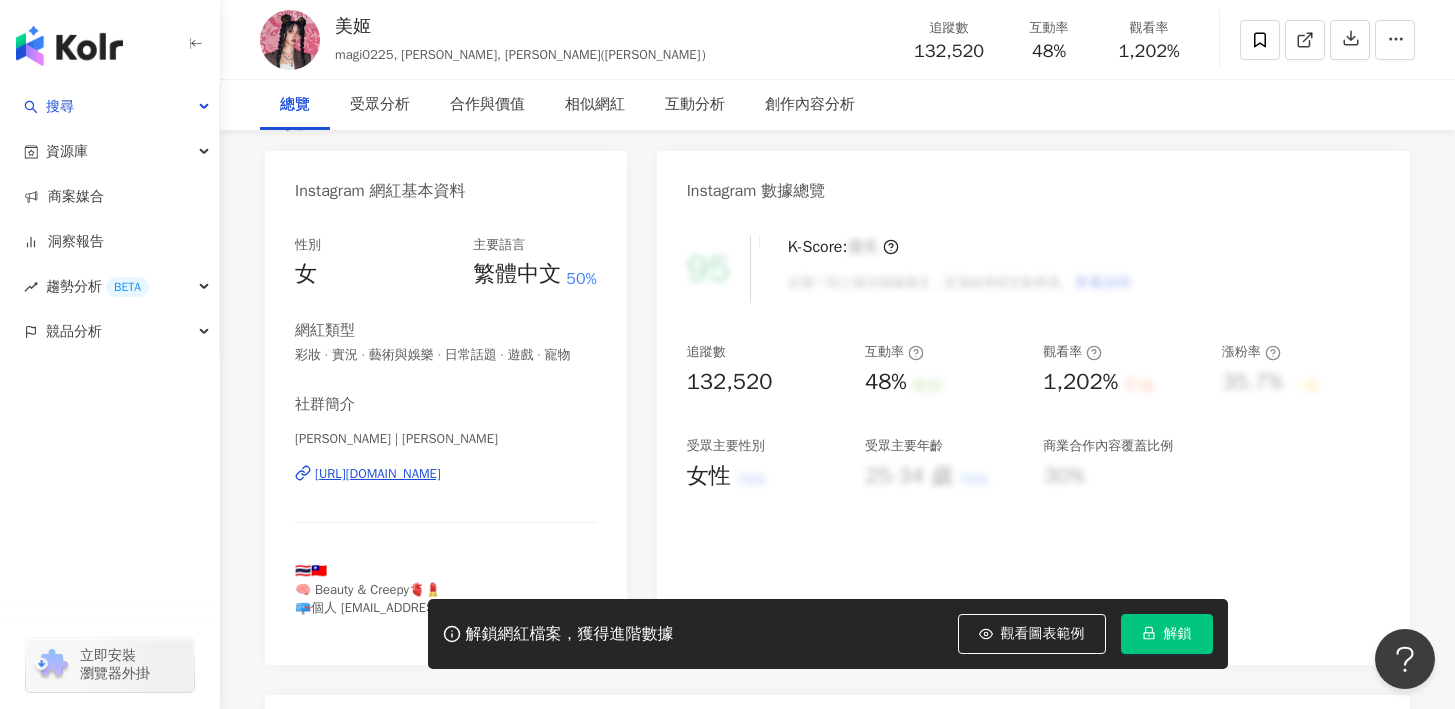 click on "https://www.instagram.com/rotsukhoon/" at bounding box center (378, 474) 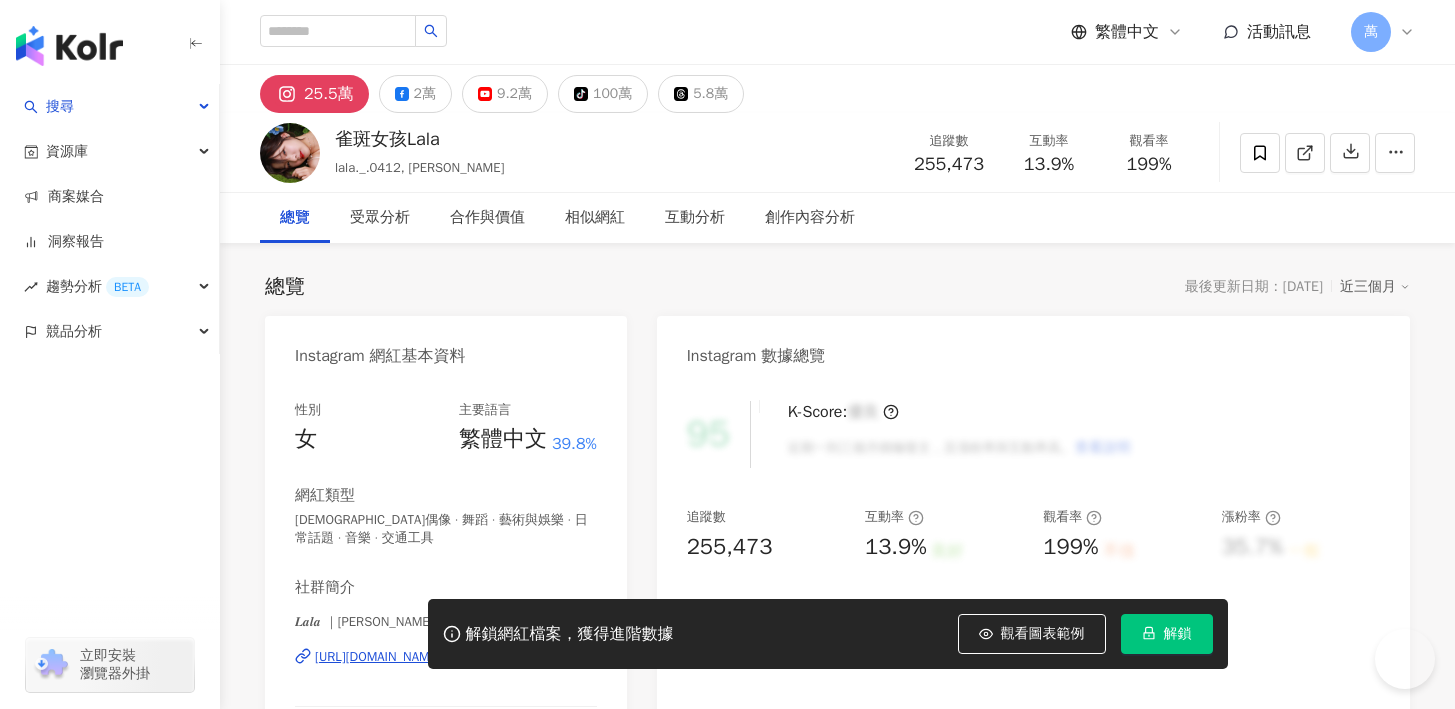scroll, scrollTop: 0, scrollLeft: 0, axis: both 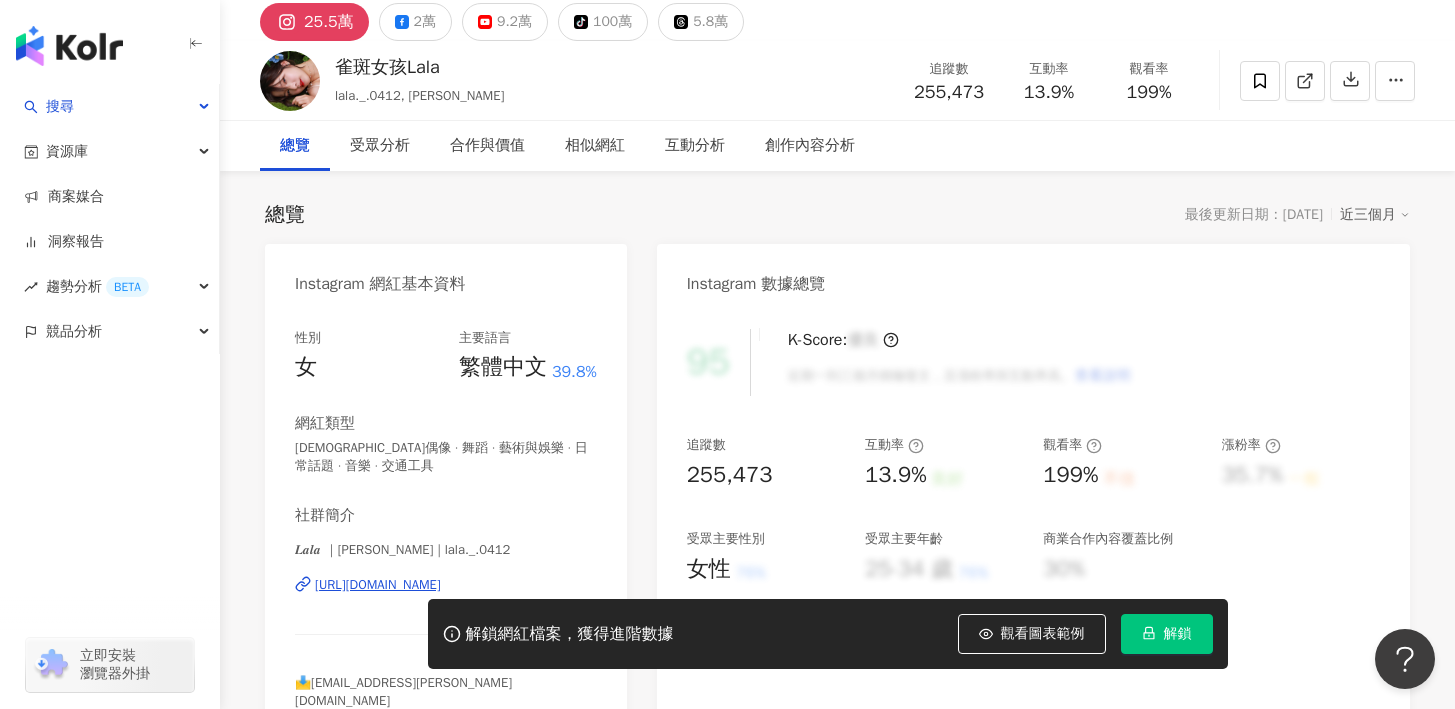 click on "https://www.instagram.com/lala._.0412/" at bounding box center [378, 585] 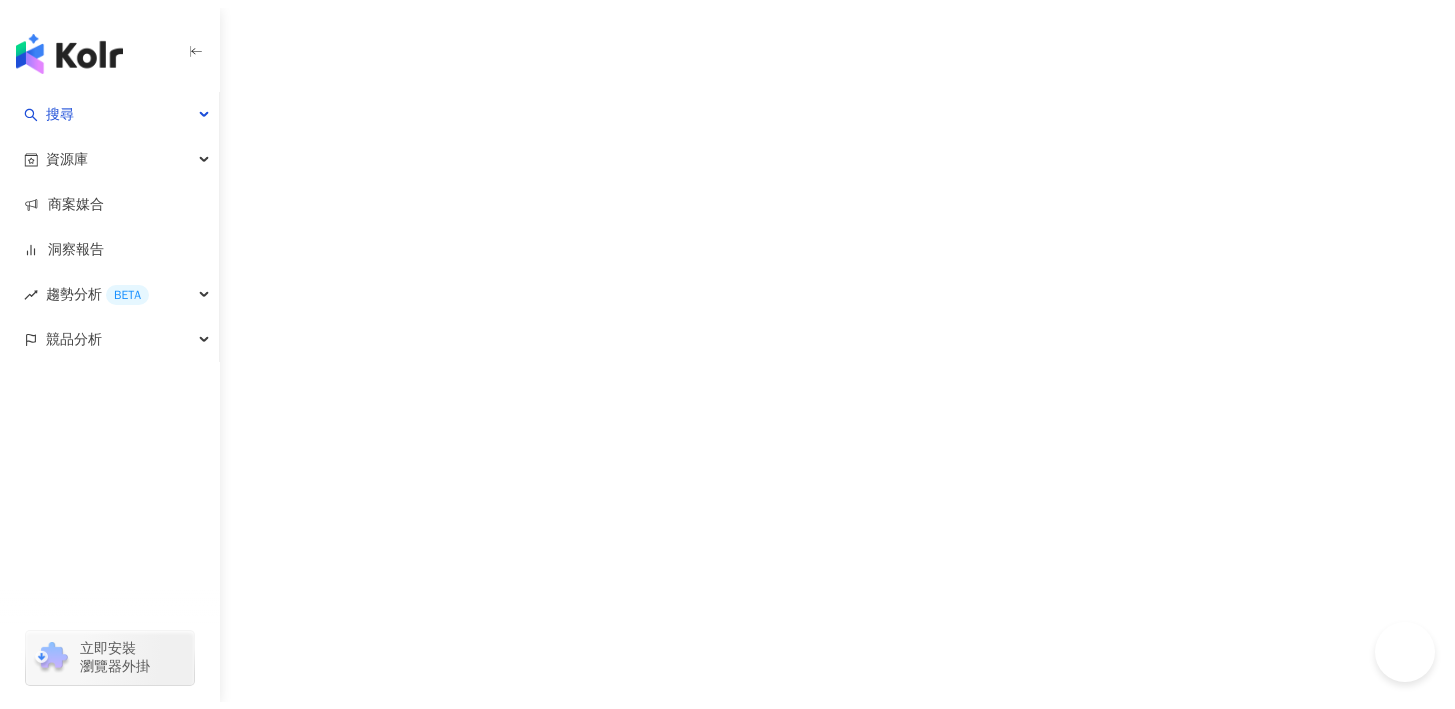 scroll, scrollTop: 0, scrollLeft: 0, axis: both 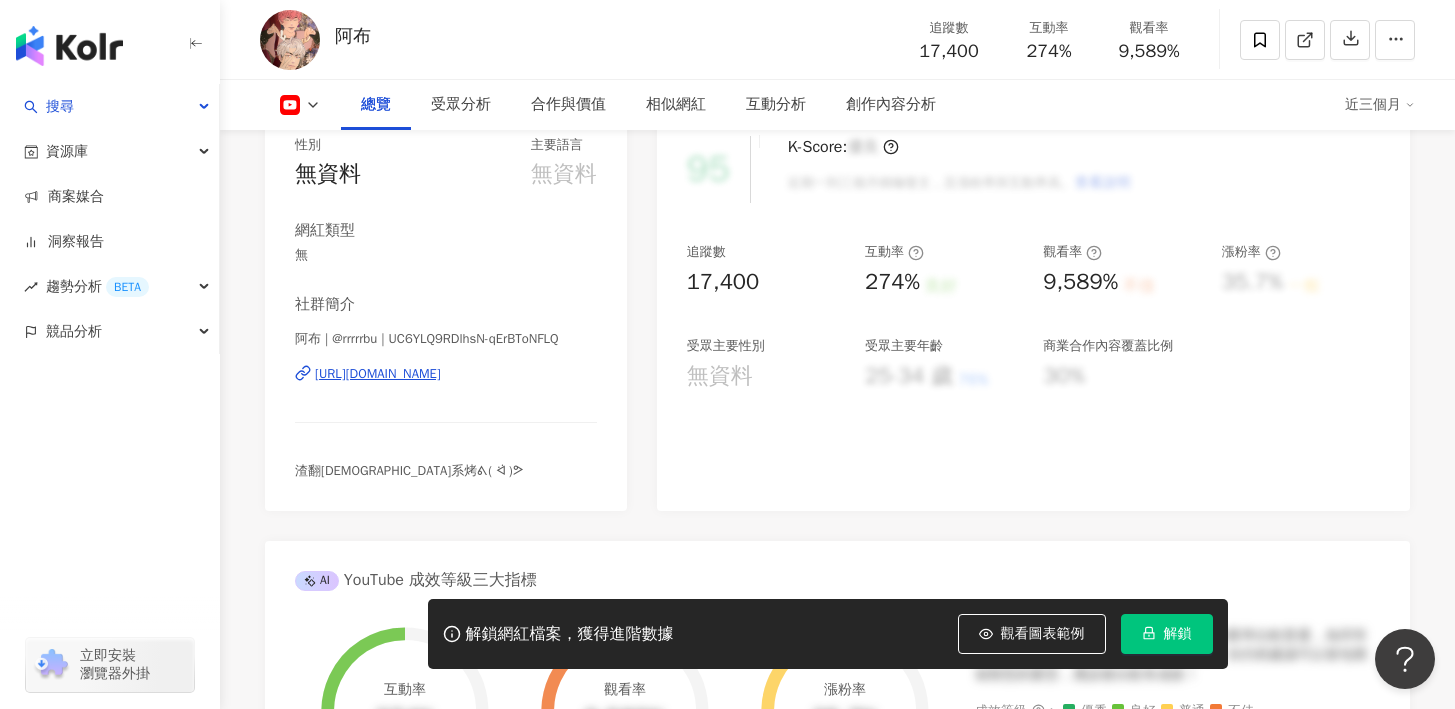 click on "阿布 | @rrrrrbu | UC6YLQ9RDlhsN-qErBToNFLQ [URL][DOMAIN_NAME]" at bounding box center (446, 388) 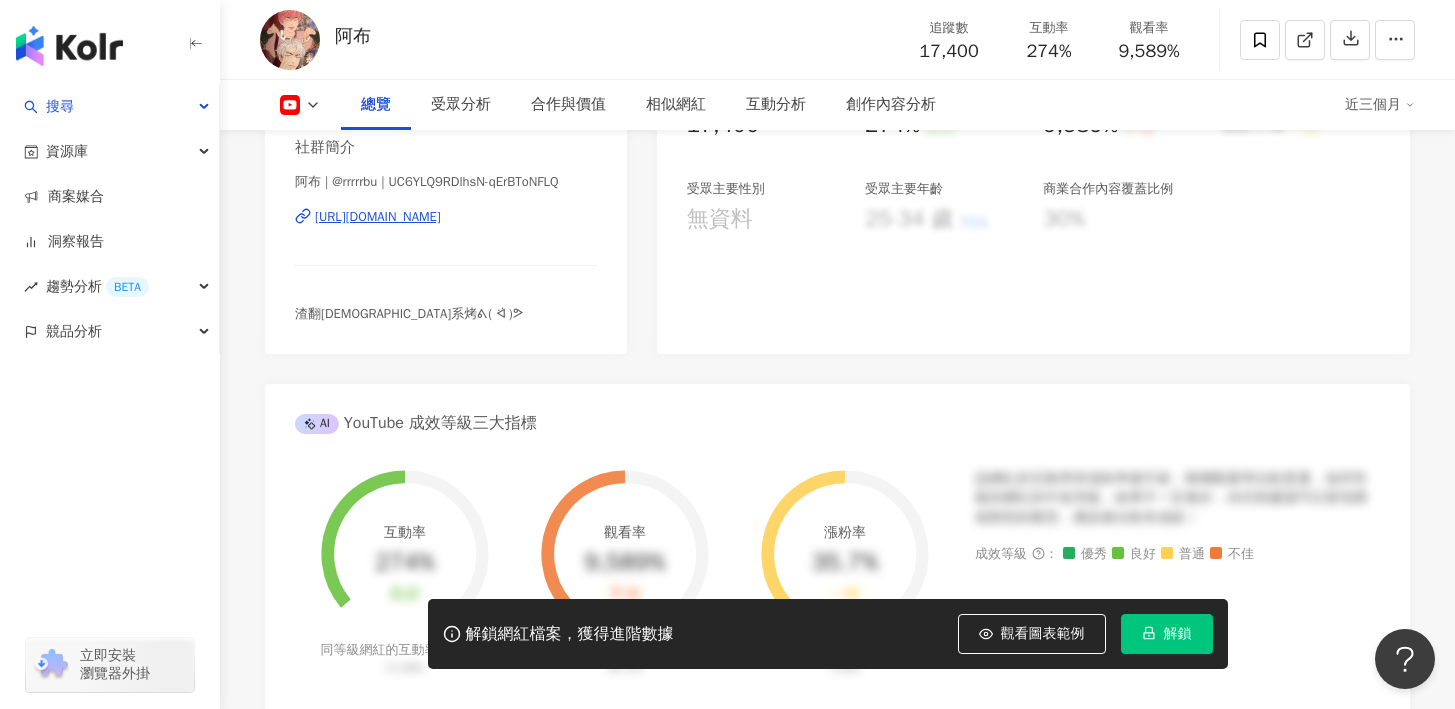 click on "[URL][DOMAIN_NAME]" at bounding box center (378, 217) 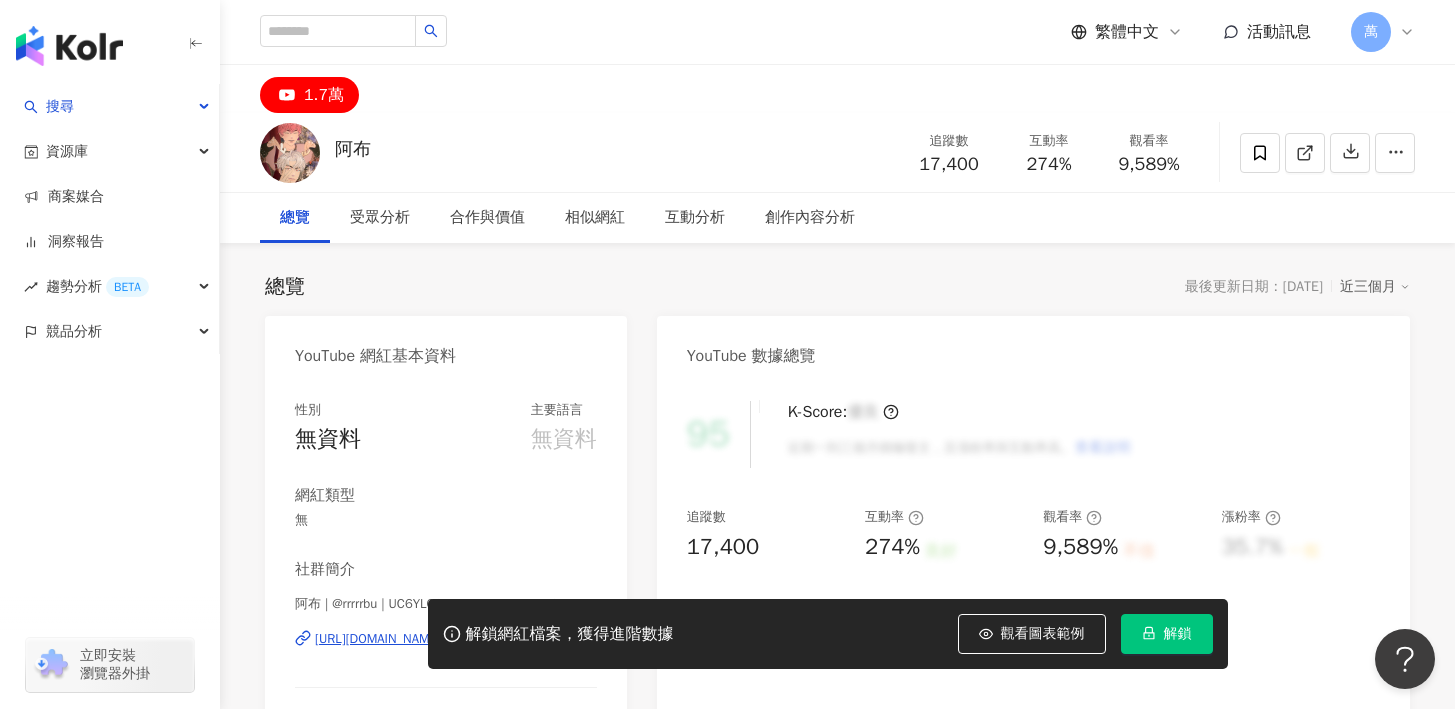 click on "近三個月" at bounding box center (1375, 287) 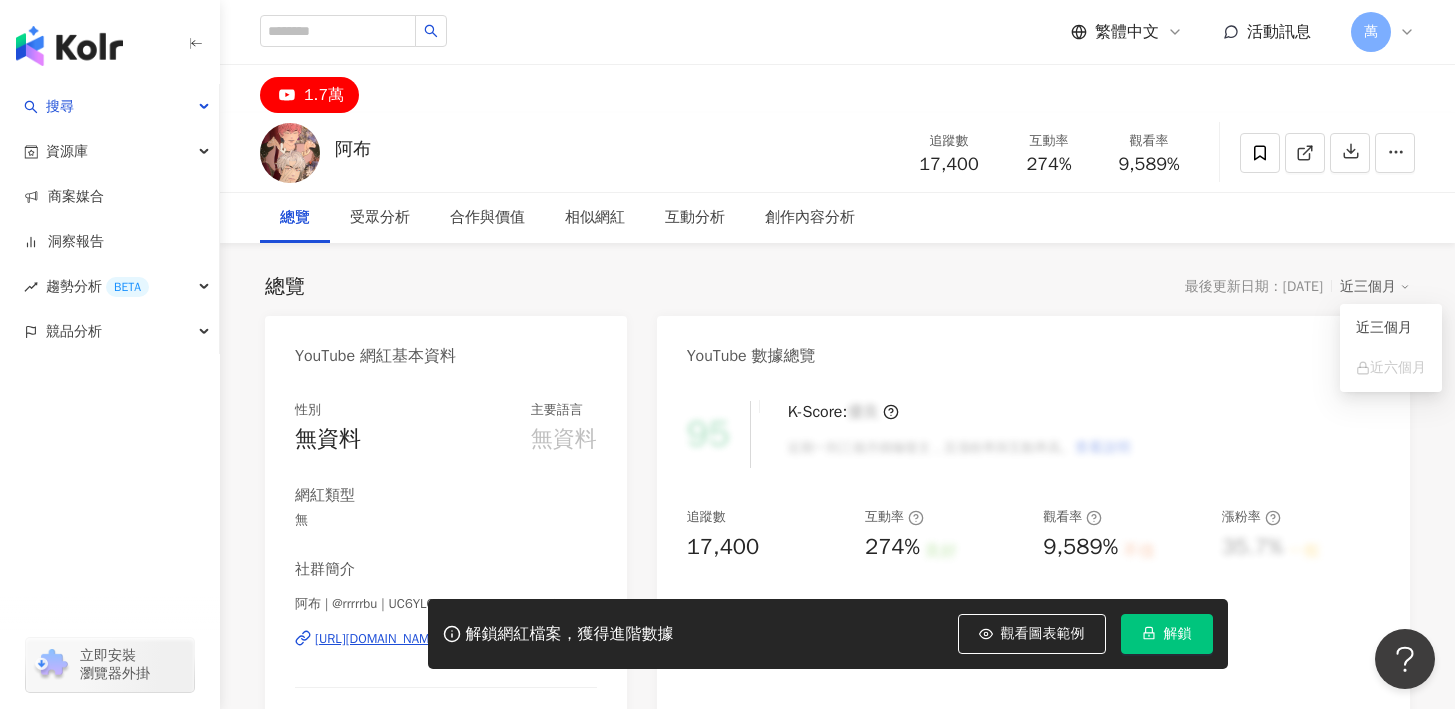 click on "總覽 最後更新日期：2025/7/14 近三個月" at bounding box center (837, 287) 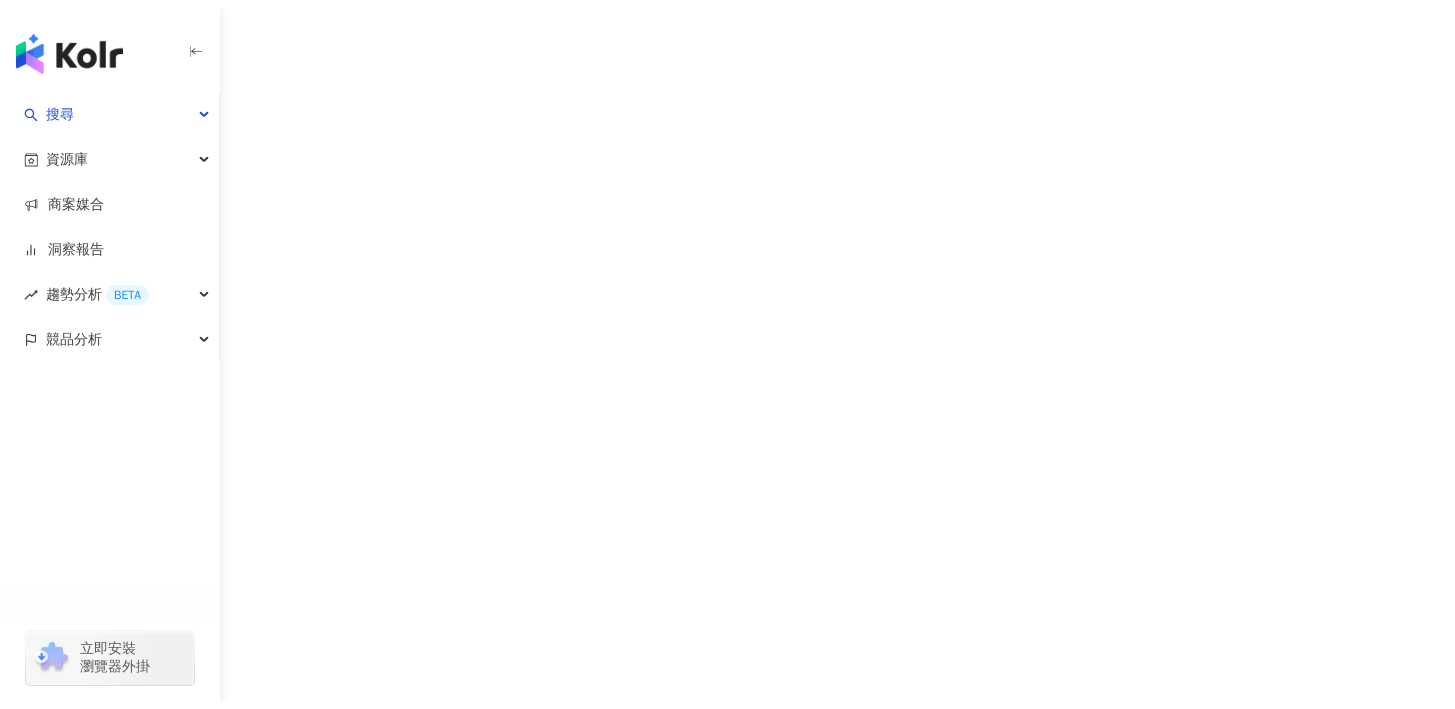 scroll, scrollTop: 0, scrollLeft: 0, axis: both 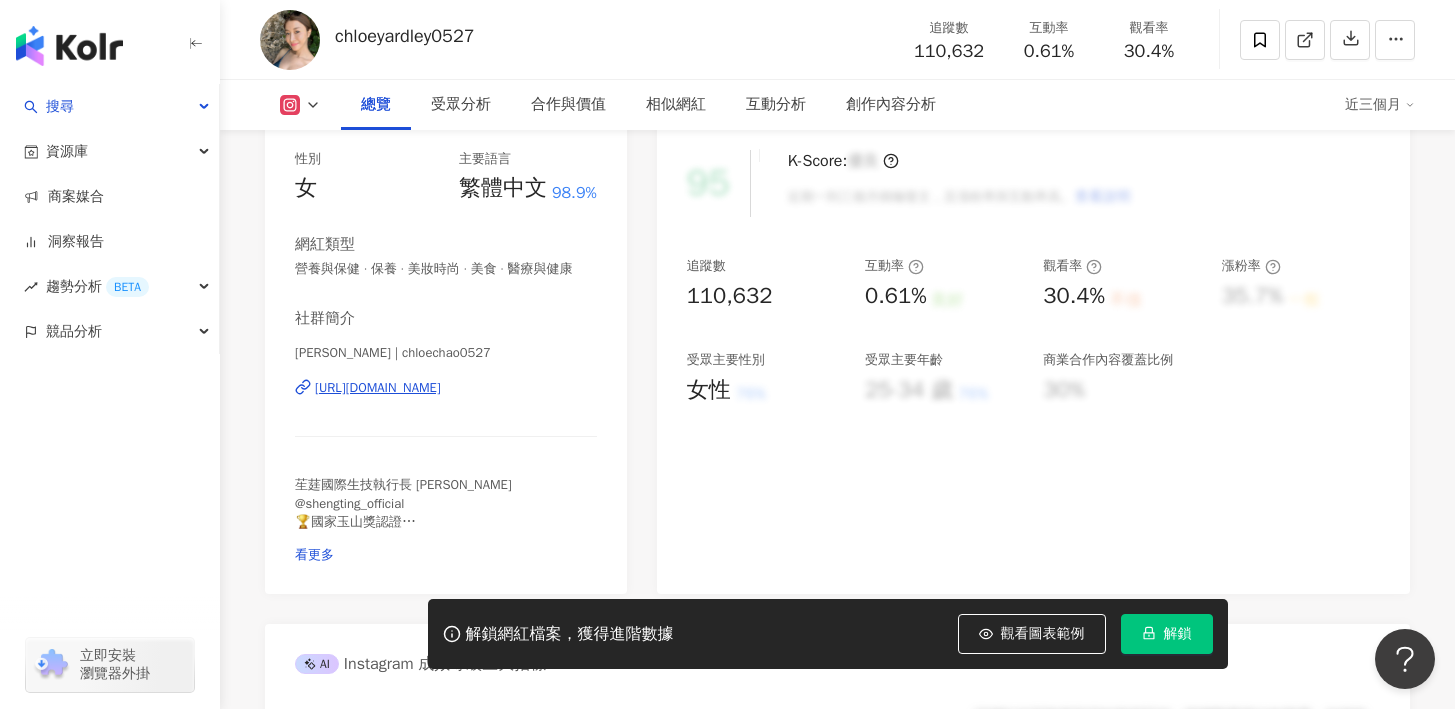 click on "https://www.instagram.com/chloechao0527/" at bounding box center [378, 388] 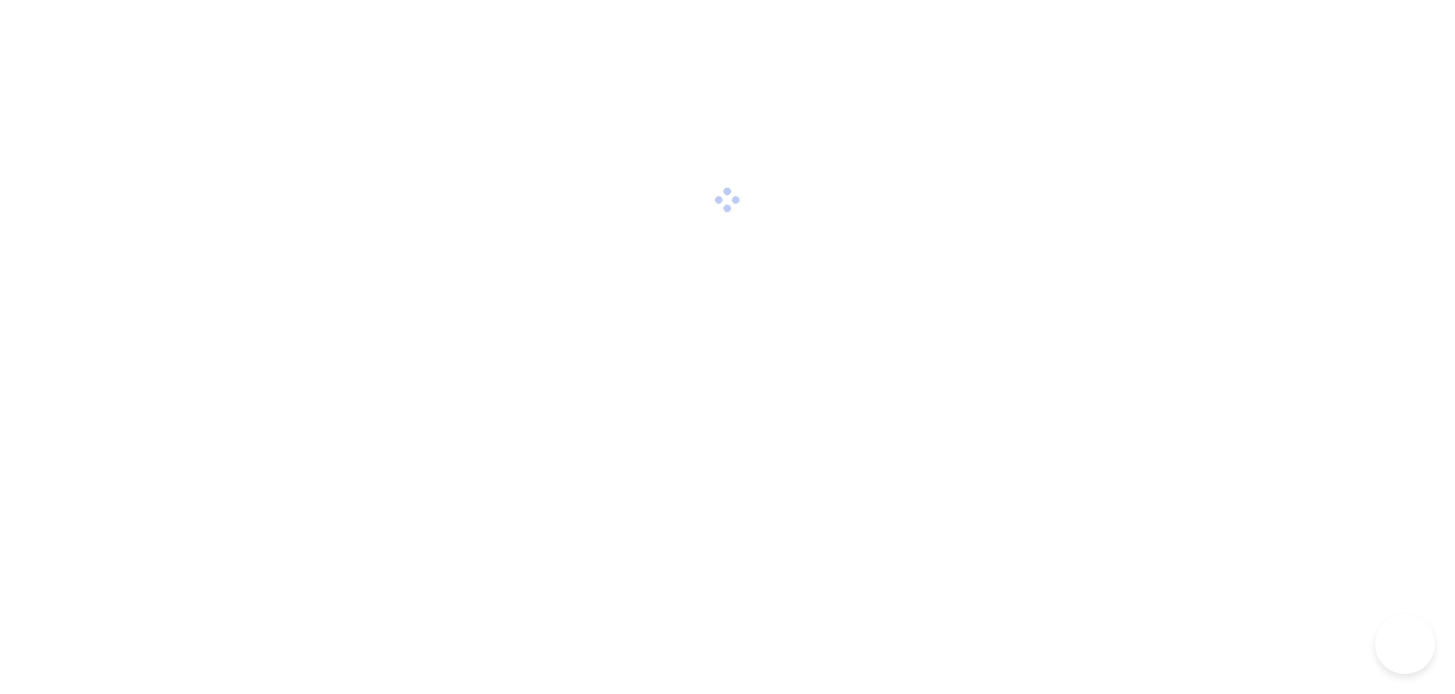 scroll, scrollTop: 0, scrollLeft: 0, axis: both 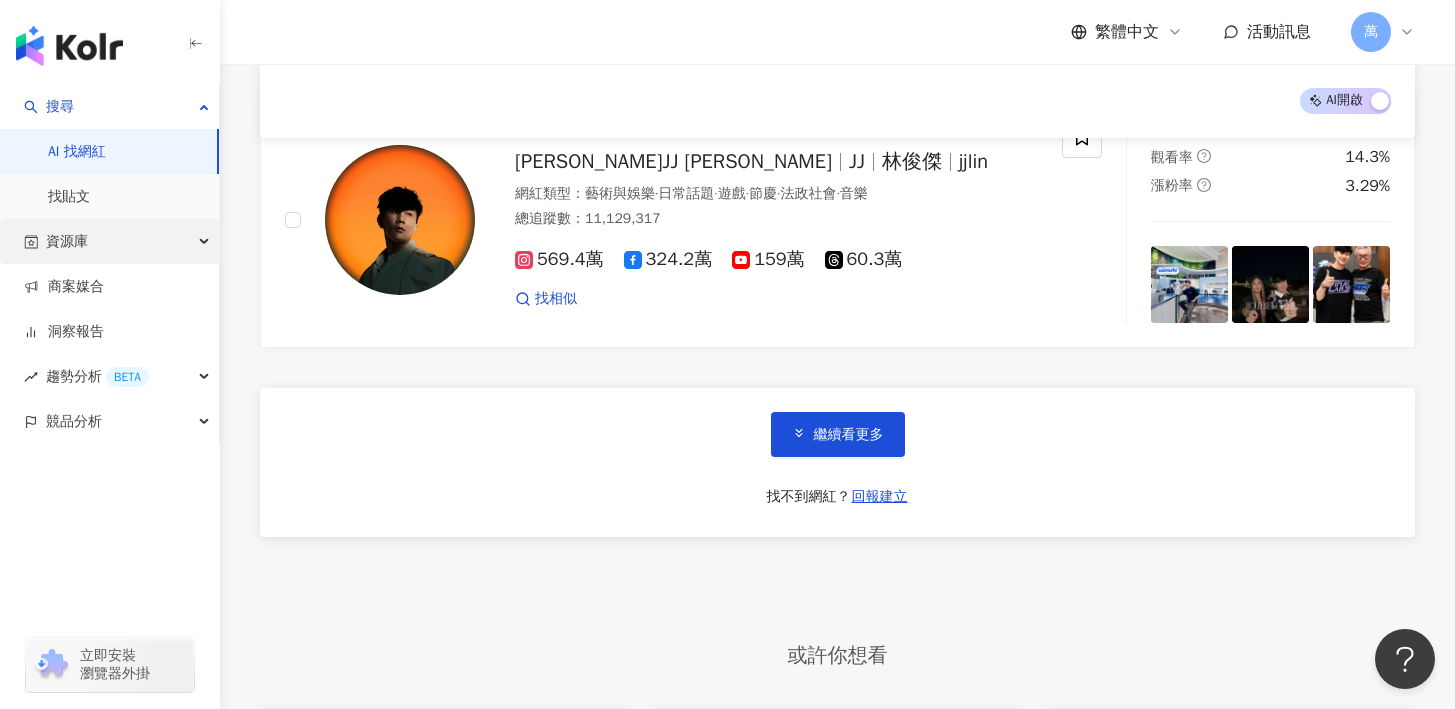 click on "資源庫" at bounding box center [109, 241] 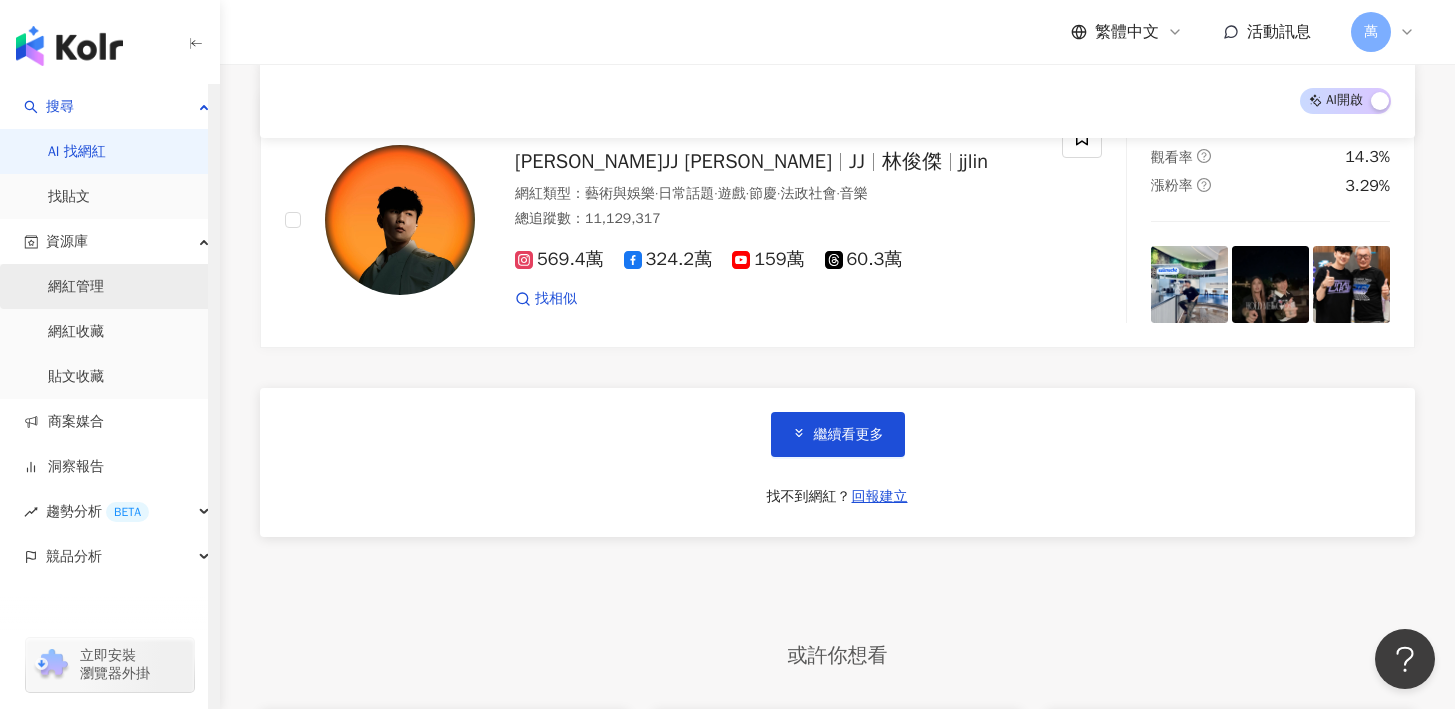 click on "網紅管理" at bounding box center [76, 287] 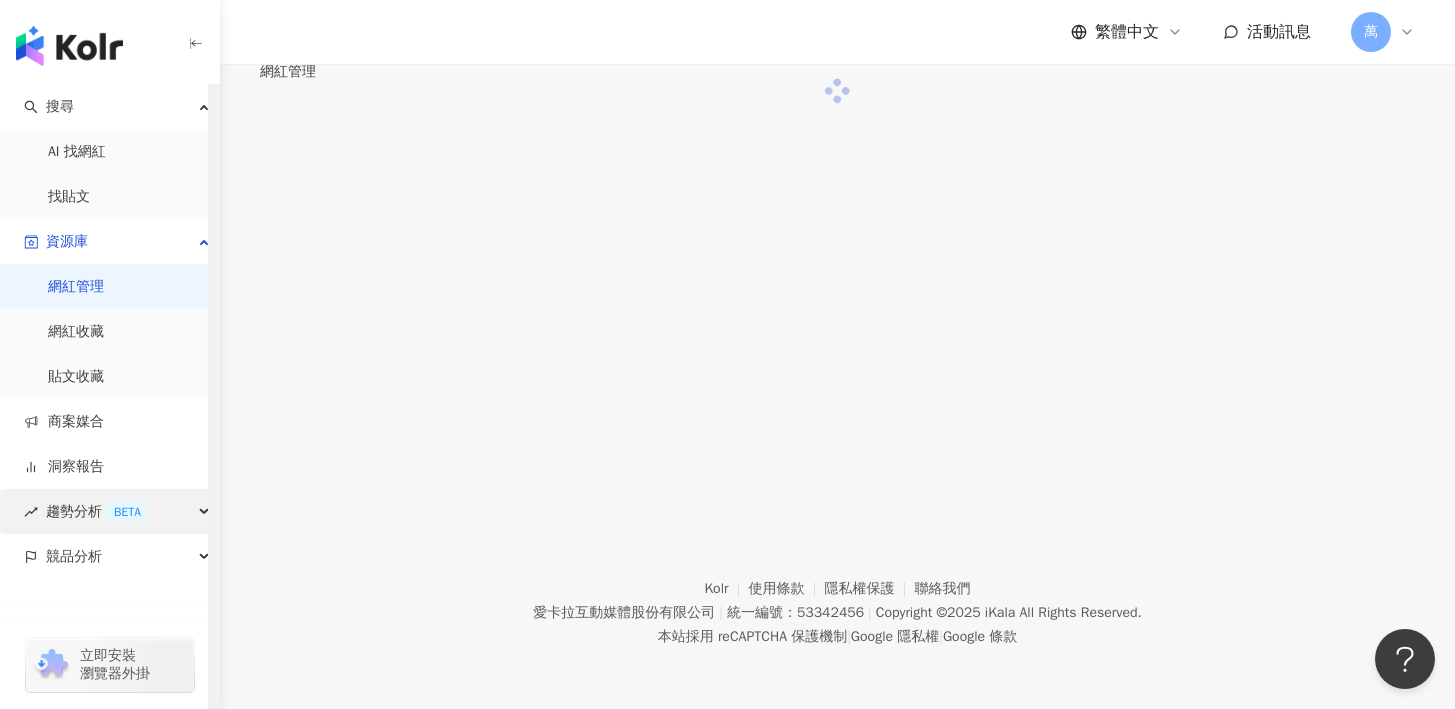 click on "趨勢分析 BETA" at bounding box center [109, 511] 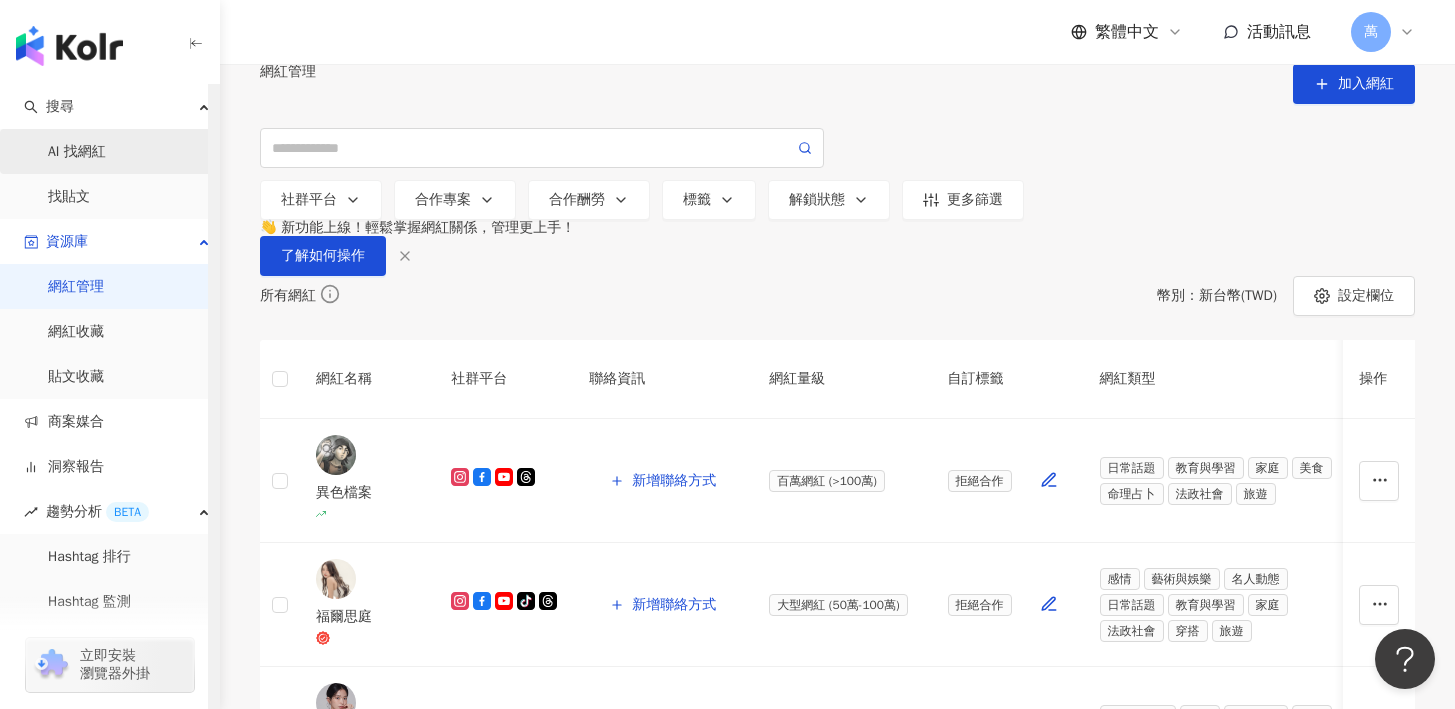 click on "AI 找網紅" at bounding box center (77, 152) 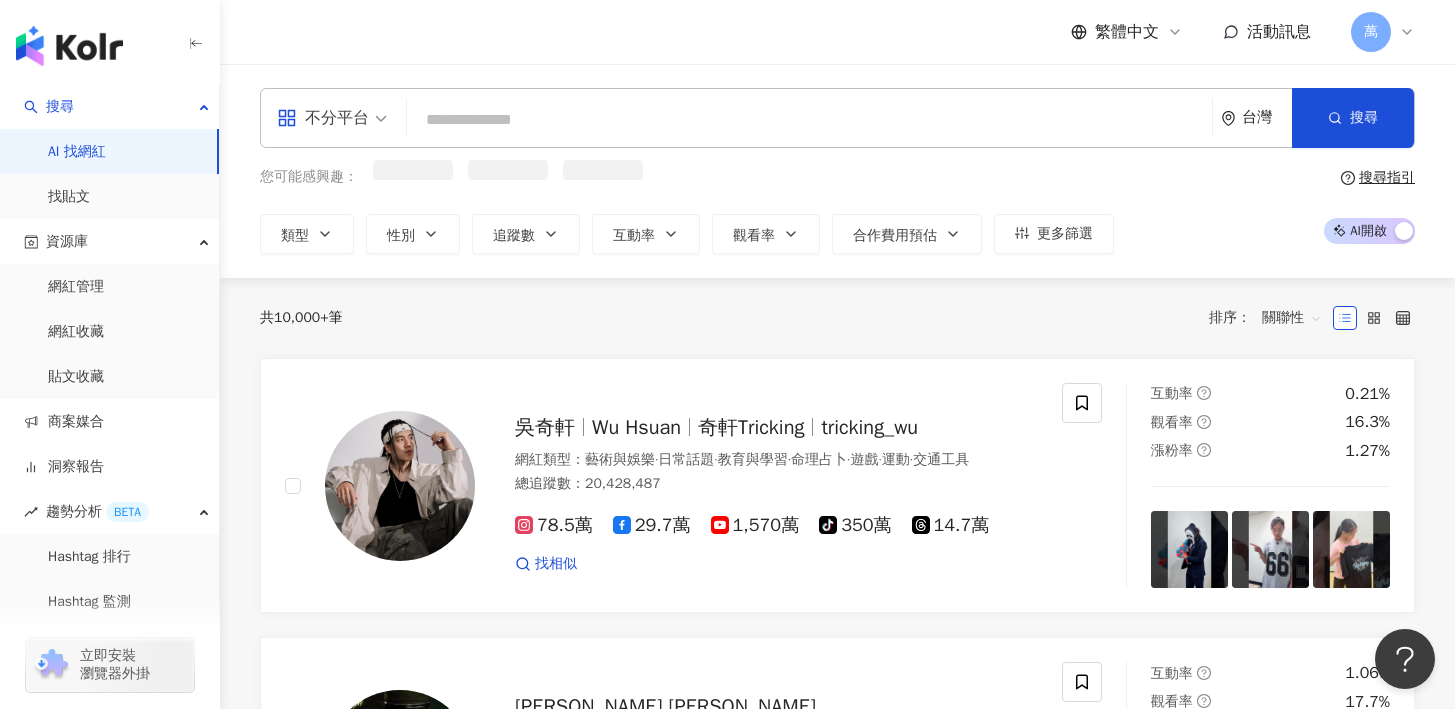 click at bounding box center [809, 120] 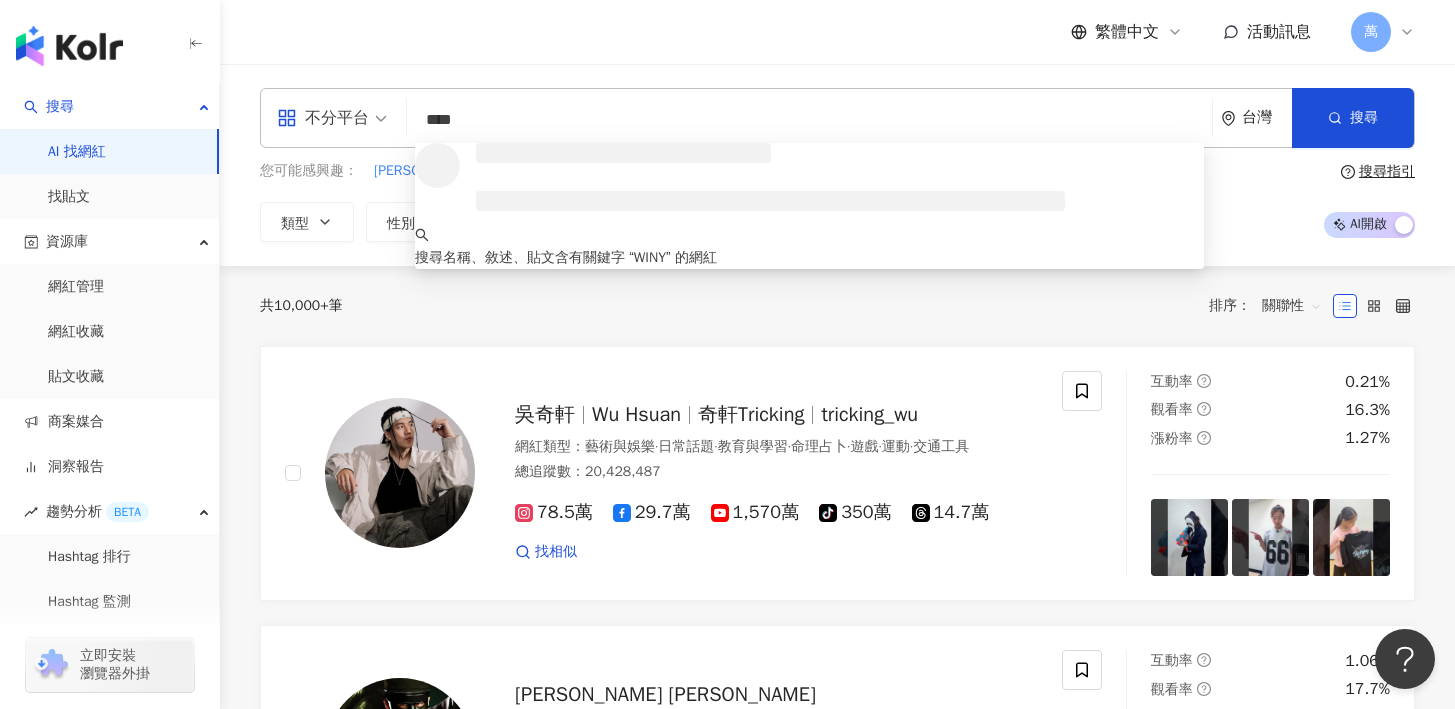 type on "*****" 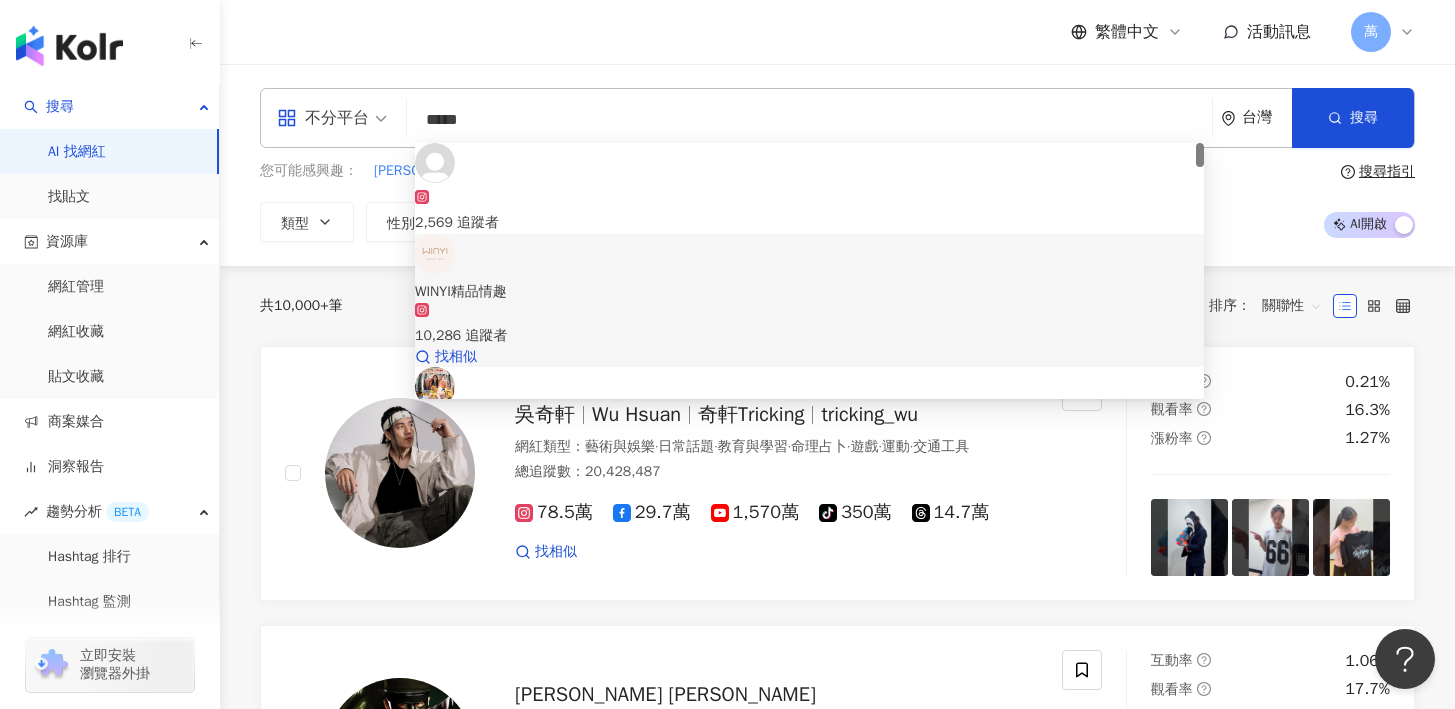 click on "10,286   追蹤者" at bounding box center (809, 336) 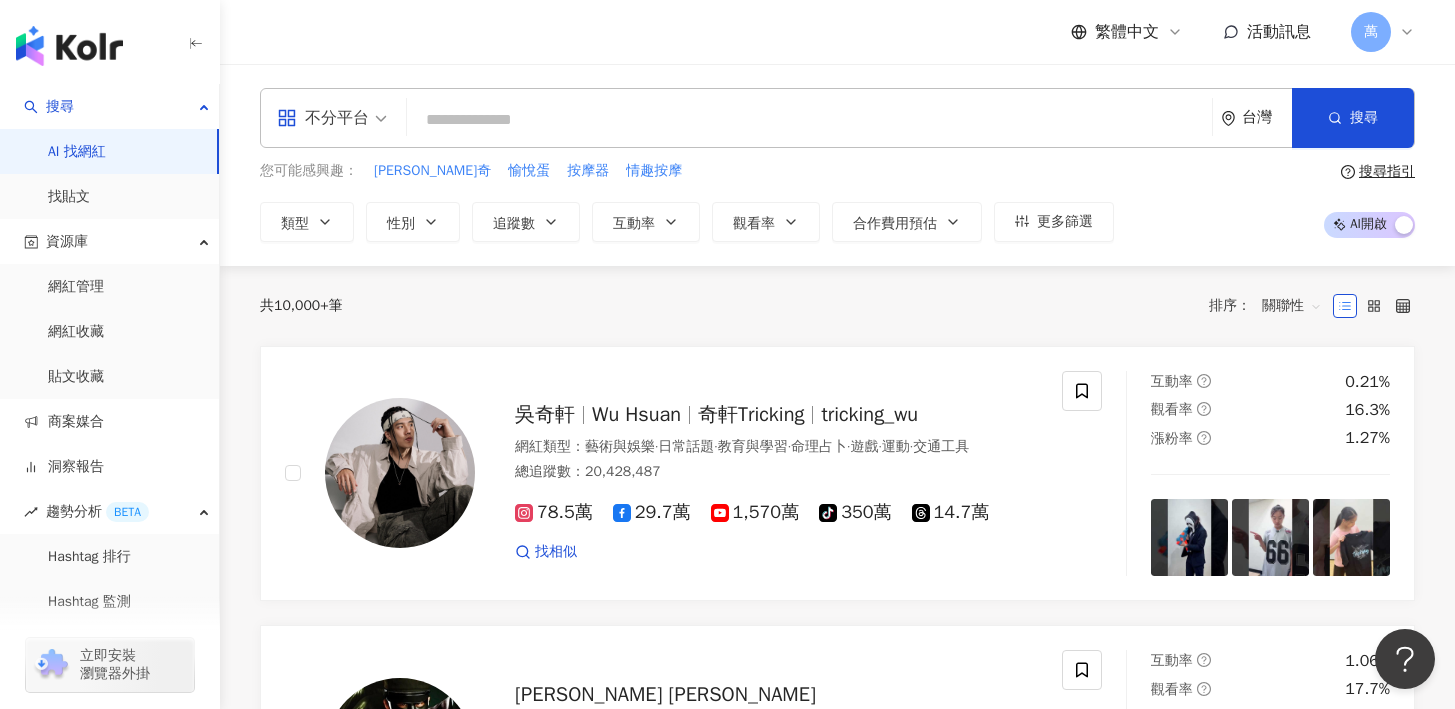 click at bounding box center [809, 120] 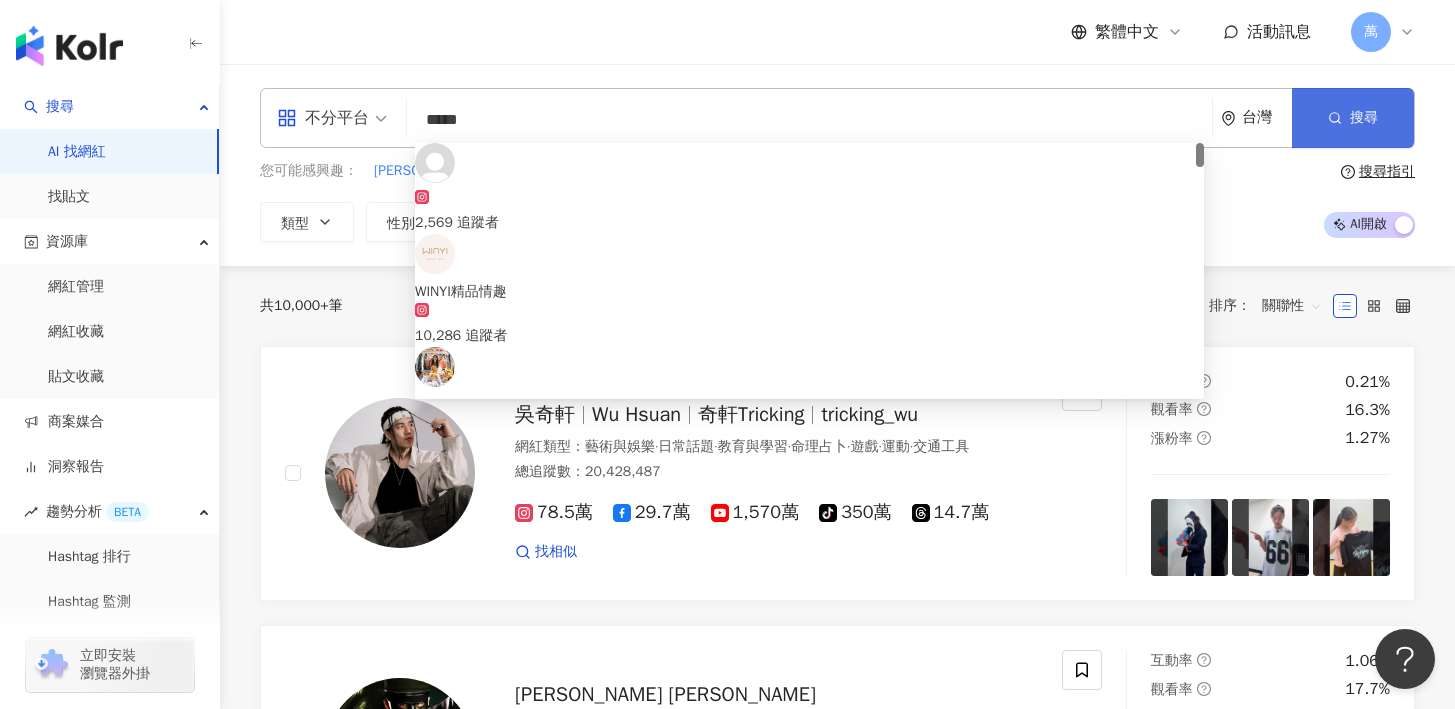 type on "*****" 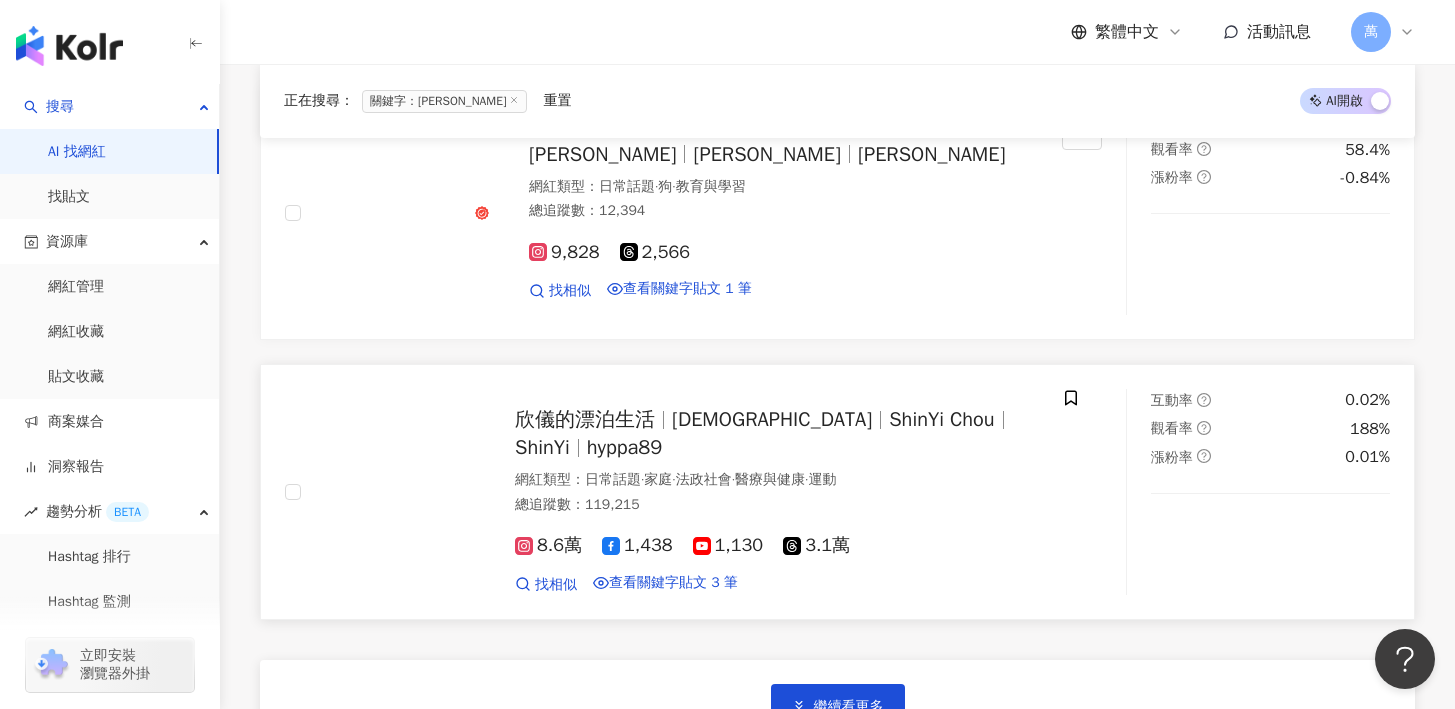 scroll, scrollTop: 3341, scrollLeft: 0, axis: vertical 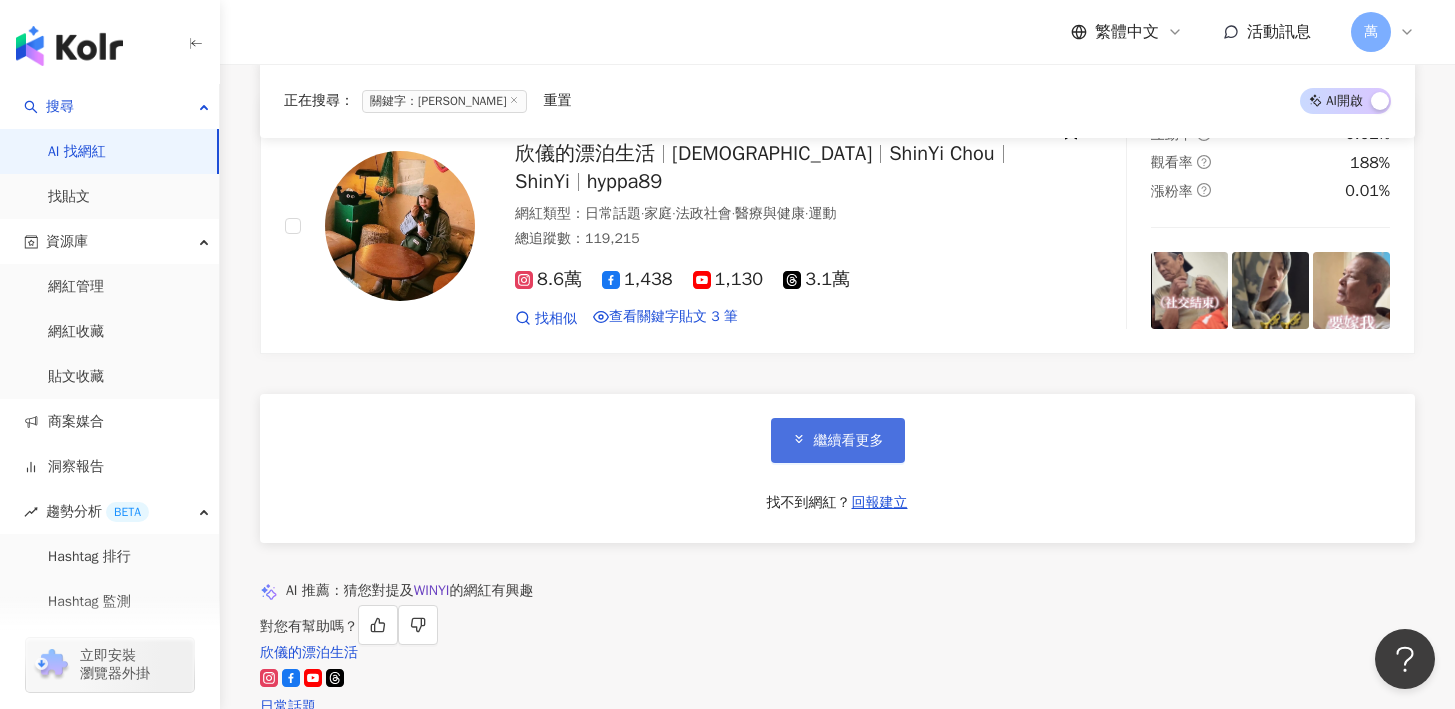 click on "繼續看更多" at bounding box center [838, 440] 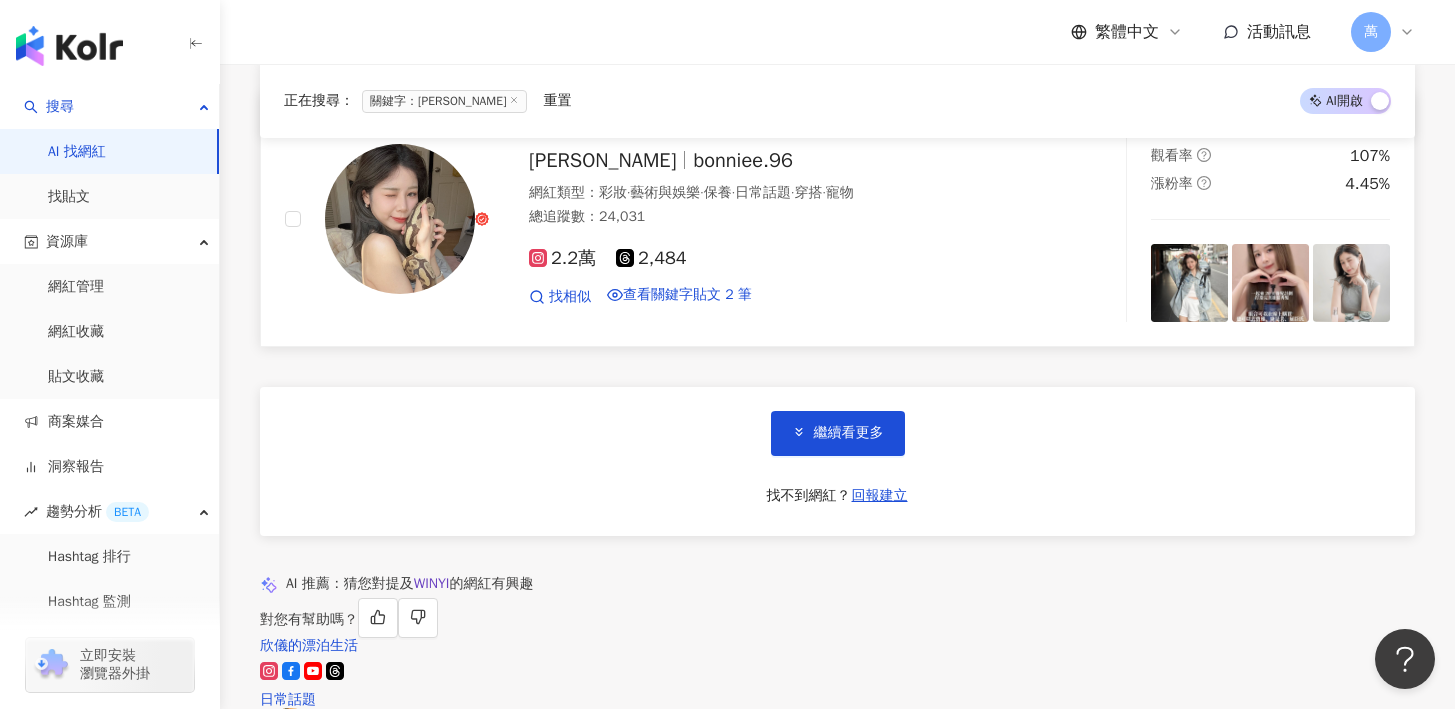 scroll, scrollTop: 6658, scrollLeft: 0, axis: vertical 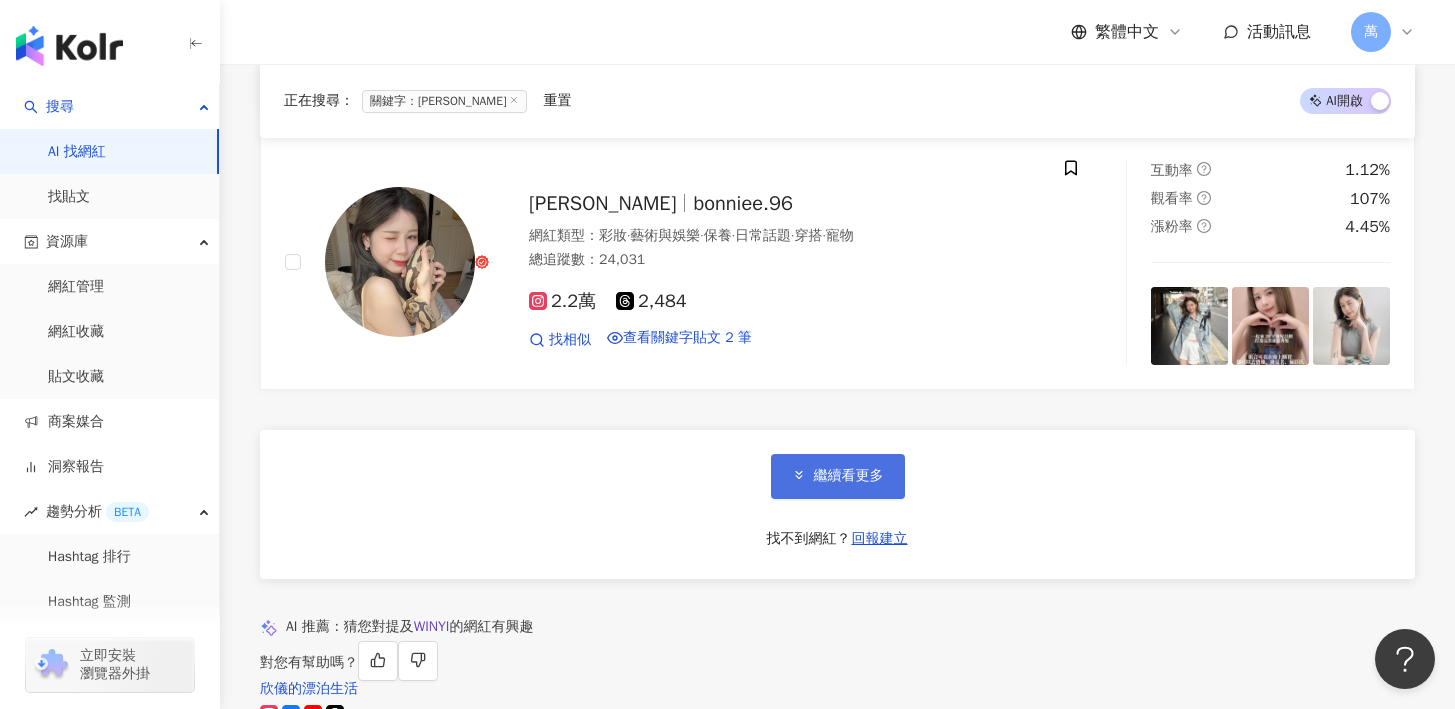 click on "繼續看更多" at bounding box center [849, 476] 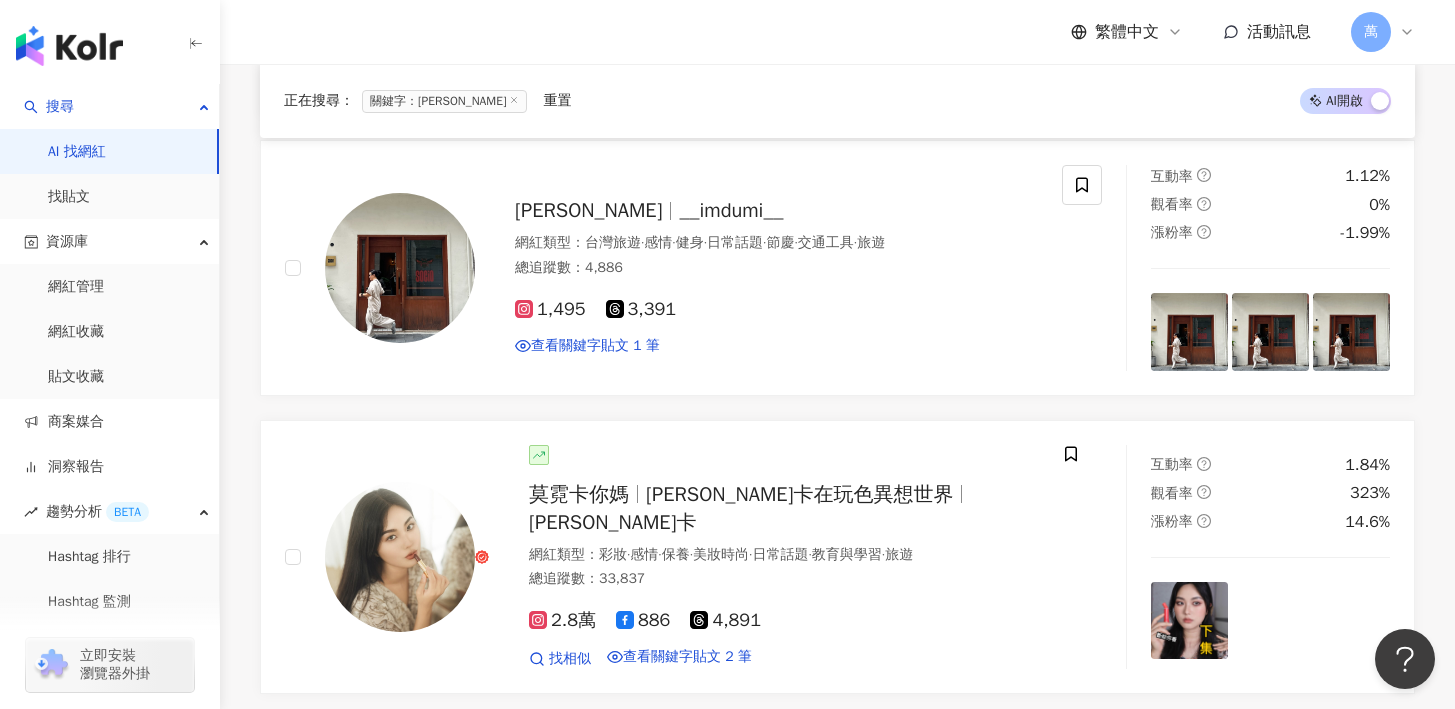 scroll, scrollTop: 8061, scrollLeft: 0, axis: vertical 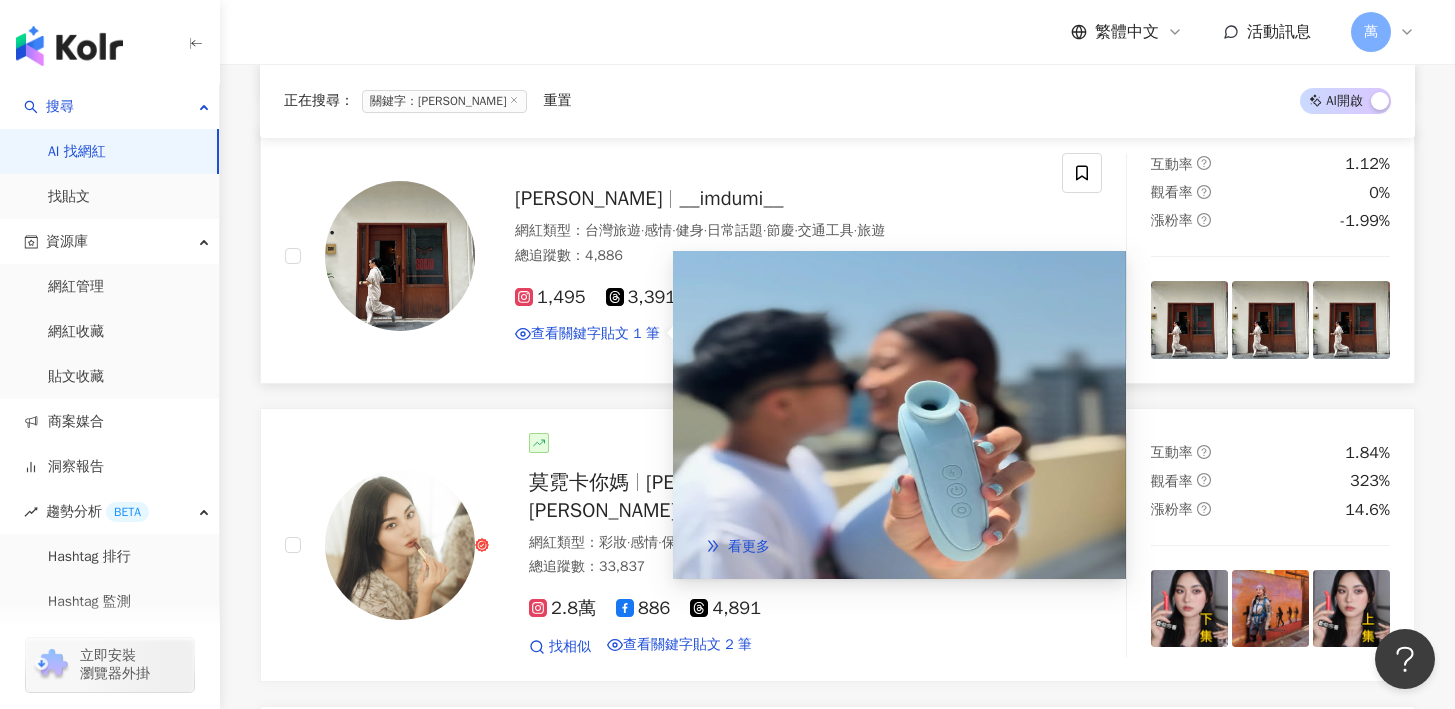 click on "om 的新品『企鵝寶寶換頭吸吮器』
外型可愛，包裝很精美～
盒內附有專用收納袋，收納方便又有儀式感，整體質感很好，像收到一份貼心小禮物🎁😊
三種吸頭可以替換，每一種都有不同的刺激感。
包覆感非常好，能完整接觸敏感部位，震感集中又不會太強烈。
企鵝寶寶震度感覺起來是屬於溫柔型，剛剛好的刺激反而更能讓身體慢慢進入狀態，慢慢探索身體👍🏽
震動模式和力道都可以自由切換，操作簡單不複雜。
震動聲也不大‼️（這點非常喜歡）
所以在安靜的空間使用也不太容易被發現，安心感加分。
使用完覺得非常喜歡，有時候玩一些玩具也可以增添一些情趣🤩
連羅也愛不釋手🩵🩵🩵" at bounding box center (899, 394) 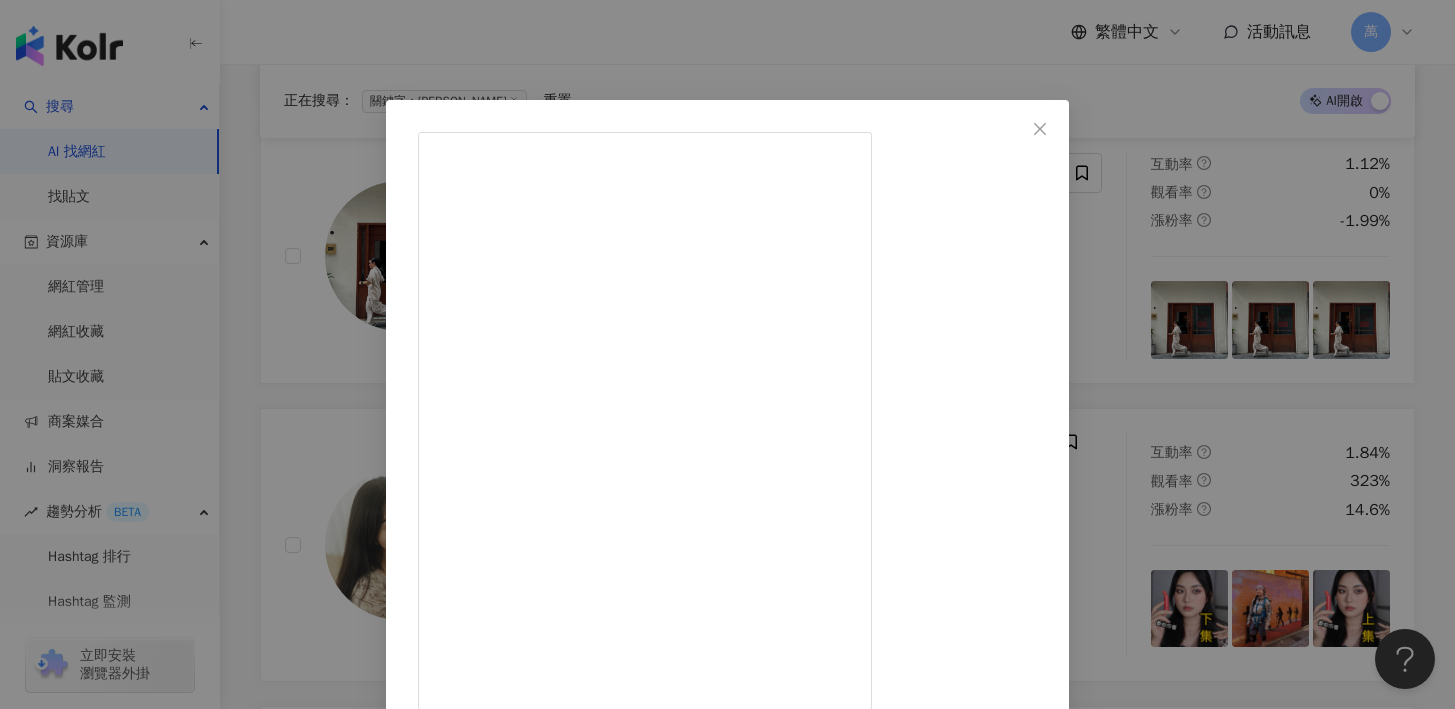 scroll, scrollTop: 56, scrollLeft: 0, axis: vertical 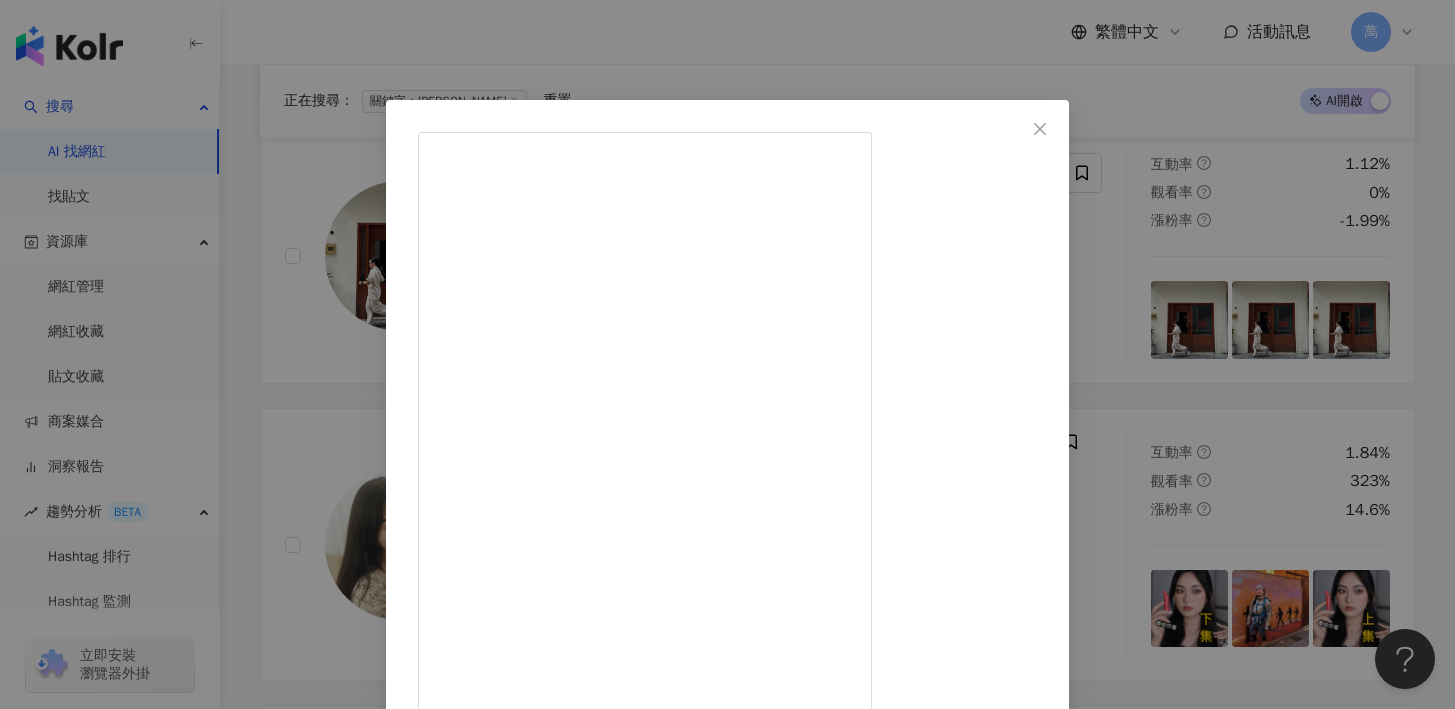 click on "DUMI 曉瑛 2025/5/14 前陣子體驗了 @winyiom 的新品『企鵝寶寶換頭吸吮器』
外型可愛，包裝很精美～
盒內附有專用收納袋，收納方便又有儀式感，整體質感很好，像收到一份貼心小禮物🎁😊
三種吸頭可以替換，每一種都有不同的刺激感。
包覆感非常好，能完整接觸敏感部位，震感集中又不會太強烈。
企鵝寶寶震度感覺起來是屬於溫柔型，剛剛好的刺激反而更能讓身體慢慢進入狀態，慢慢探索身體👍🏽
震動模式和力道都可以自由切換，操作簡單不複雜。
震動聲也不大‼️（這點非常喜歡）
所以在安靜的空間使用也不太容易被發現，安心感加分。
使用完覺得非常喜歡，有時候玩一些玩具也可以增添一些情趣🤩
連羅也愛不釋手🩵🩵🩵
Winyiom還有非常多不同款式的玩具，歡迎大家去逛逛喲～
#winyiom #企鵝寶寶 #企鵝寶寶換頭吸吮器 115 查看原始貼文" at bounding box center [727, 354] 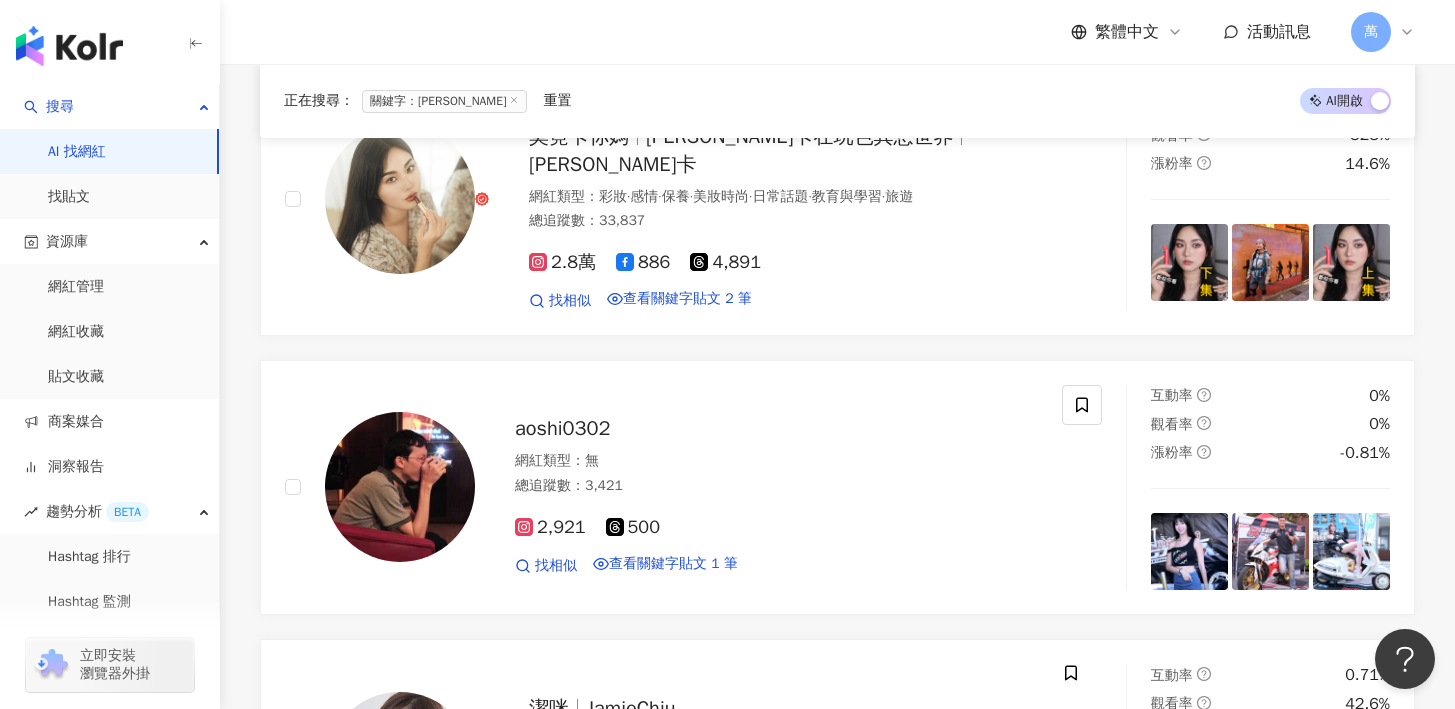 scroll, scrollTop: 8683, scrollLeft: 0, axis: vertical 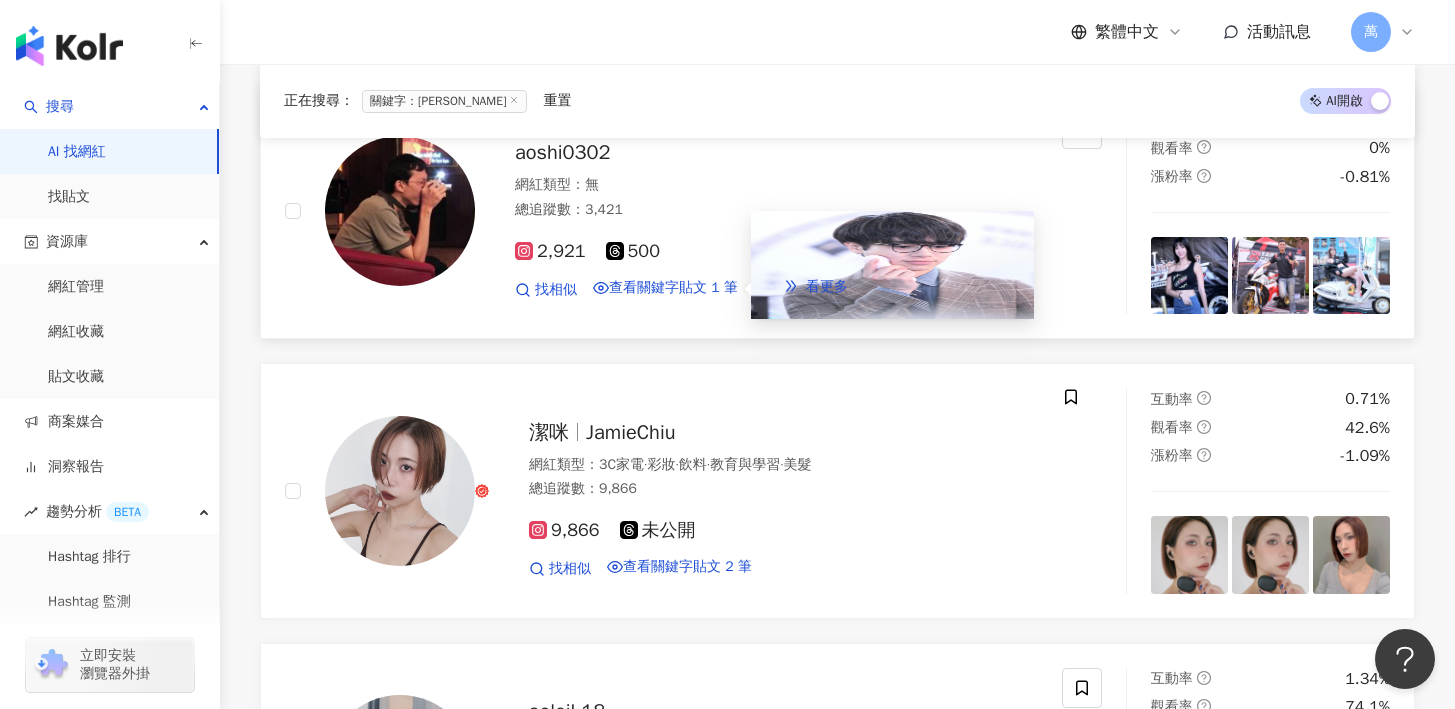 click on "2024/8/7" at bounding box center (892, 234) 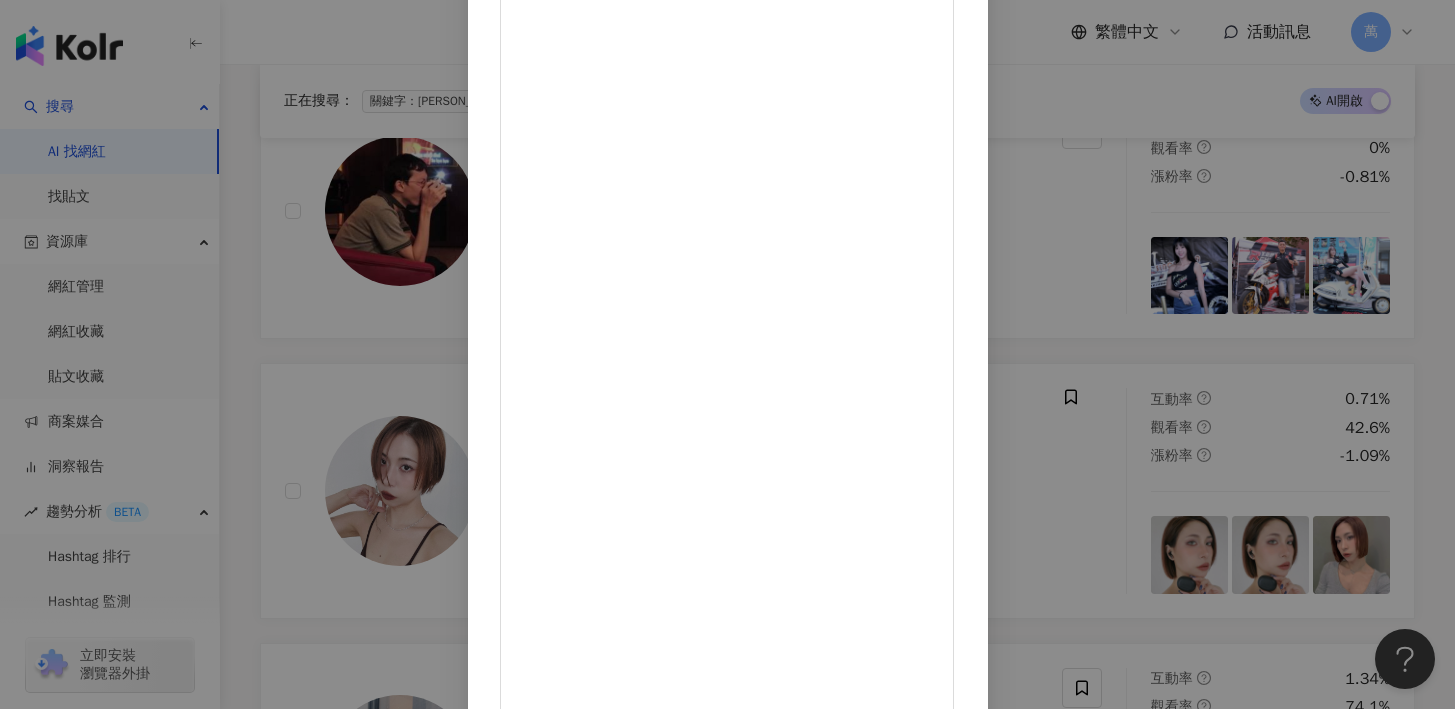 scroll, scrollTop: 0, scrollLeft: 0, axis: both 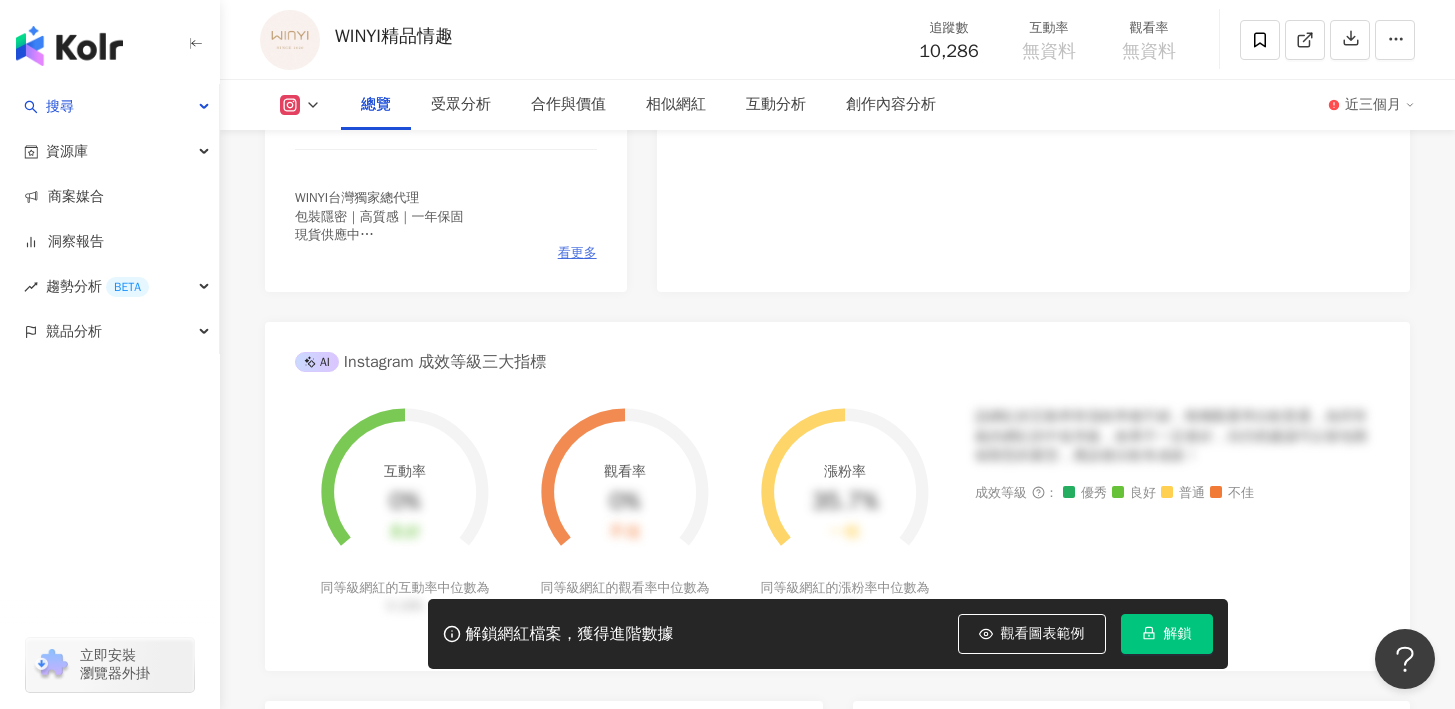 click on "看更多" at bounding box center [577, 253] 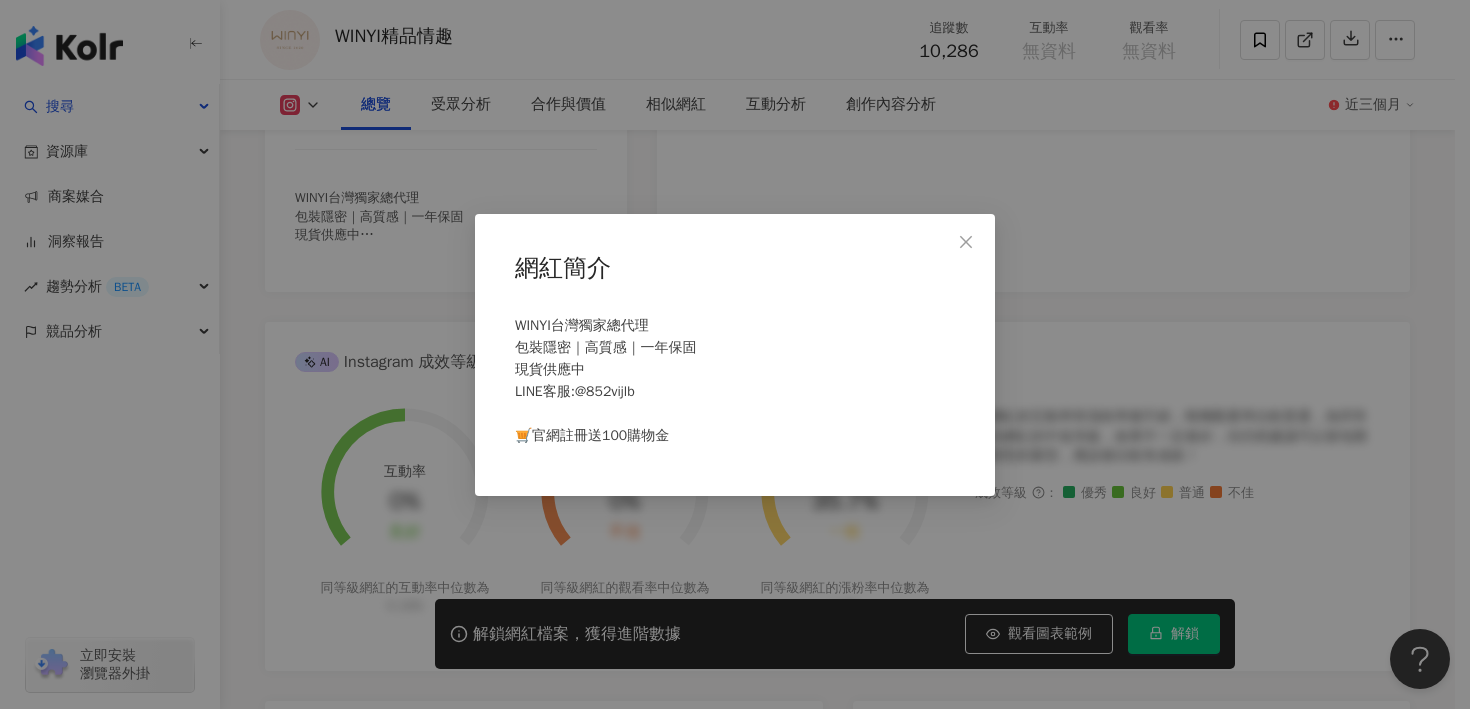 click 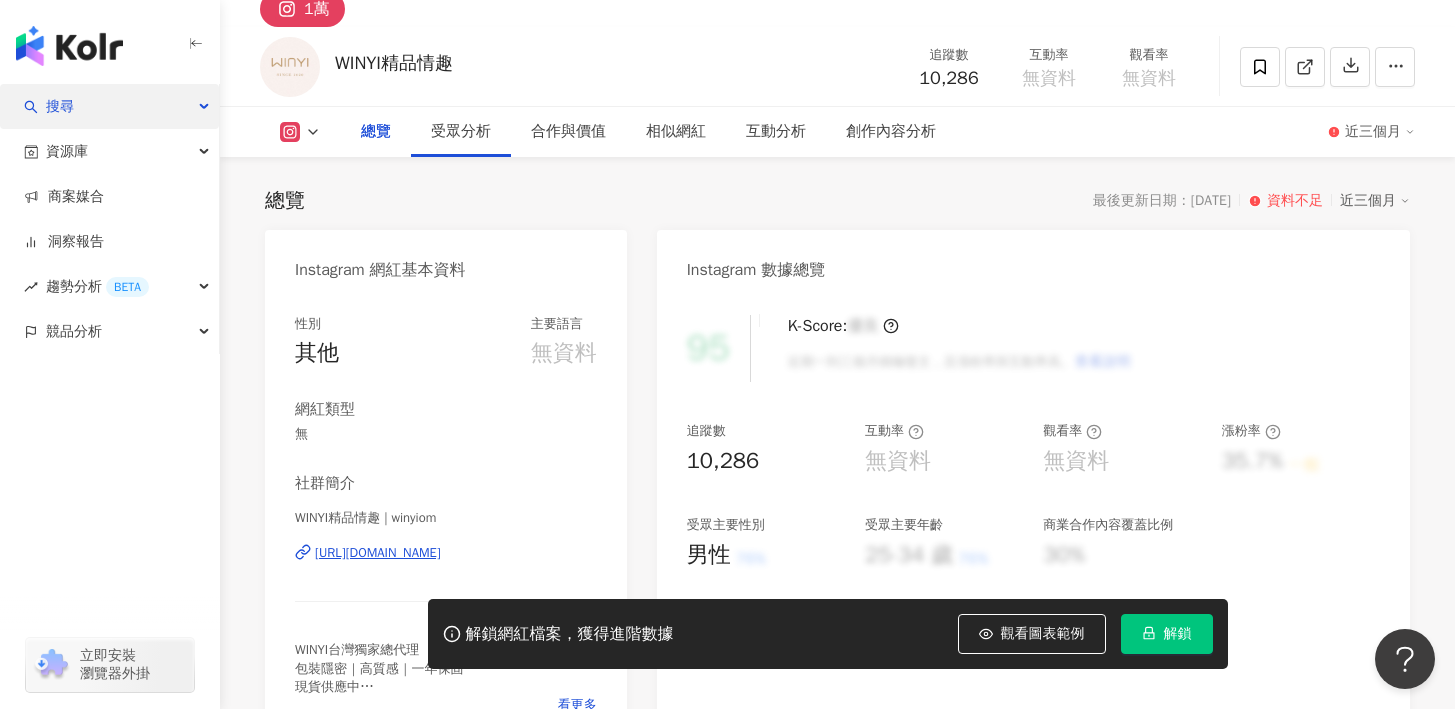 scroll, scrollTop: 0, scrollLeft: 0, axis: both 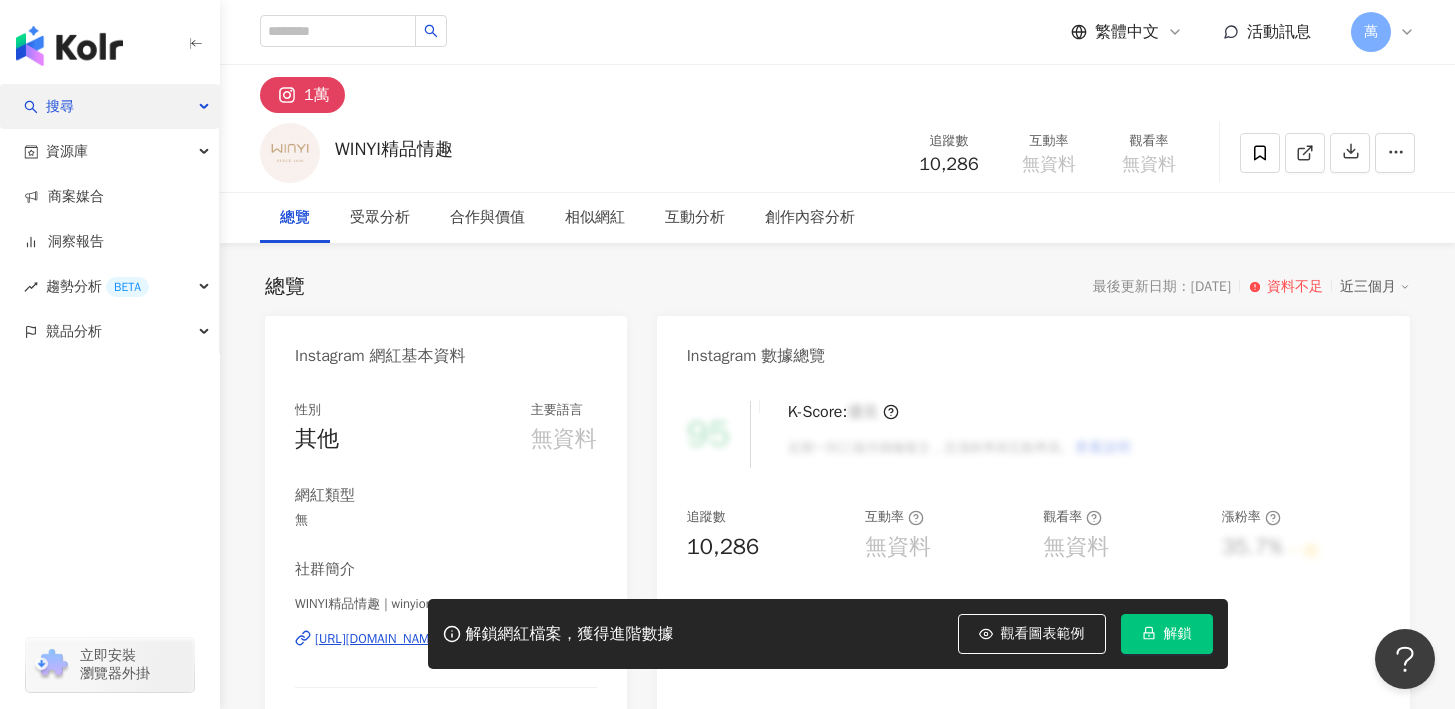 click on "搜尋" at bounding box center (60, 106) 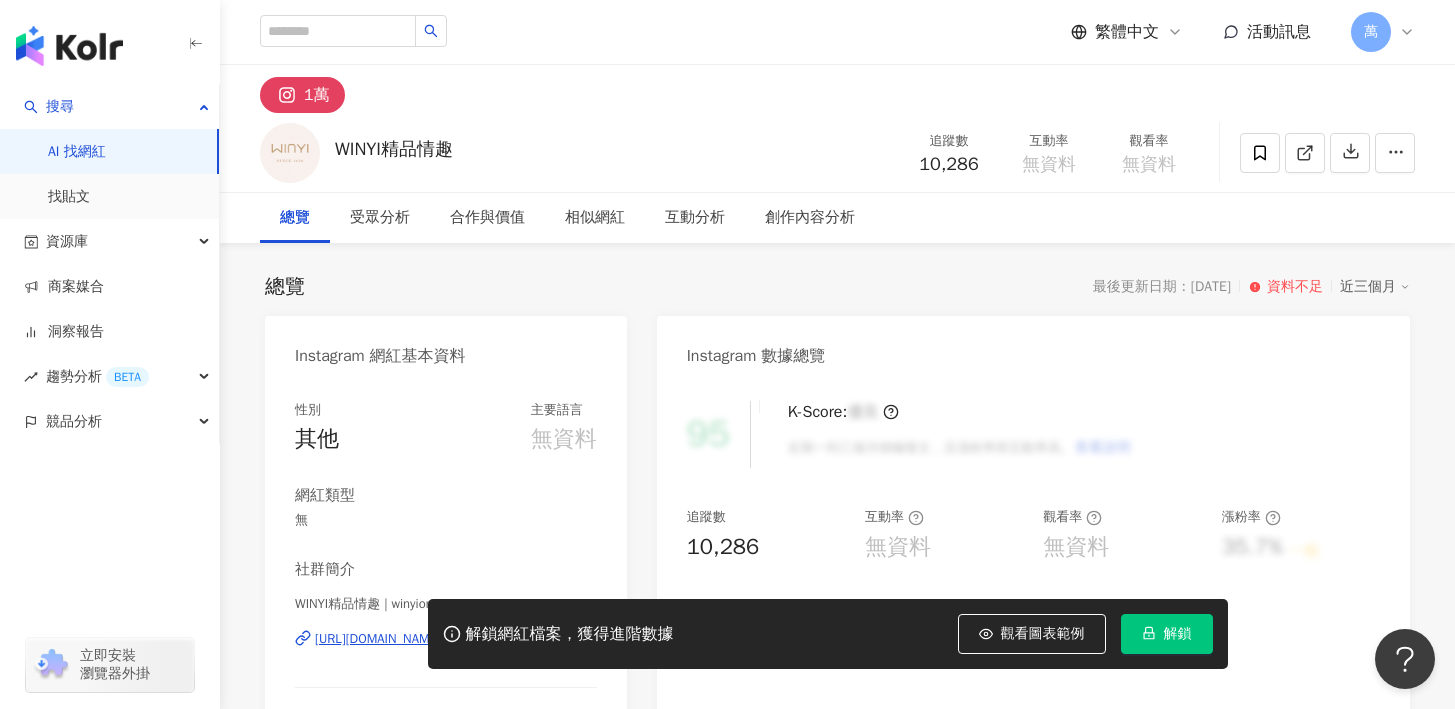 click on "AI 找網紅" at bounding box center (77, 152) 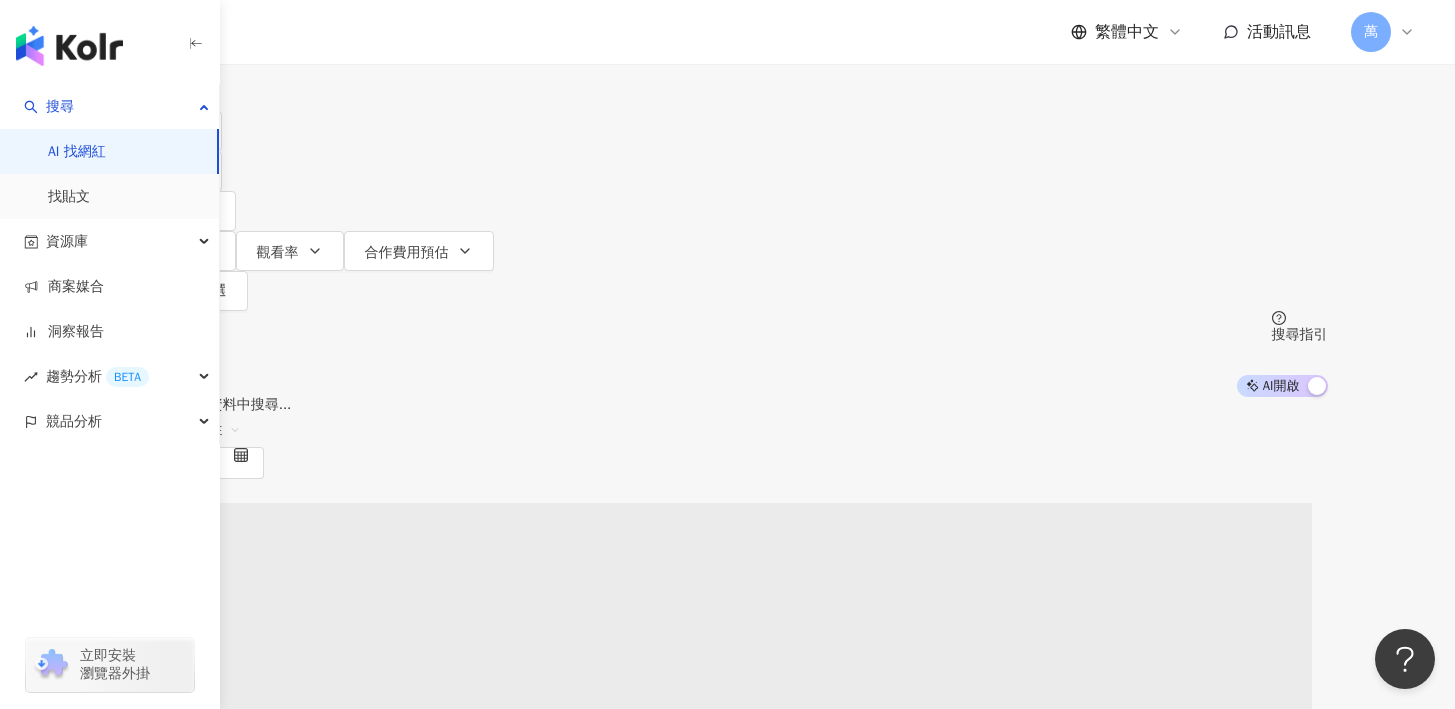 click at bounding box center (338, 19) 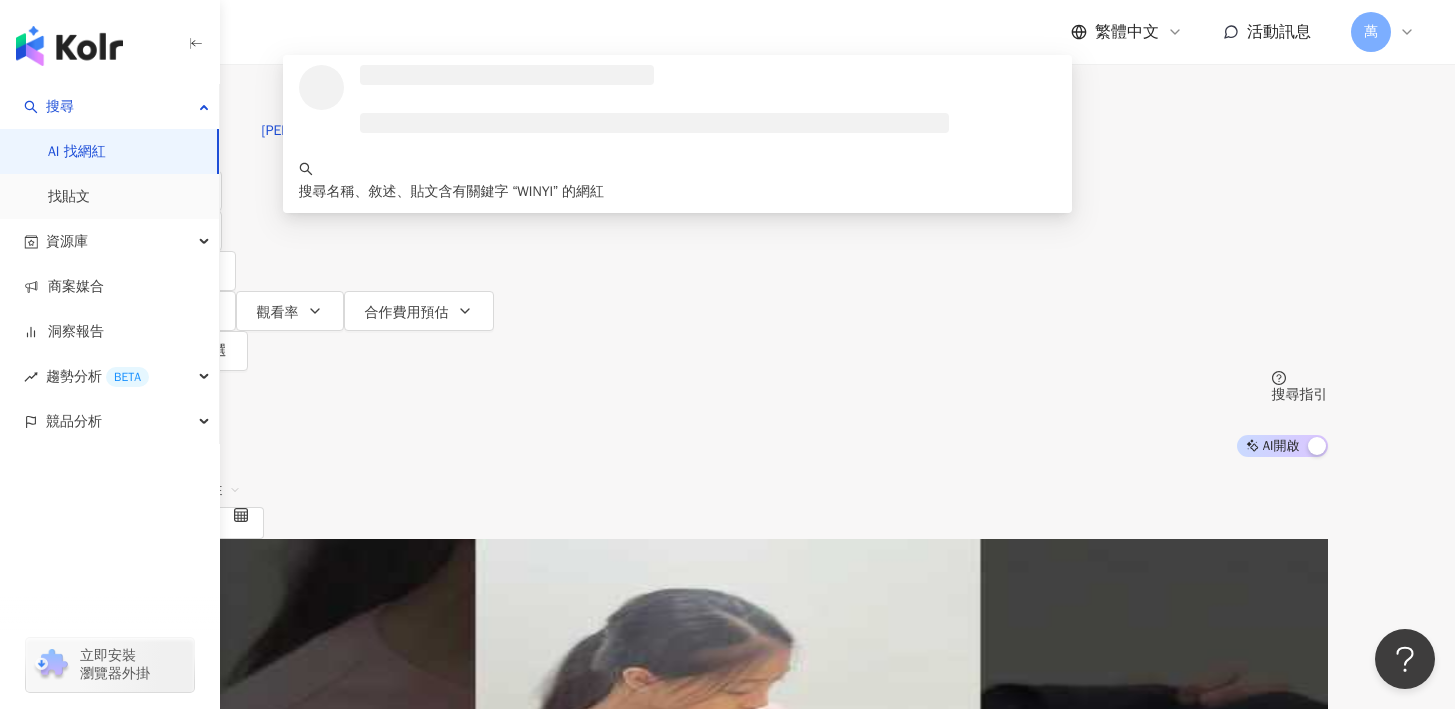 type on "*****" 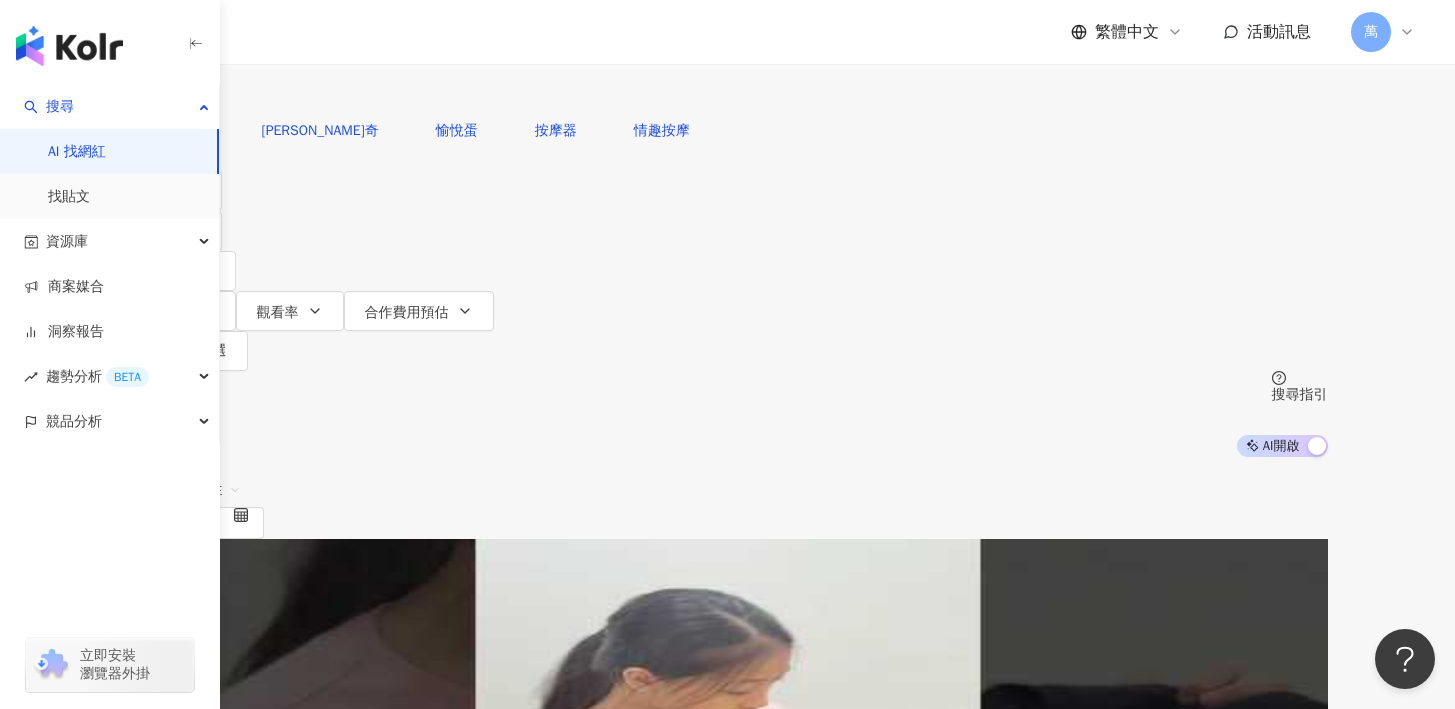 click on "搜尋" at bounding box center [185, 91] 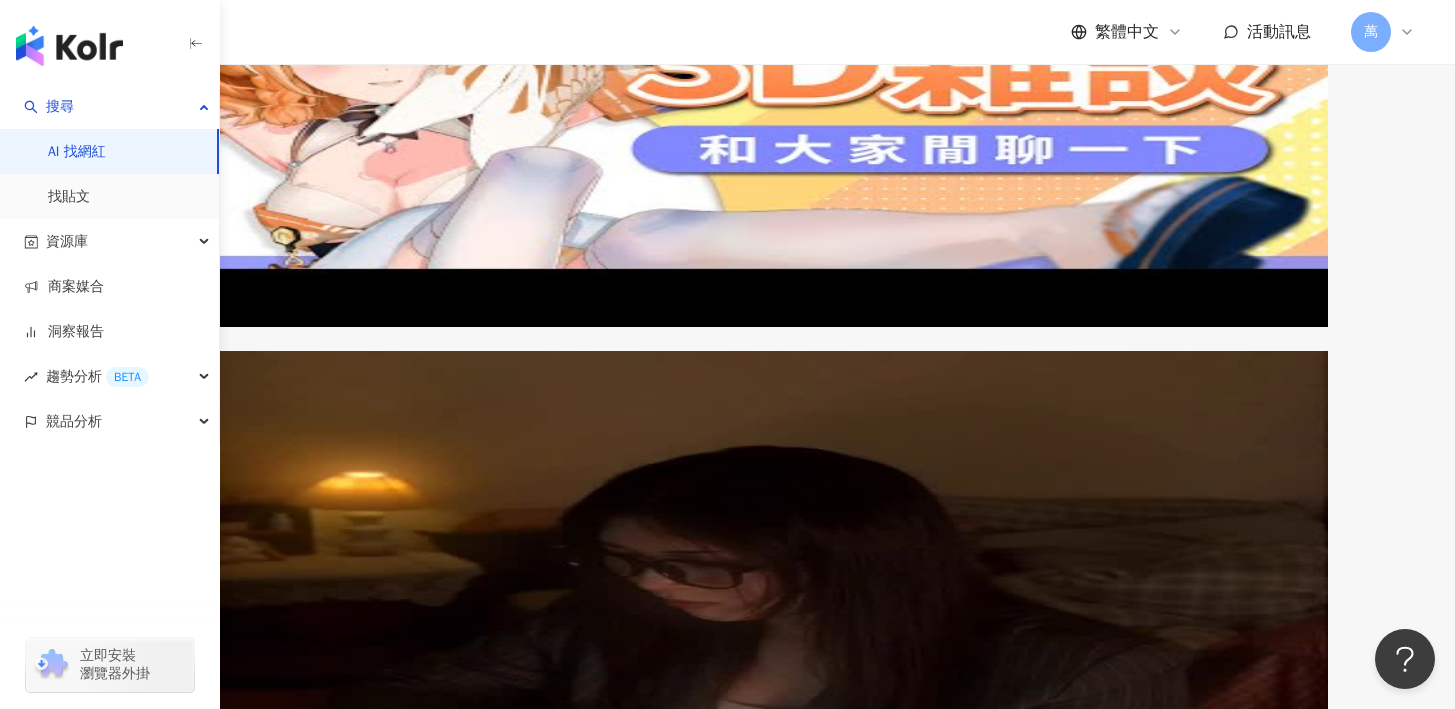 click on "繼續看更多" at bounding box center [220, 2660] 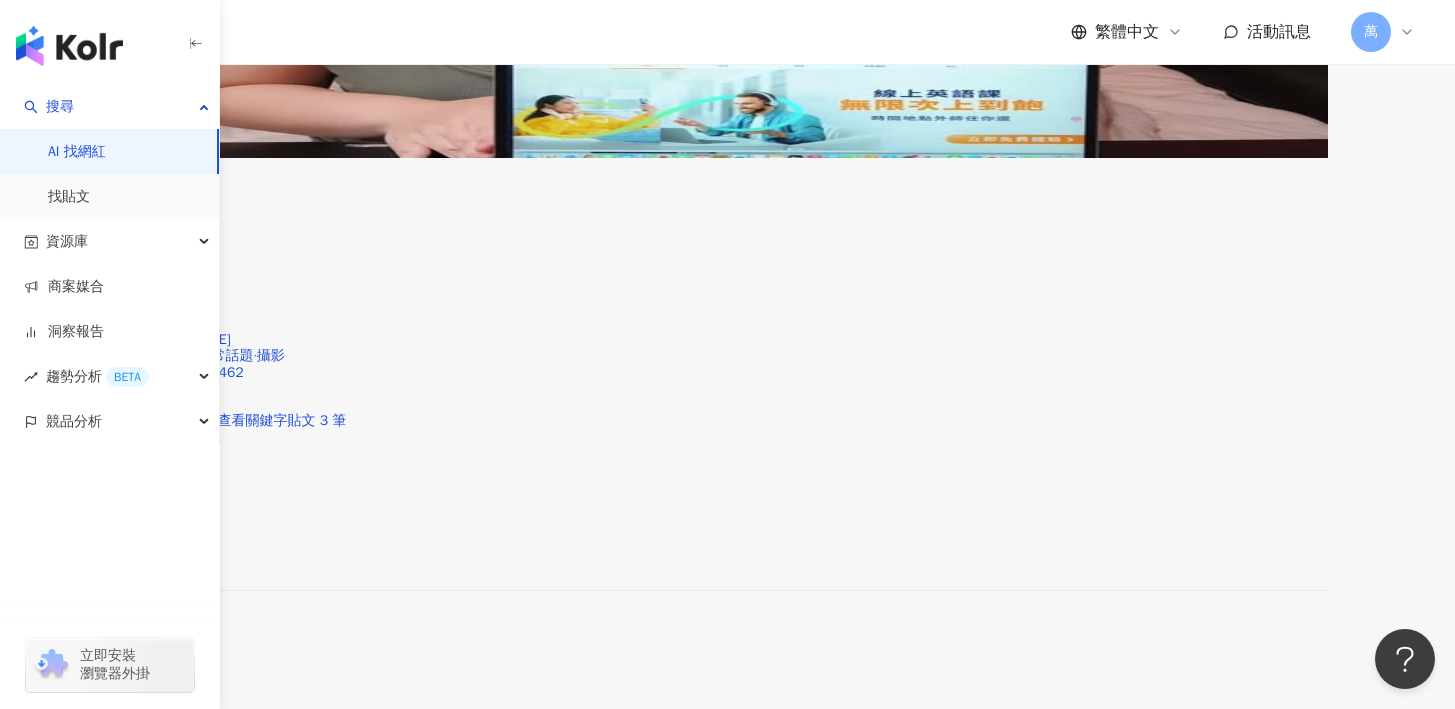 scroll, scrollTop: 6967, scrollLeft: 0, axis: vertical 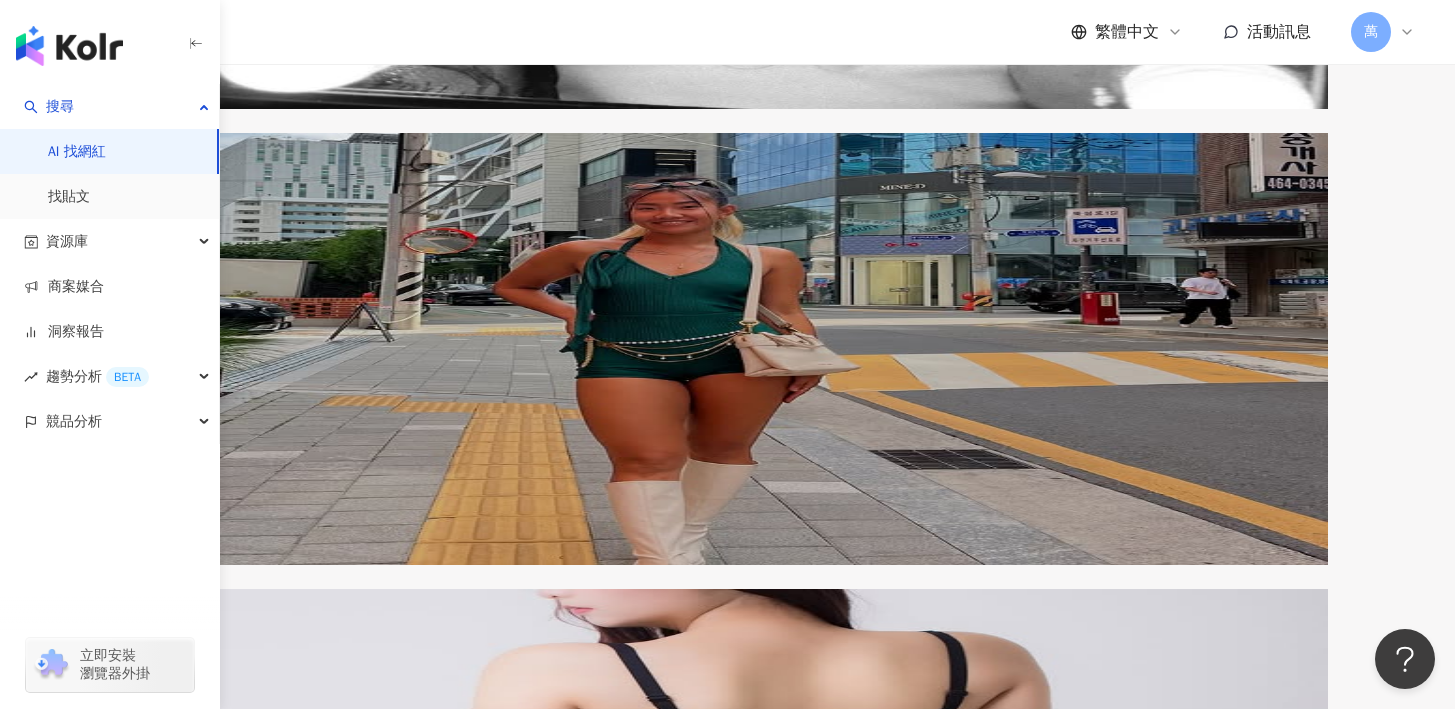 click on "繼續看更多" at bounding box center [207, 4804] 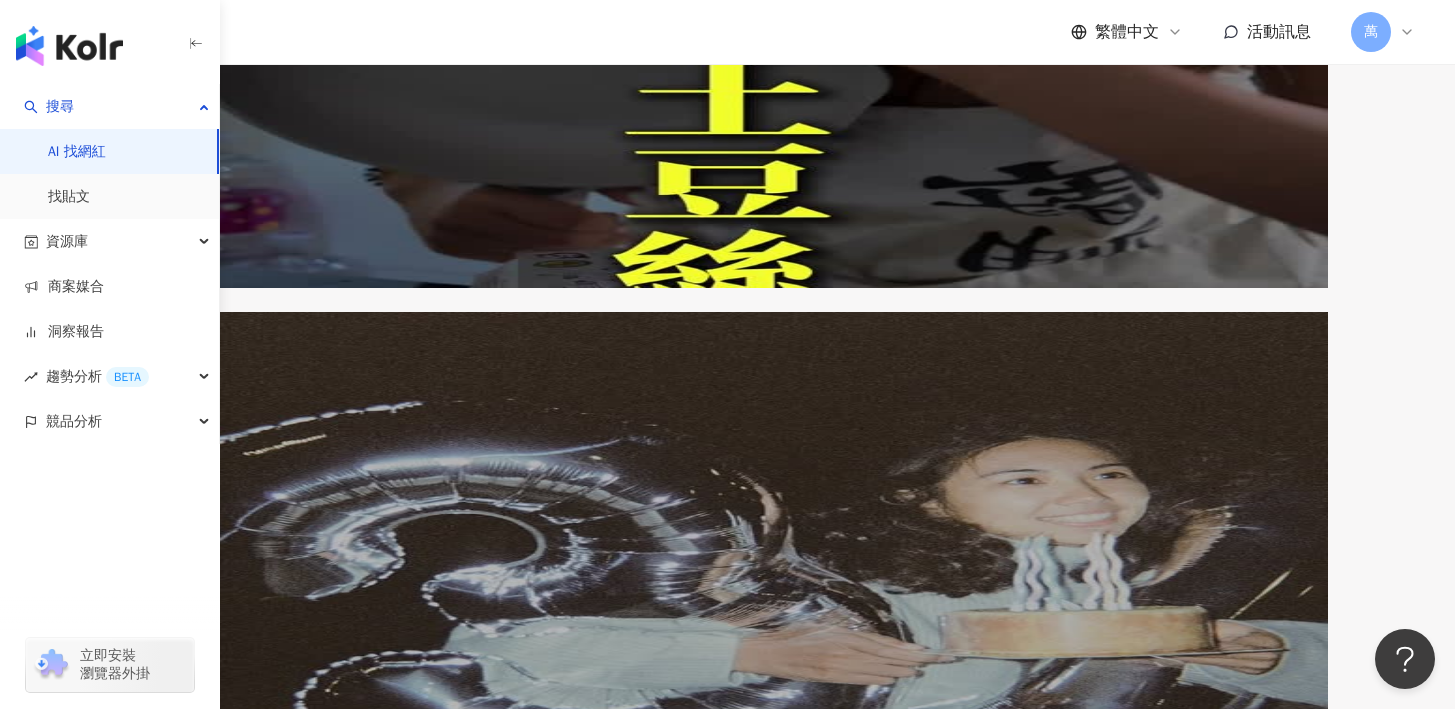scroll, scrollTop: 10075, scrollLeft: 0, axis: vertical 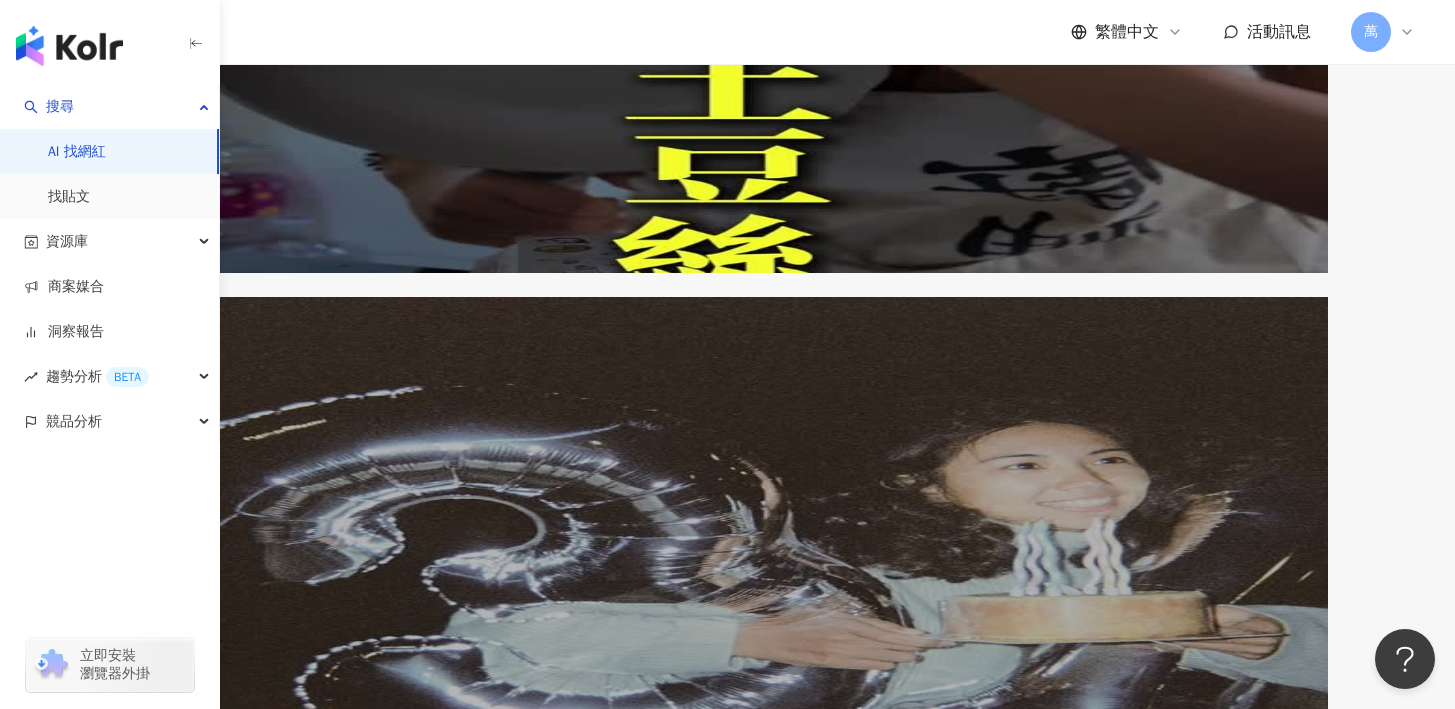 click on "繼續看更多" at bounding box center [220, 7334] 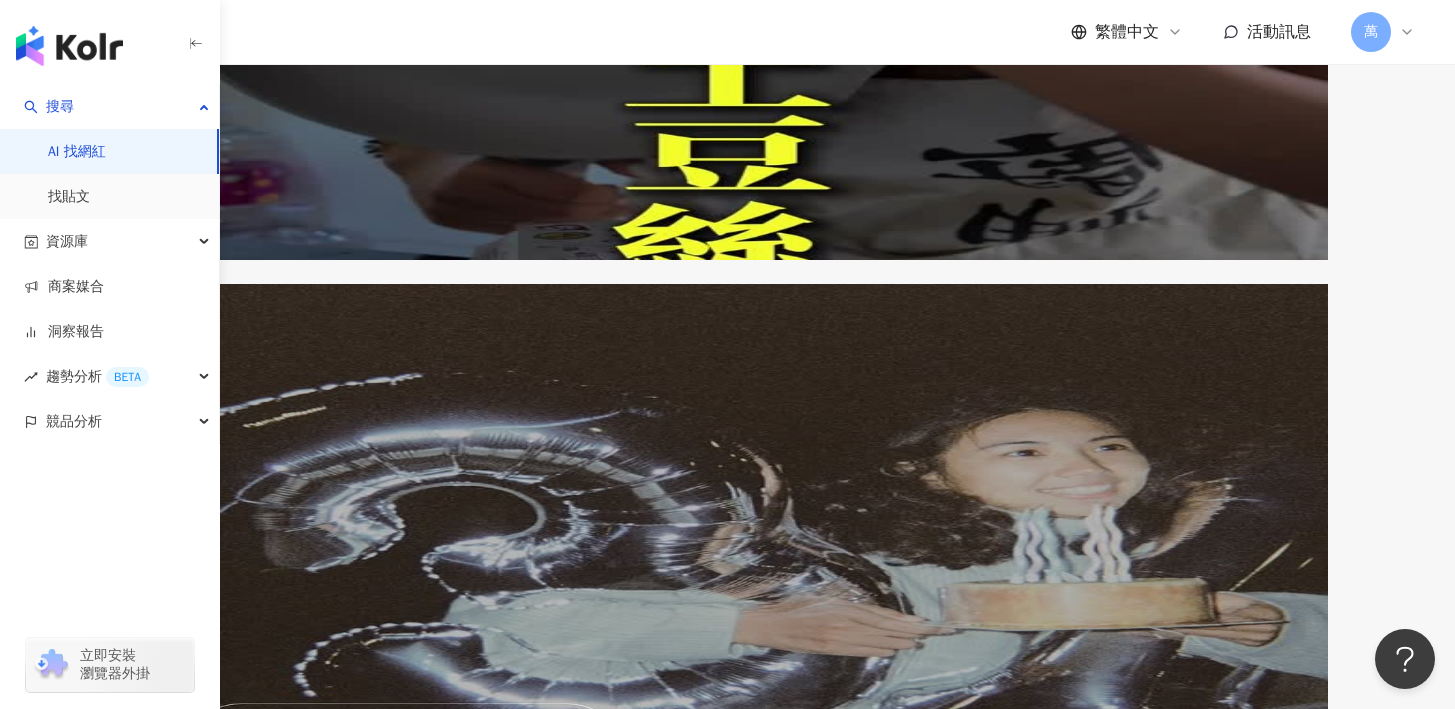 click on "2025/4/19" at bounding box center [785, 7438] 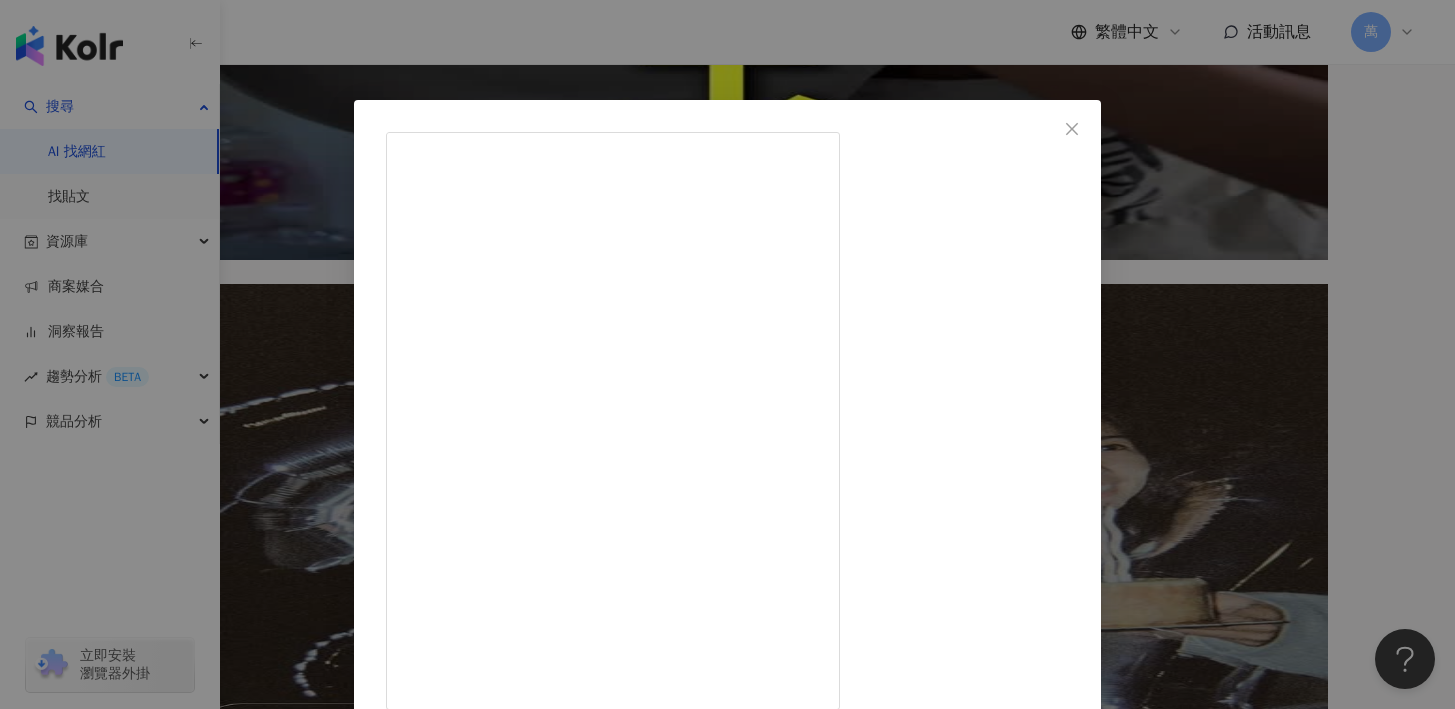 scroll, scrollTop: 78, scrollLeft: 0, axis: vertical 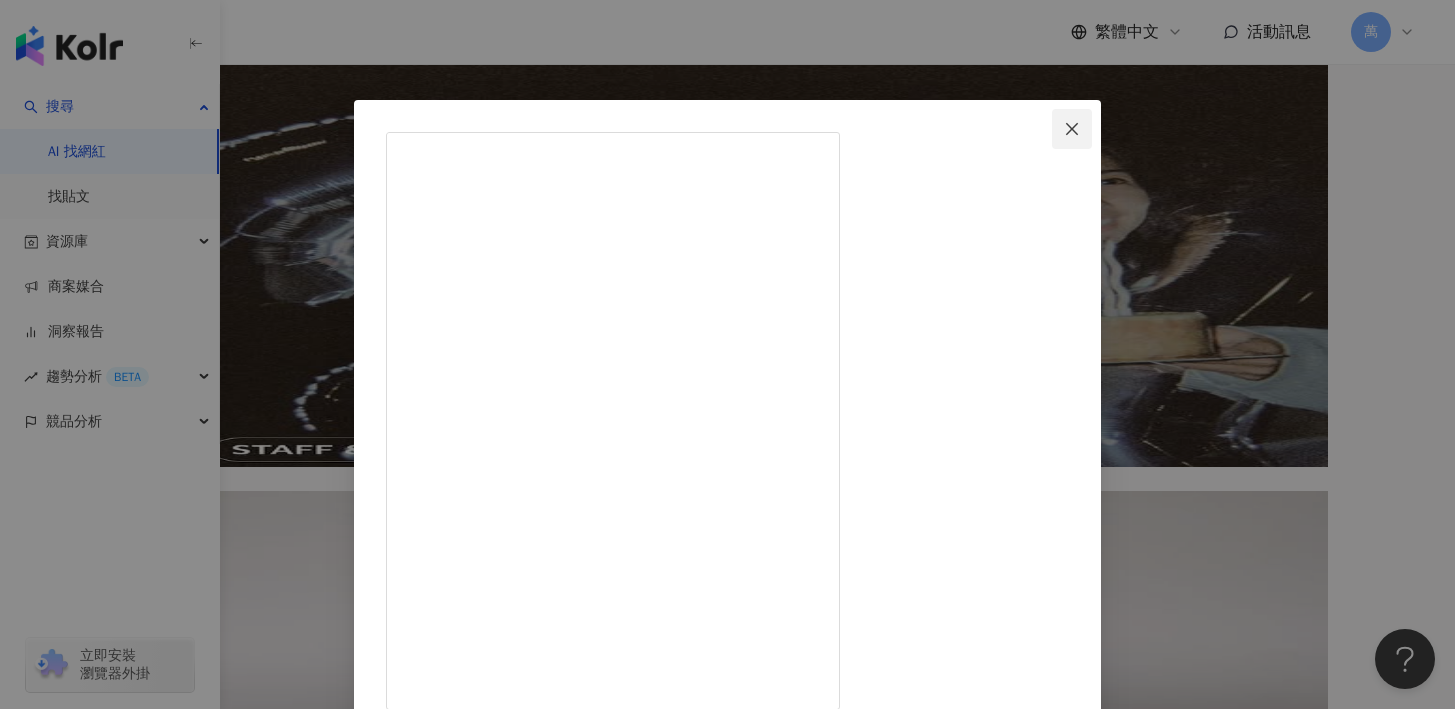 click 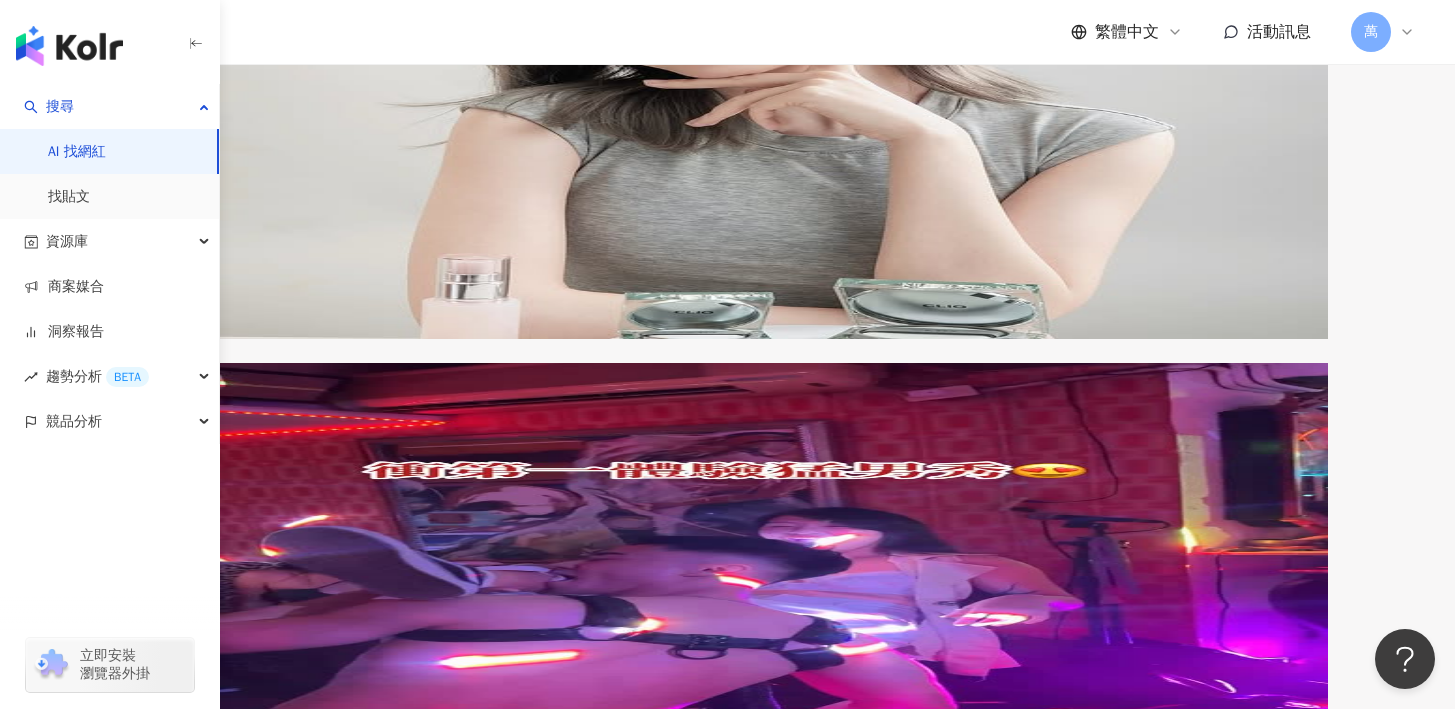 scroll, scrollTop: 11743, scrollLeft: 0, axis: vertical 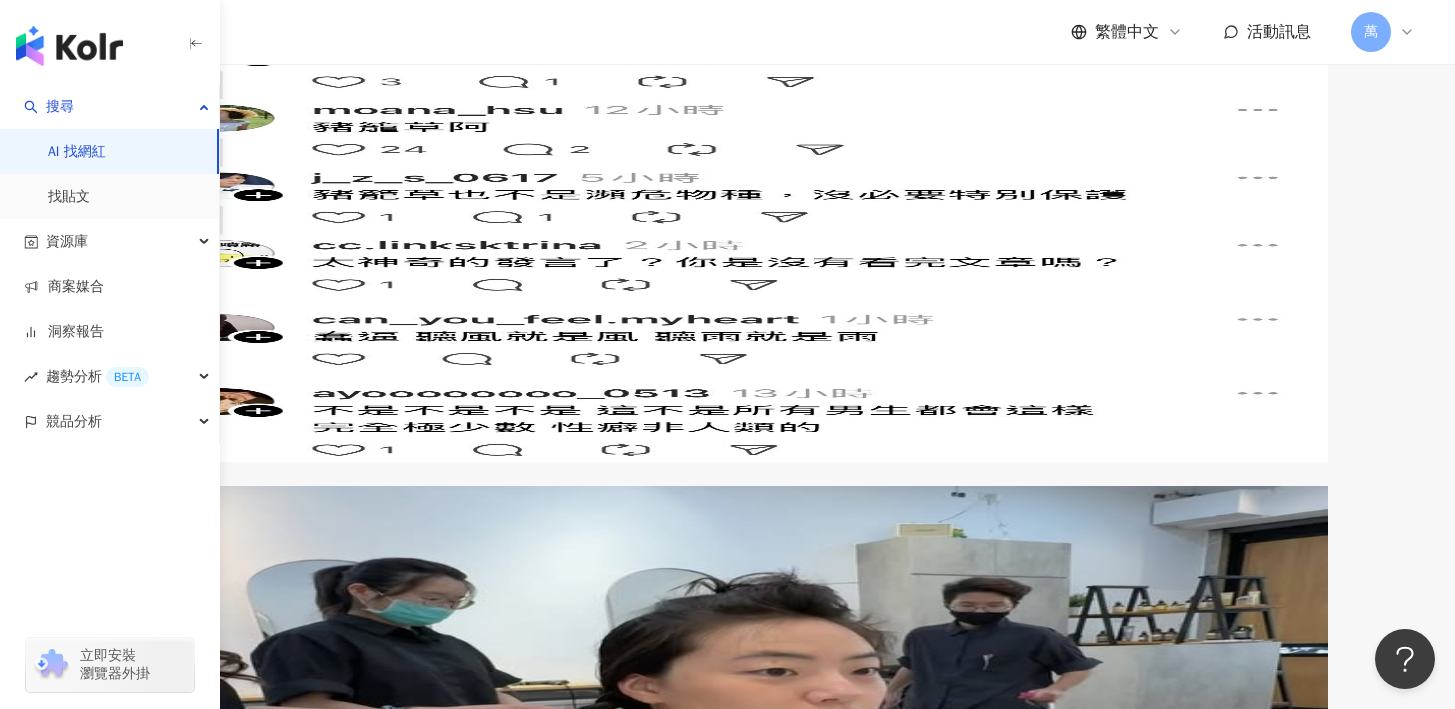 click 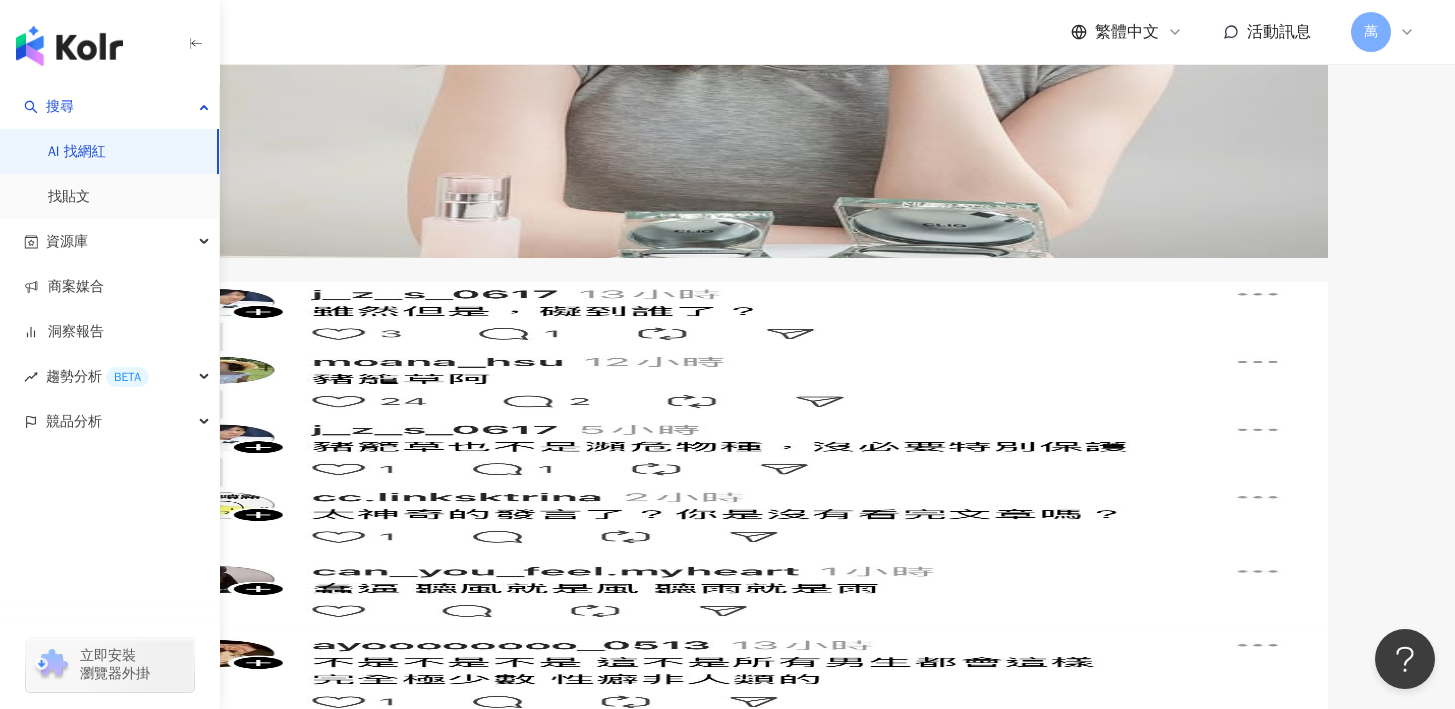 click 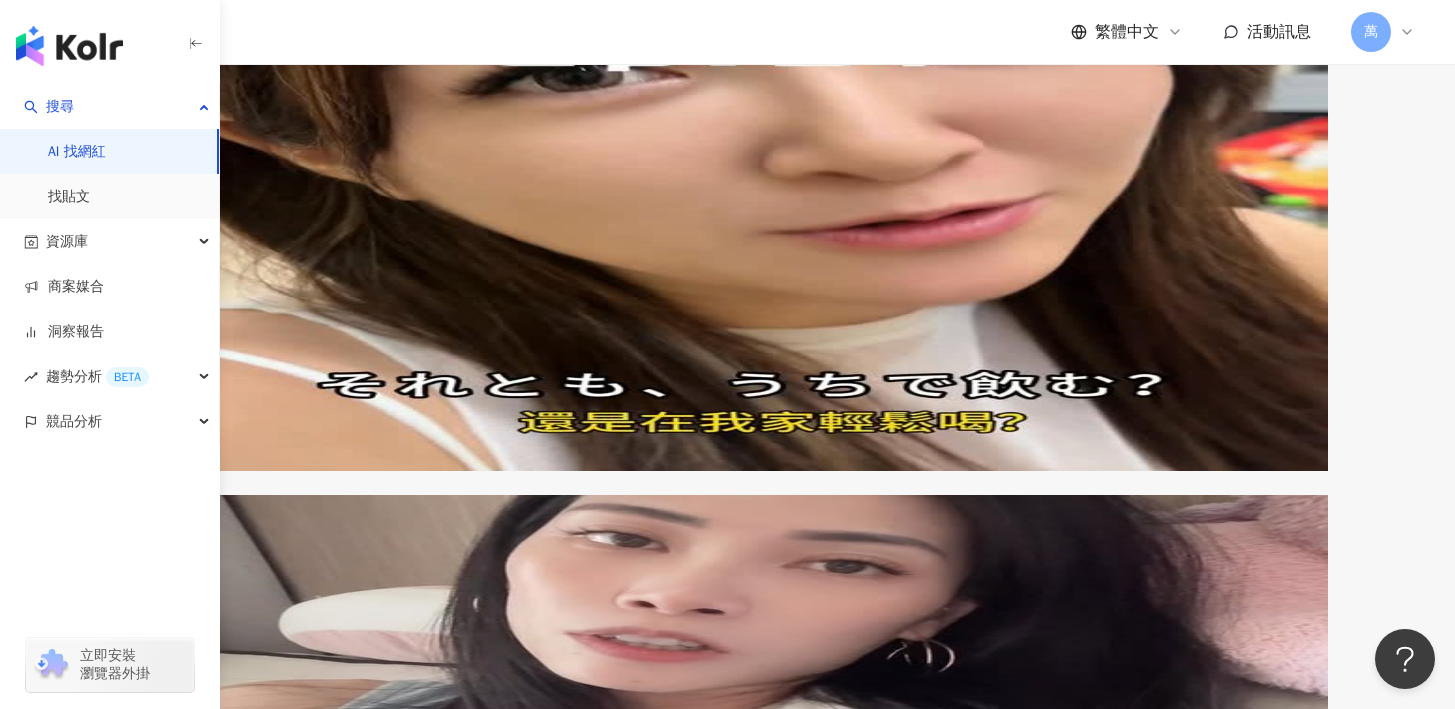 click on "重置" at bounding box center [728, -1442] 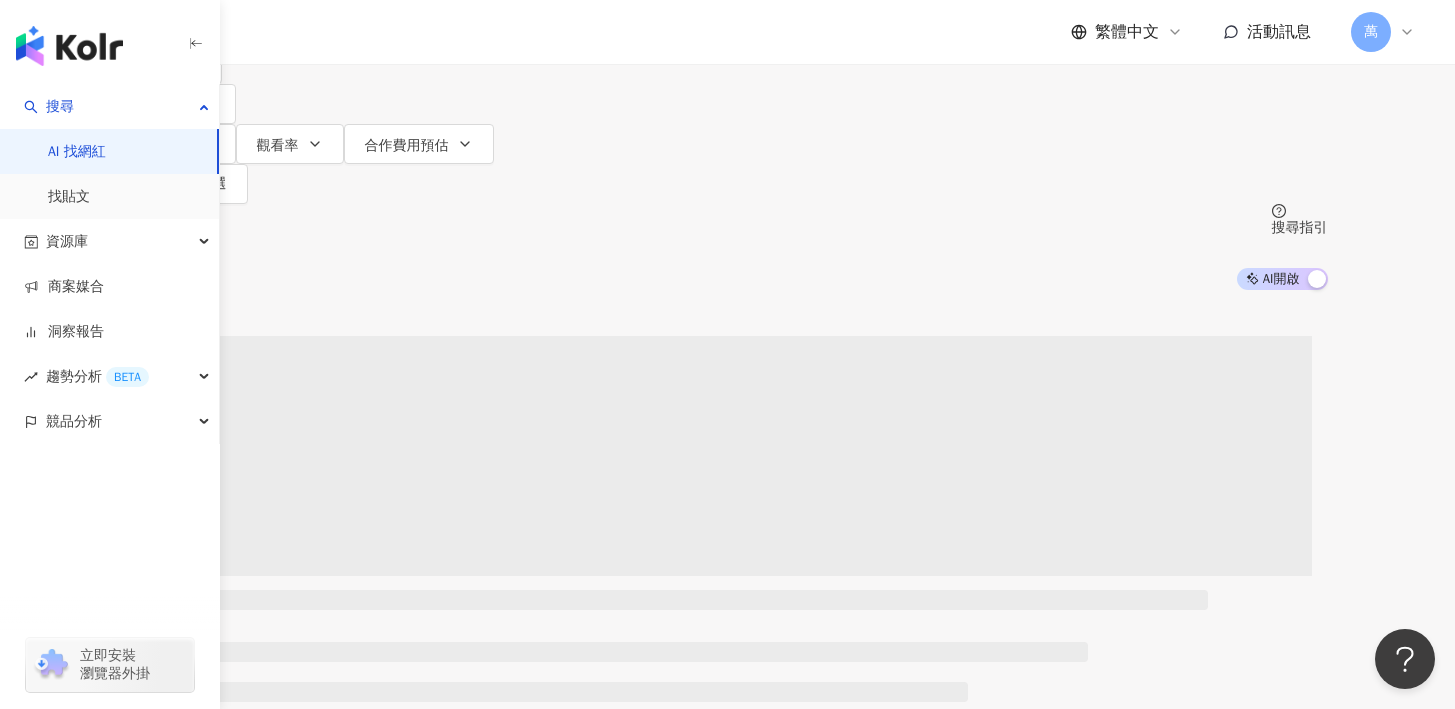 scroll, scrollTop: 0, scrollLeft: 0, axis: both 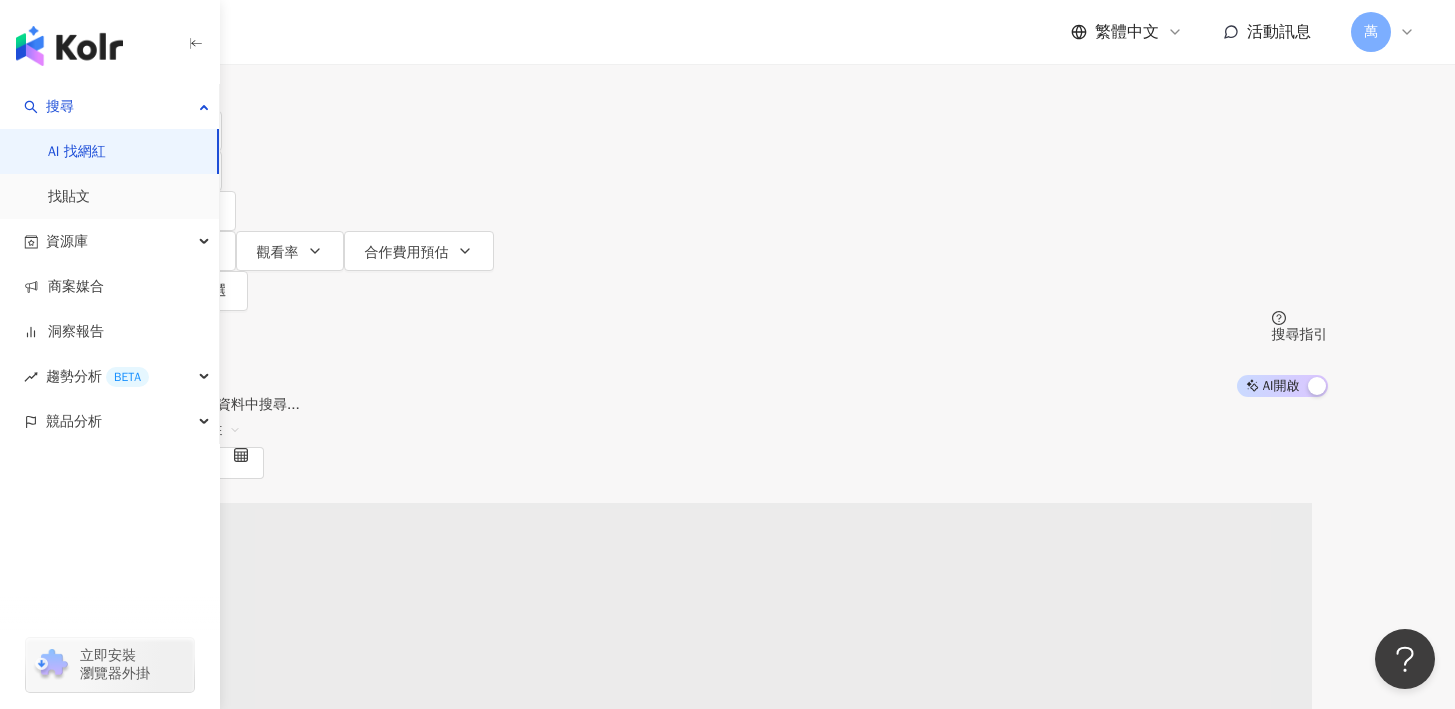 click at bounding box center [338, 19] 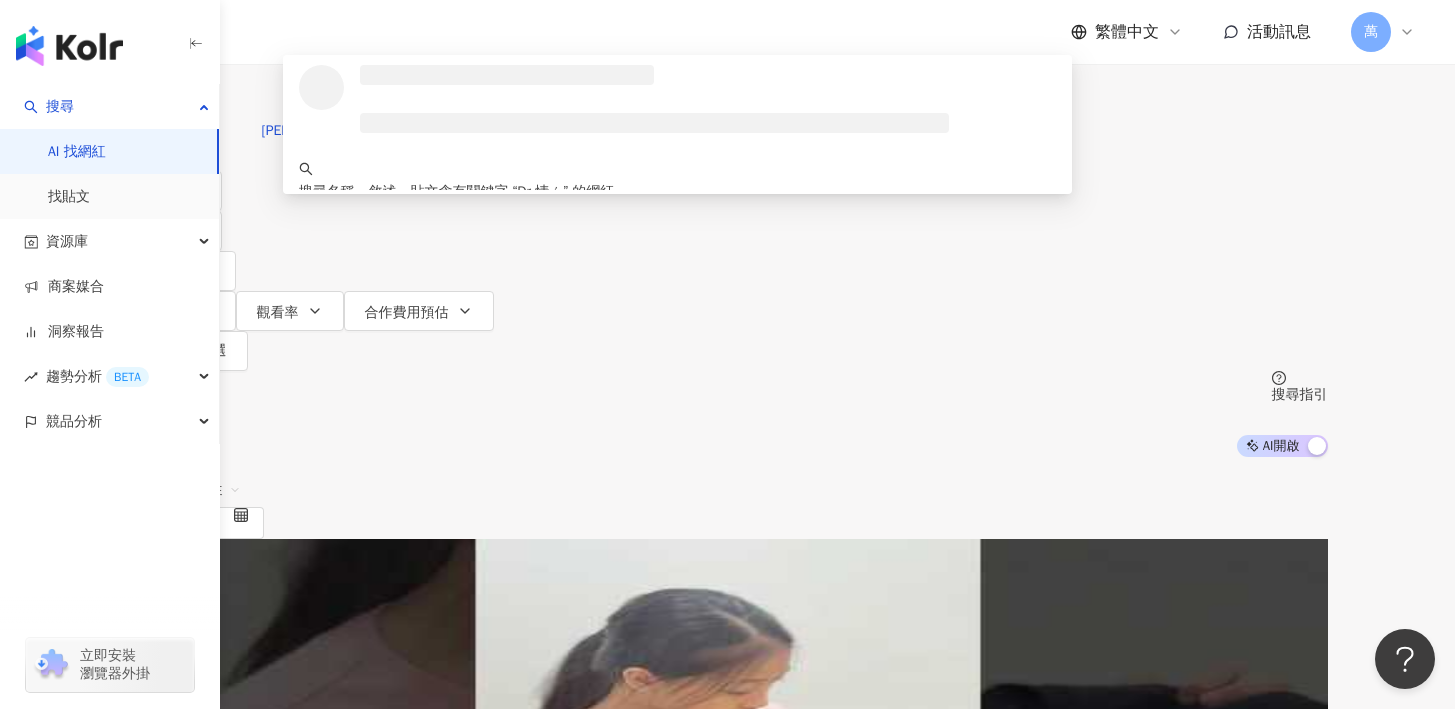 type on "*****" 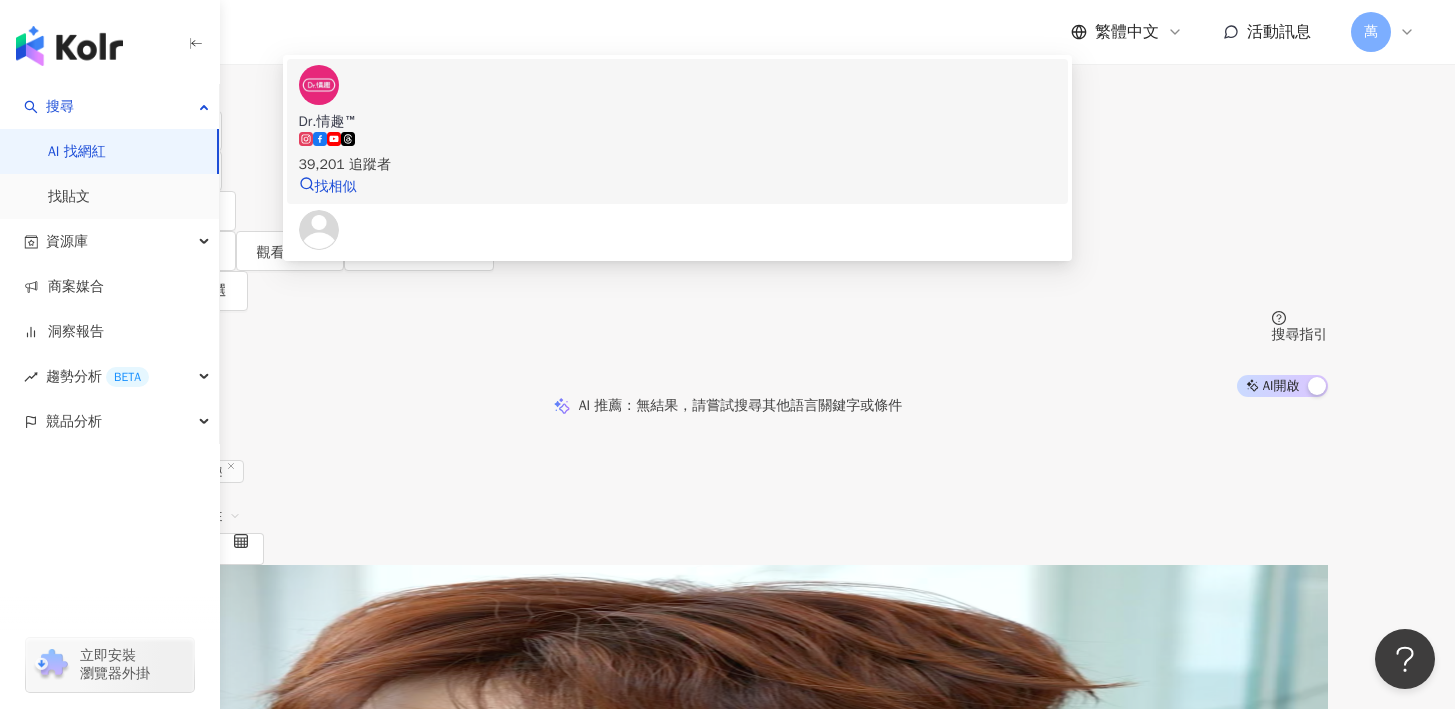click on "39,201   追蹤者" at bounding box center (677, 165) 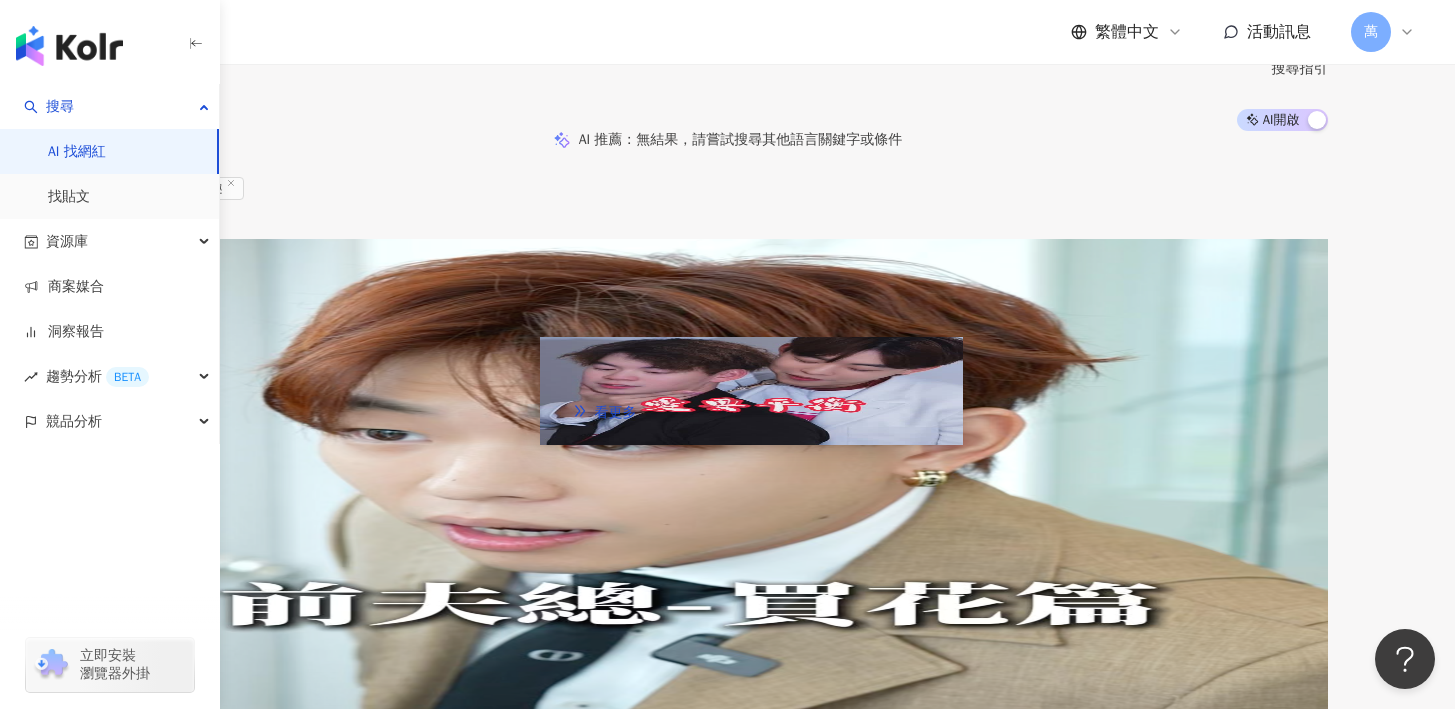 scroll, scrollTop: 452, scrollLeft: 0, axis: vertical 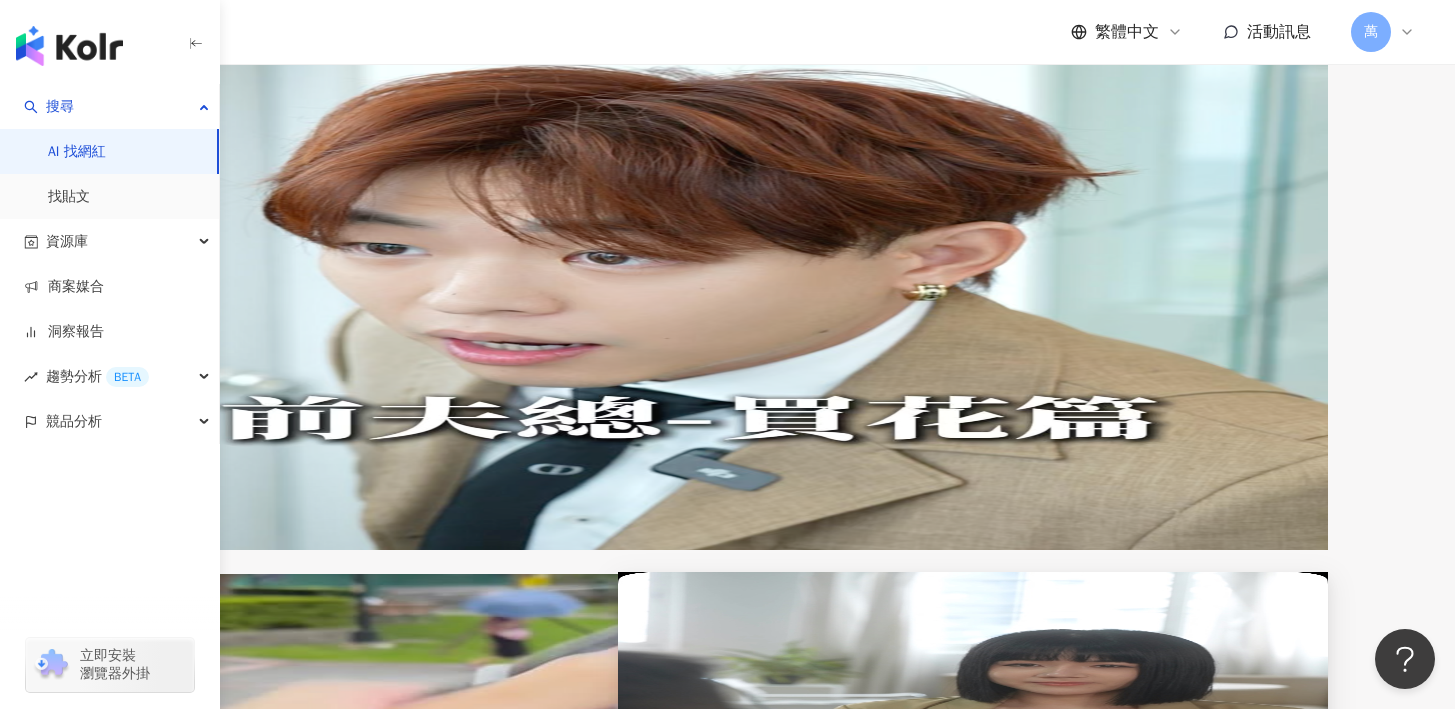 click on "當你在情人節叫外送，就應該遇到這種貼心的…
#本影片參加" at bounding box center [818, 616] 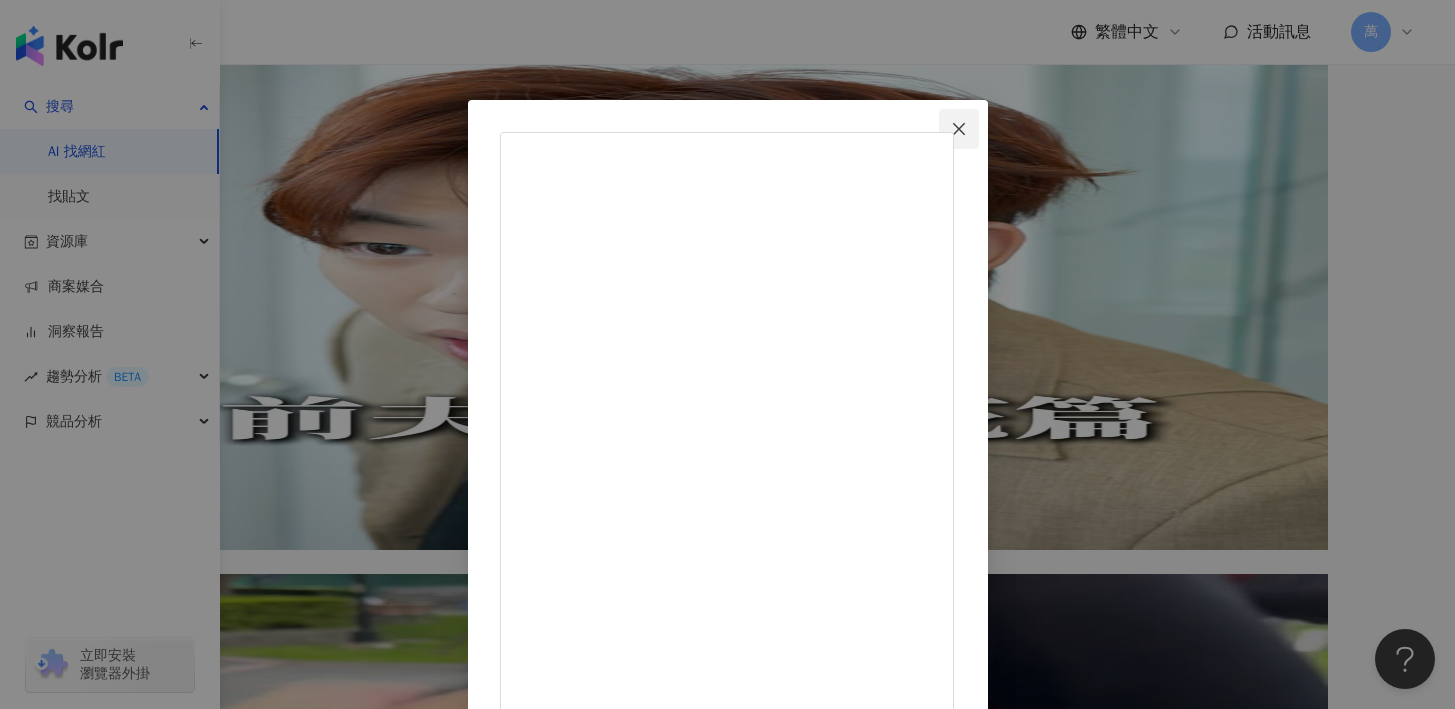click 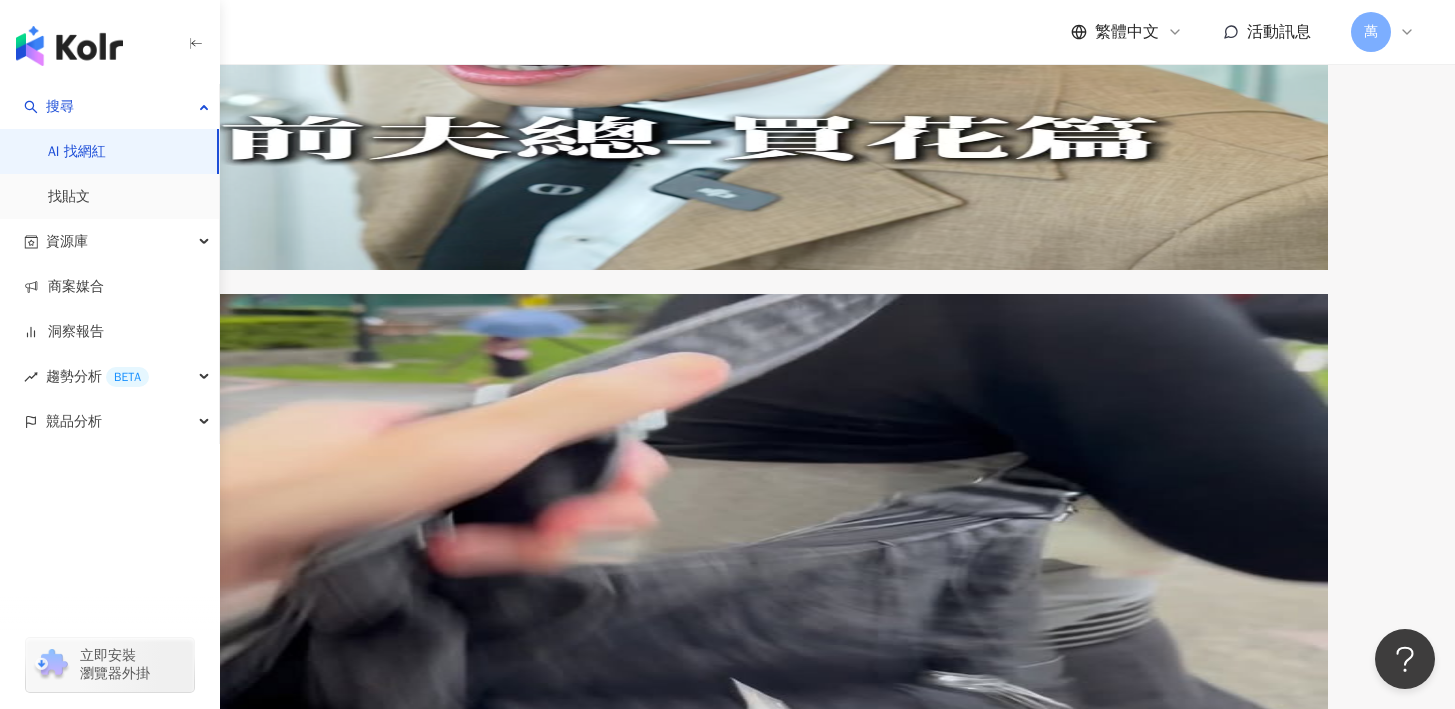 scroll, scrollTop: 918, scrollLeft: 0, axis: vertical 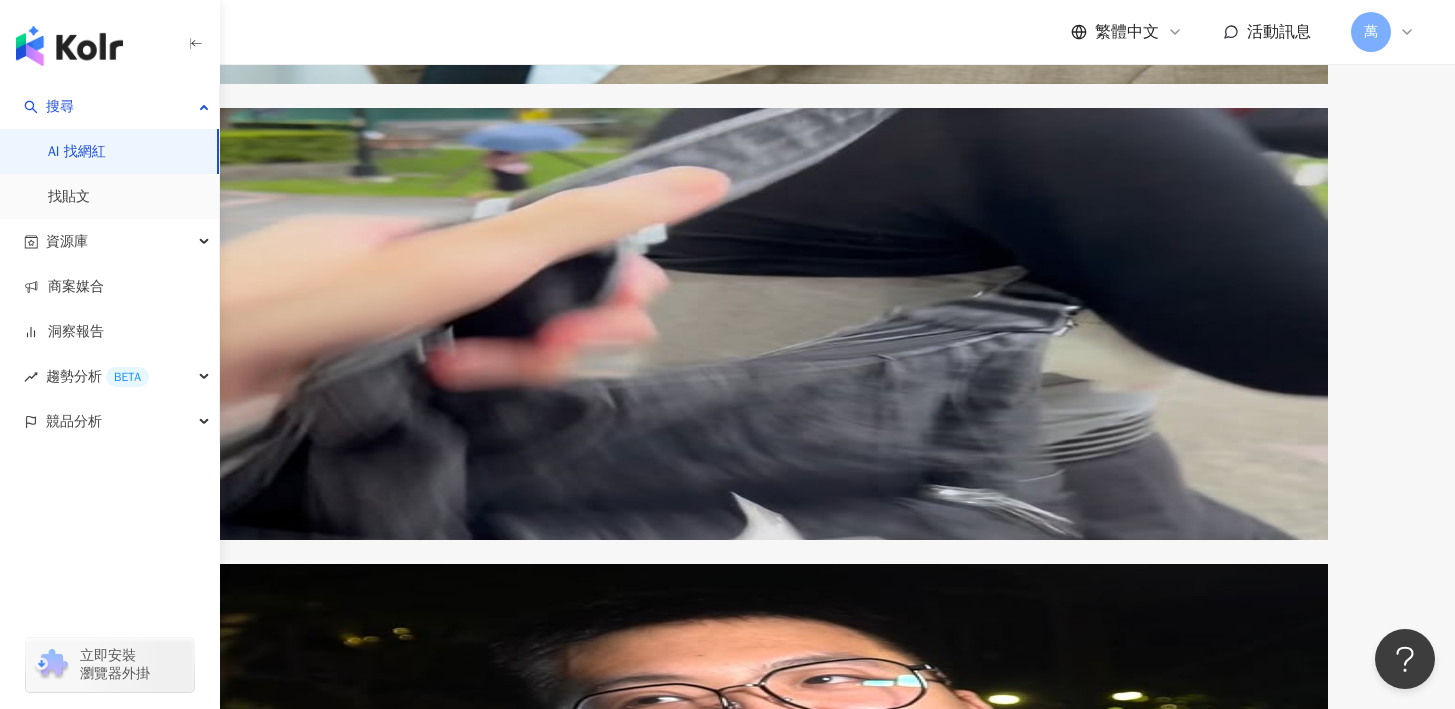 click on "🎉 感謝15萬粉絲成就達成 🎉
🎉感謝" at bounding box center [669, 1163] 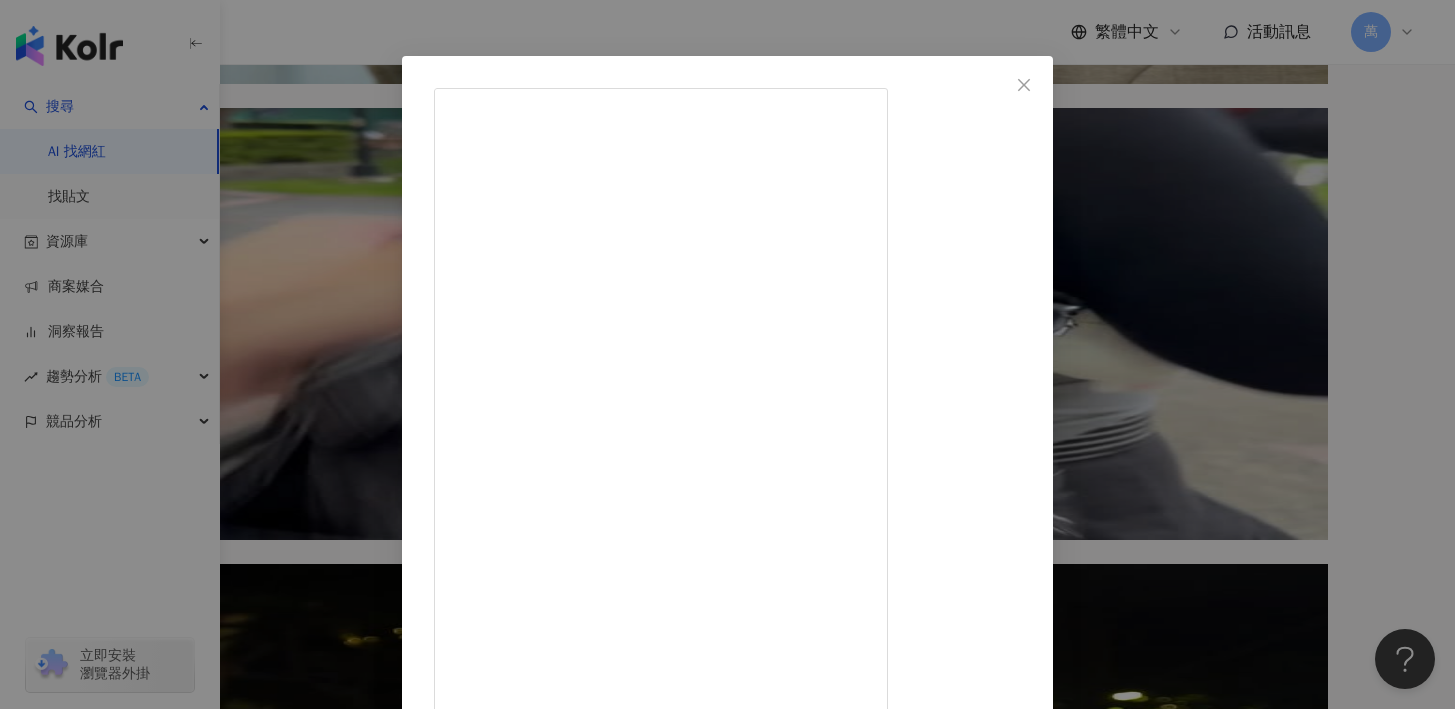 scroll, scrollTop: 188, scrollLeft: 0, axis: vertical 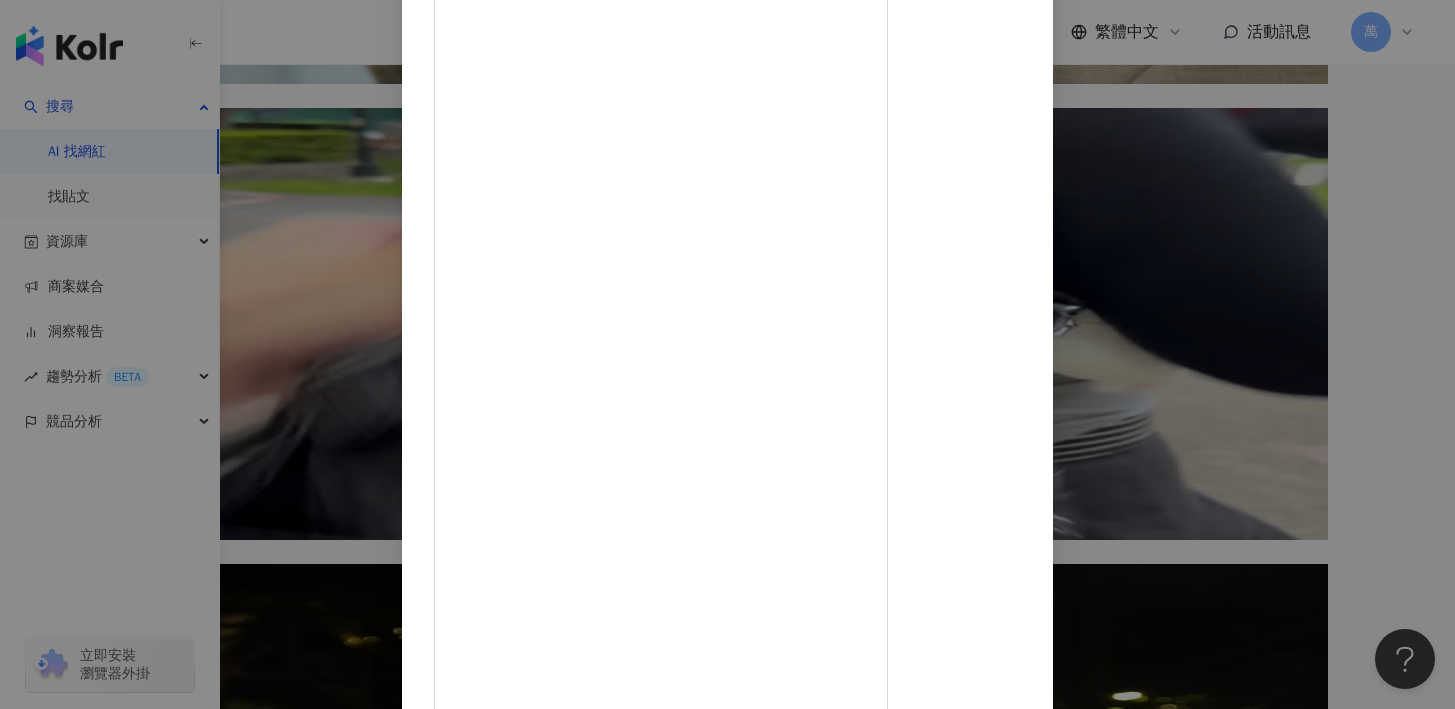 click on "查看原始貼文" at bounding box center (476, 1212) 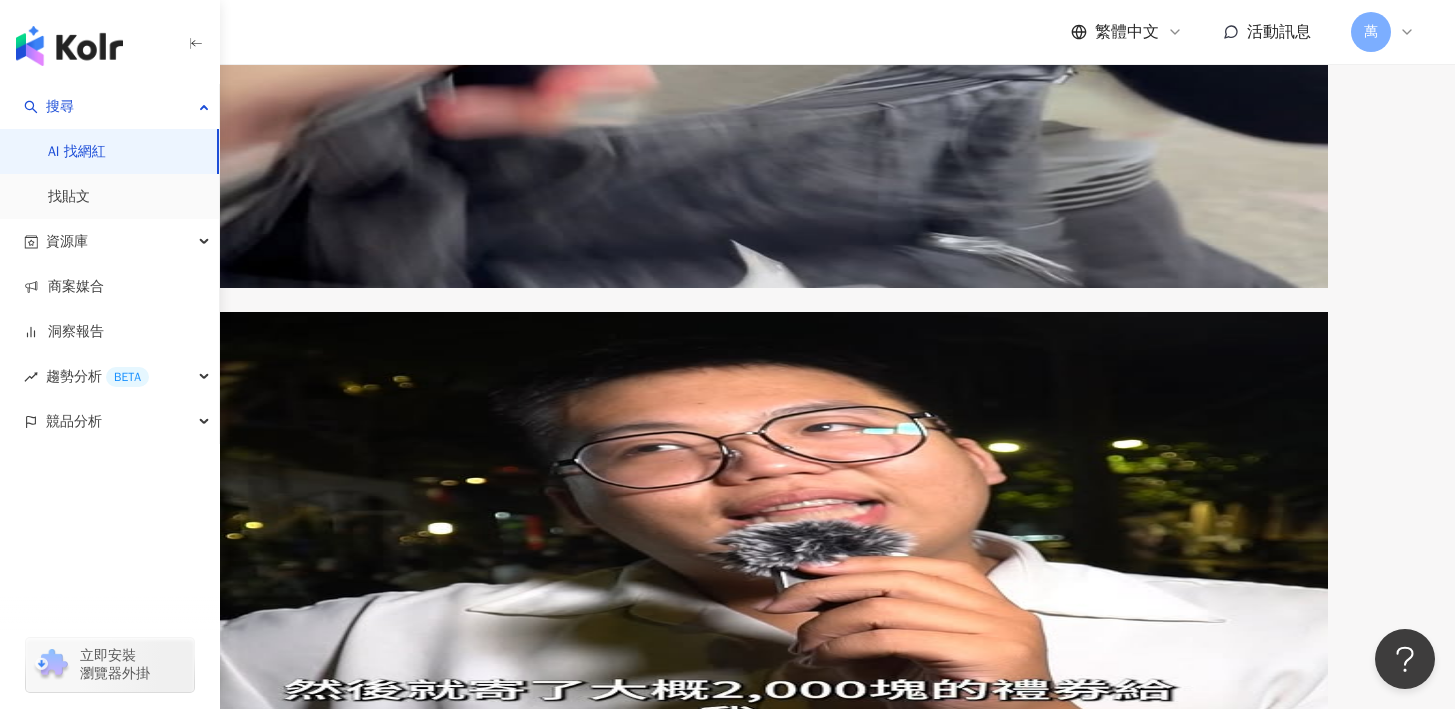 scroll, scrollTop: 0, scrollLeft: 0, axis: both 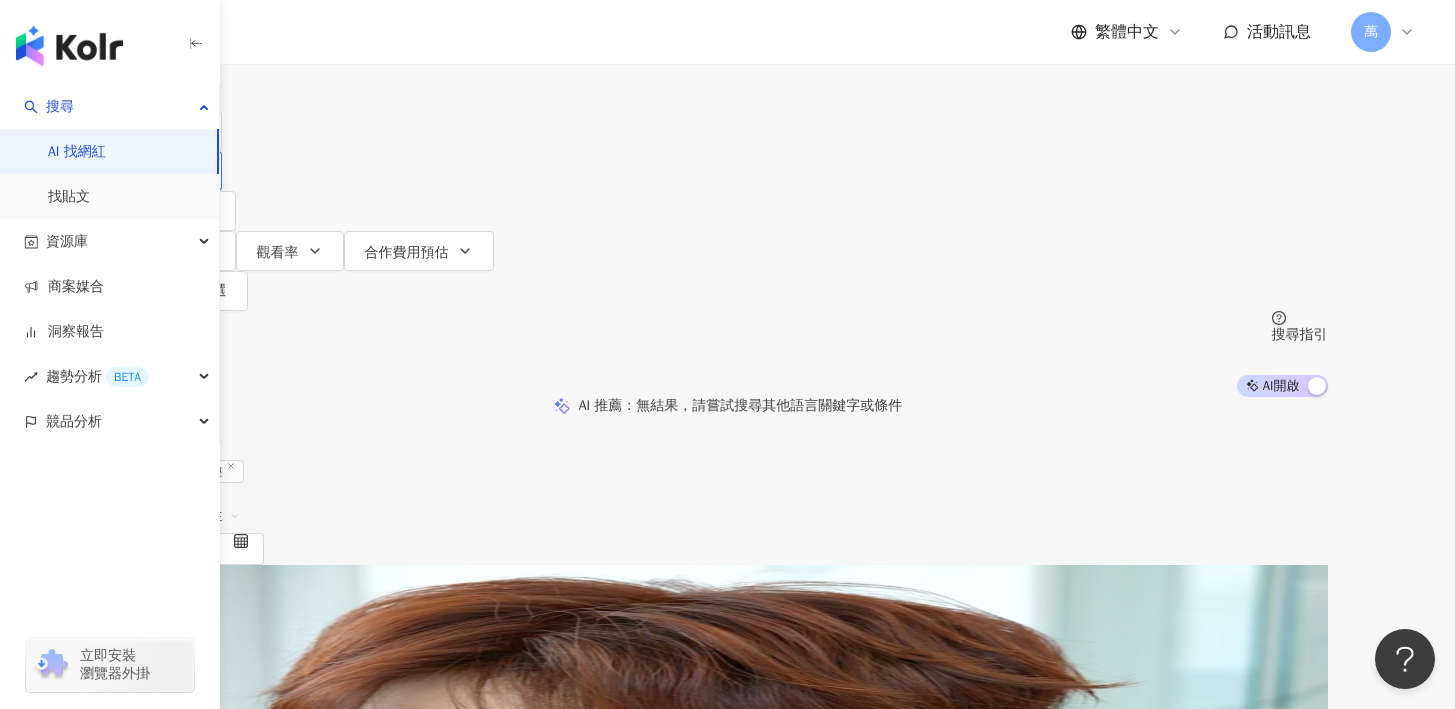 click on "性別" at bounding box center [175, 171] 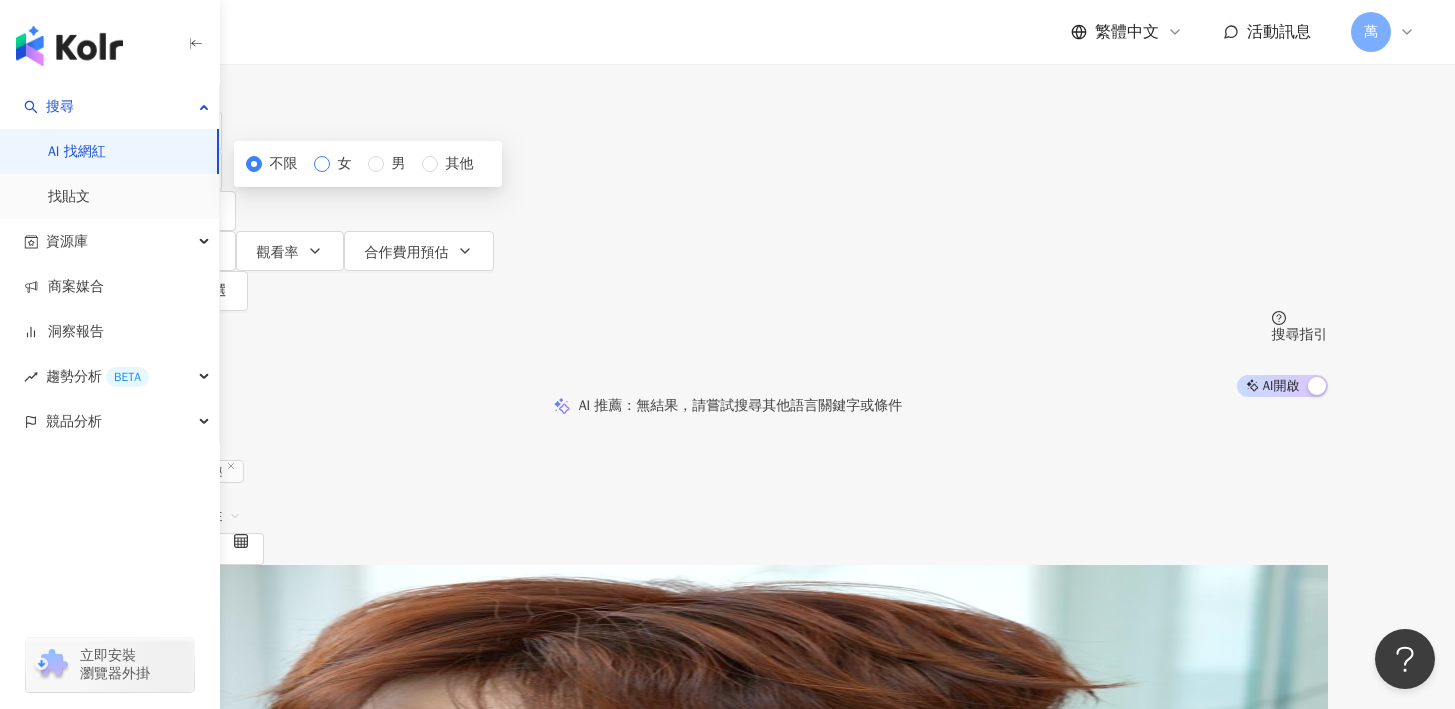 click on "女" at bounding box center [345, 164] 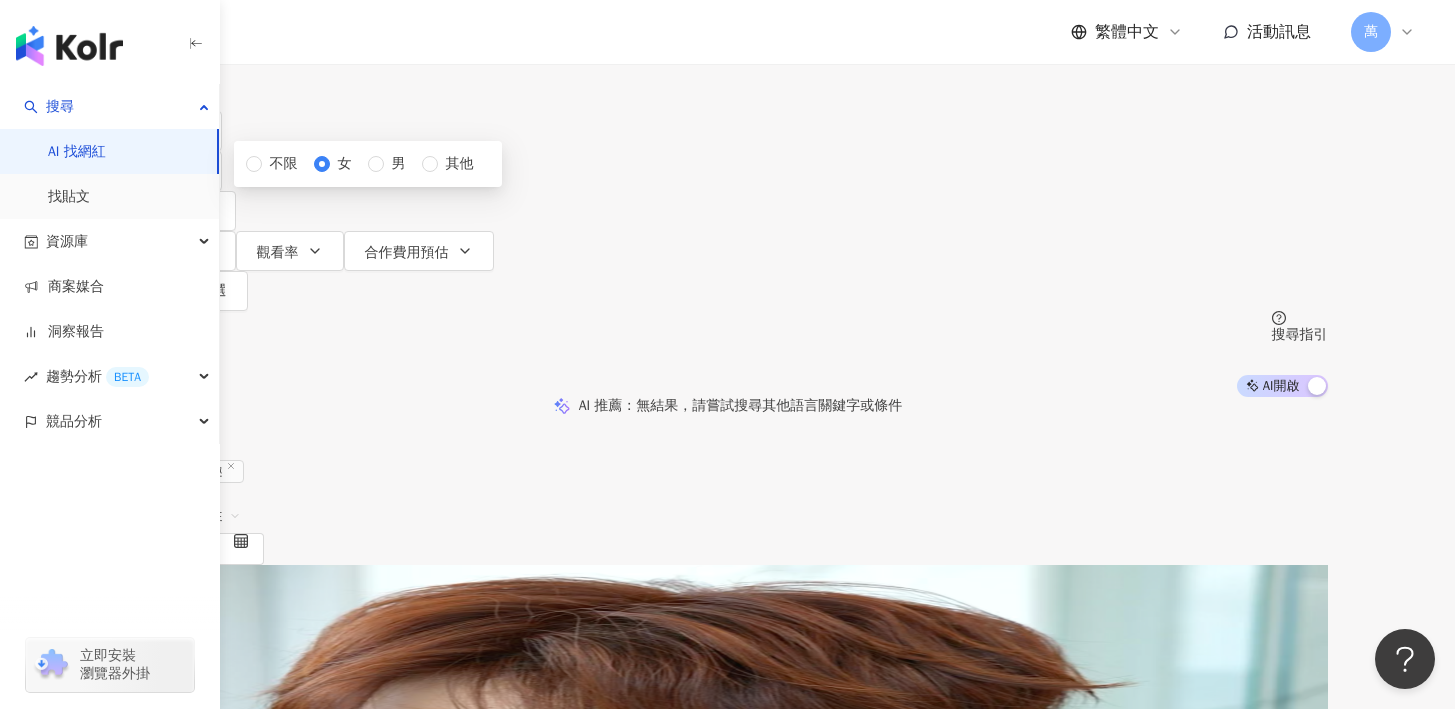 click on "不分平台 台灣 搜尋 ea482e2b-54d7-48ad-8d65-34bc06833ab9 Dr.情趣™ 39,201   追蹤者 drqq_drama tiktok-icon 1,495   追蹤者 搜尋名稱、敘述、貼文含有關鍵字 “ Dr.情趣 ” 的網紅 類型 性別 追蹤數 互動率 觀看率 合作費用預估  更多篩選 不限 女 男 其他 搜尋指引 AI  開啟 AI  關閉" at bounding box center [727, 198] 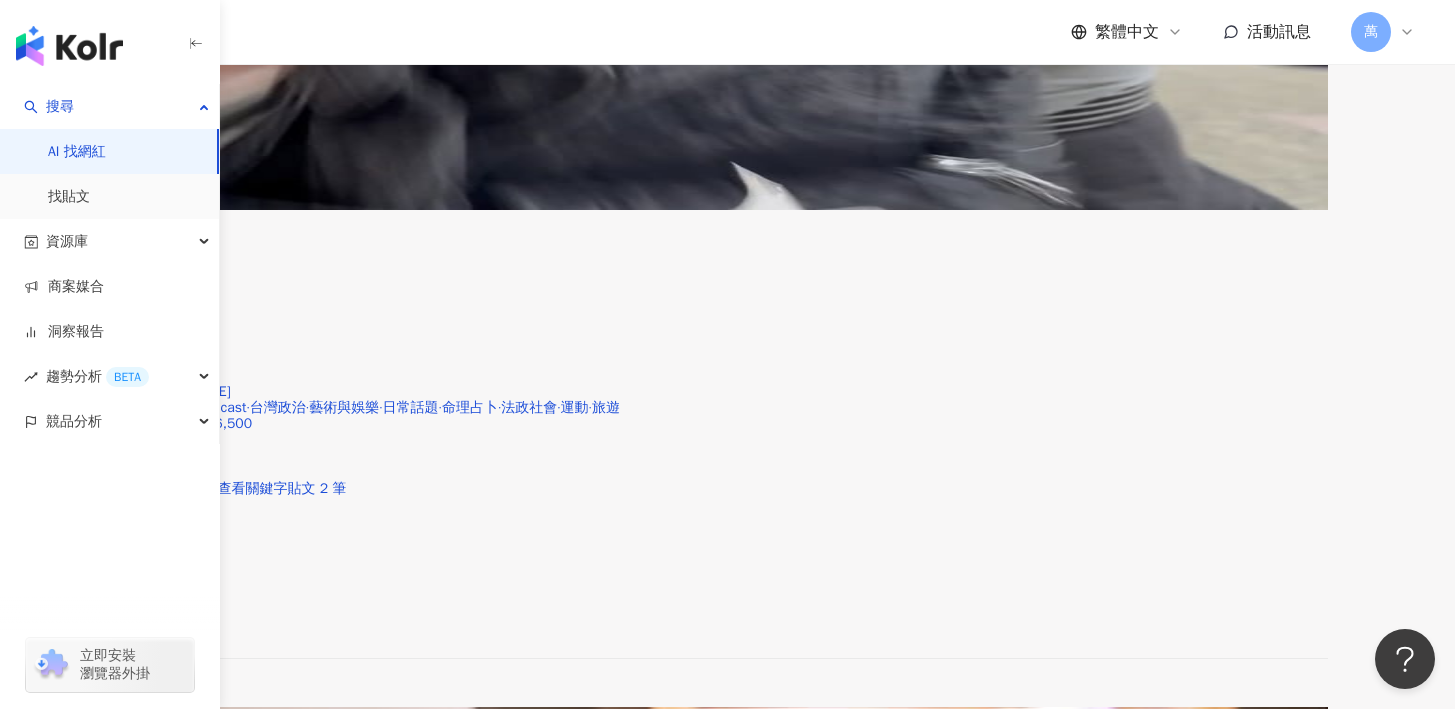 scroll, scrollTop: 1060, scrollLeft: 0, axis: vertical 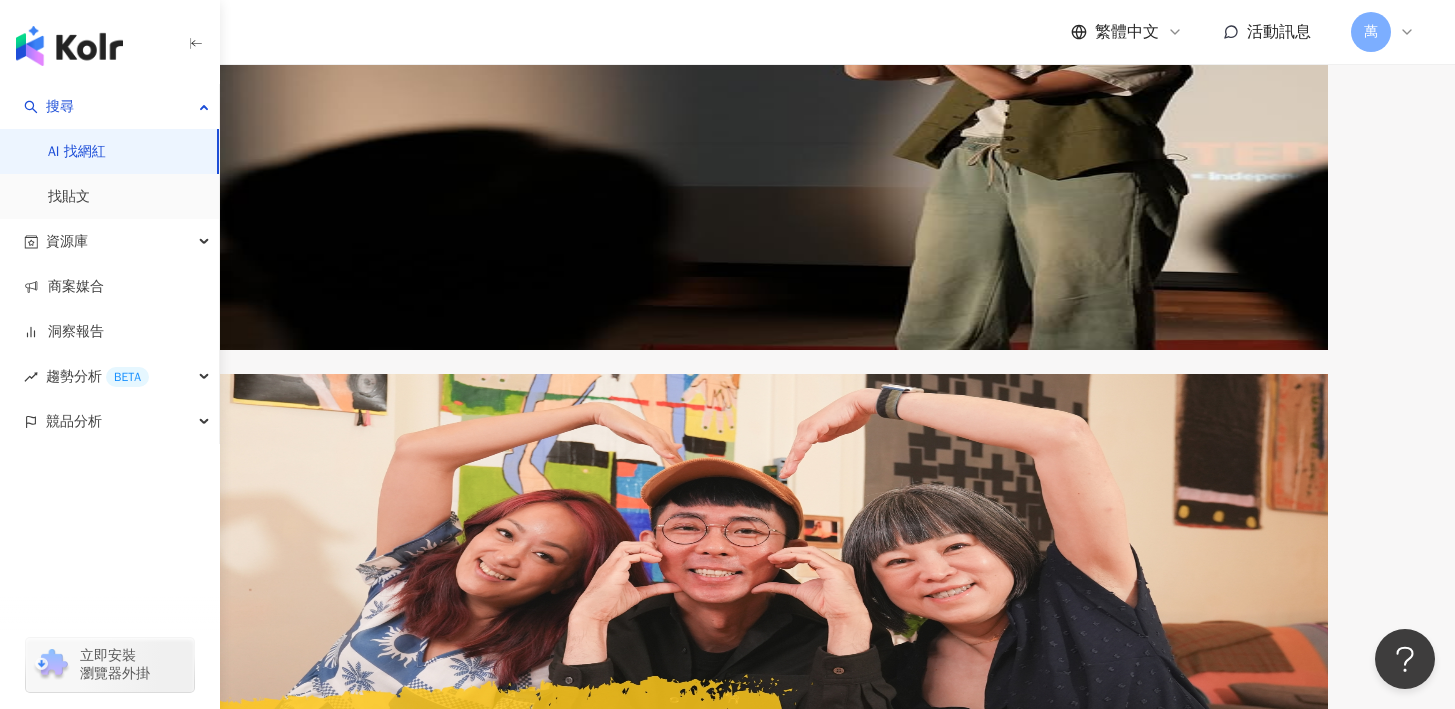 click on "2025/2/20" at bounding box center [760, 972] 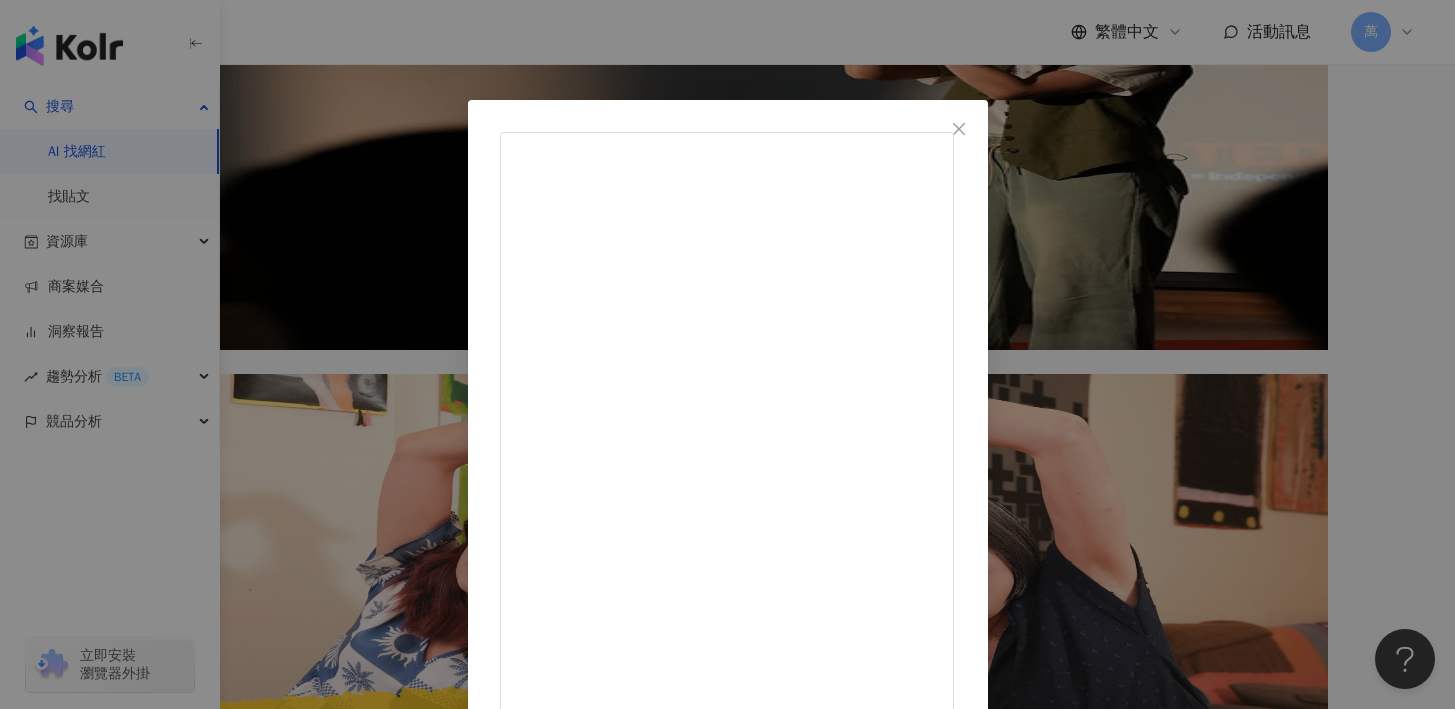 scroll, scrollTop: 13, scrollLeft: 0, axis: vertical 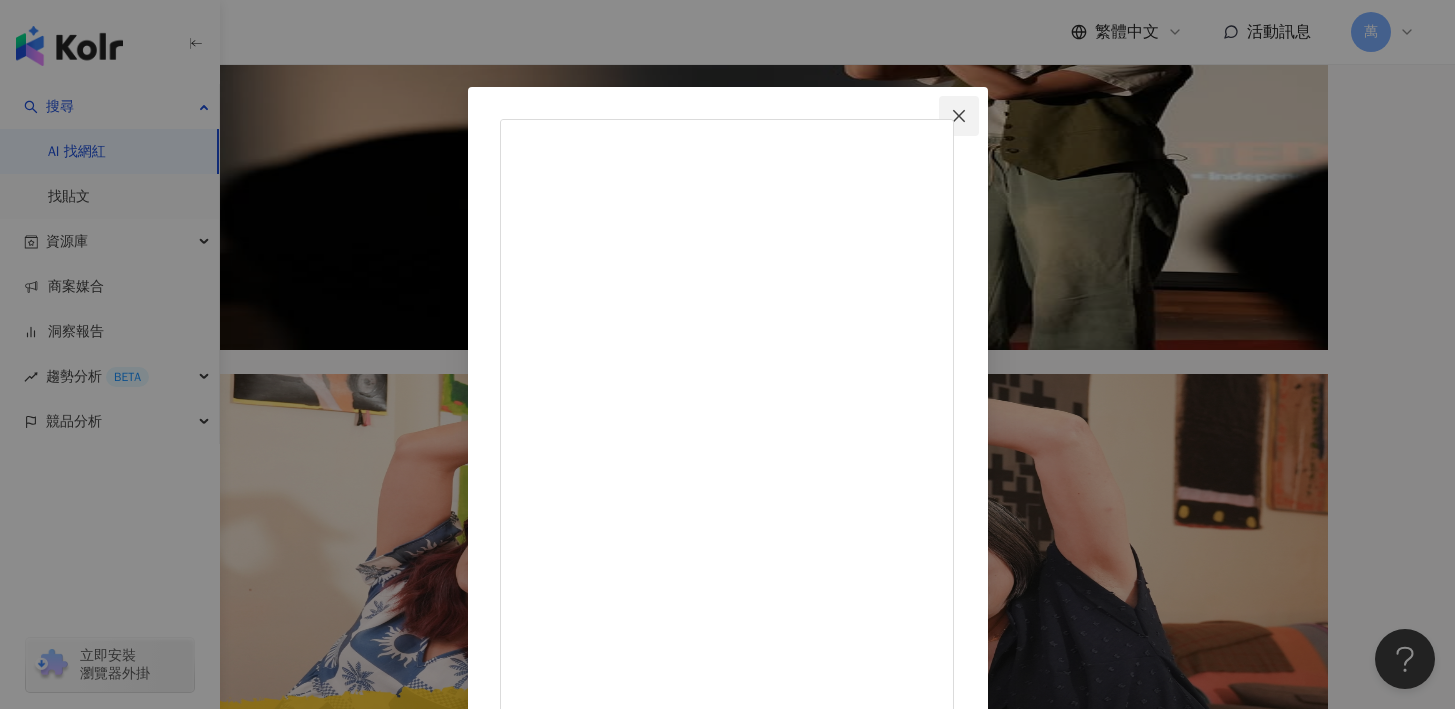 click 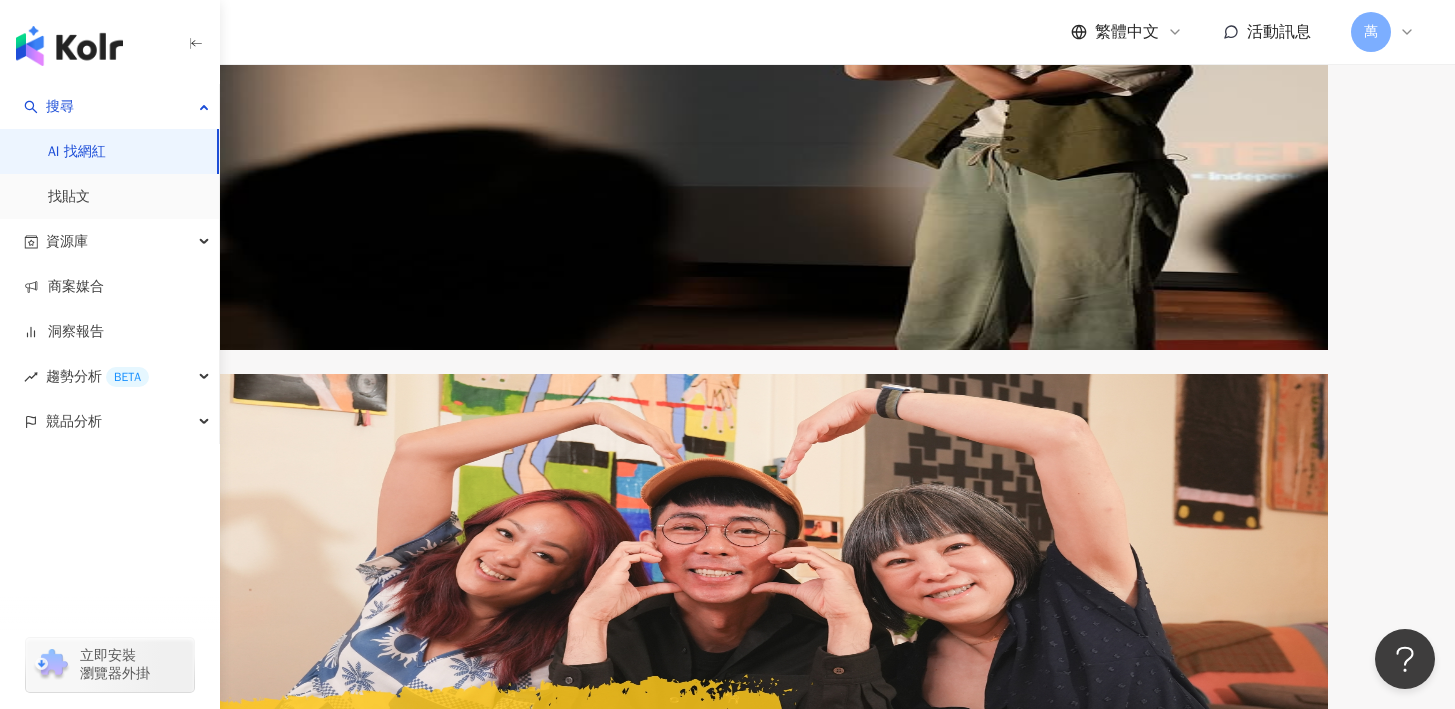 scroll, scrollTop: 1209, scrollLeft: 0, axis: vertical 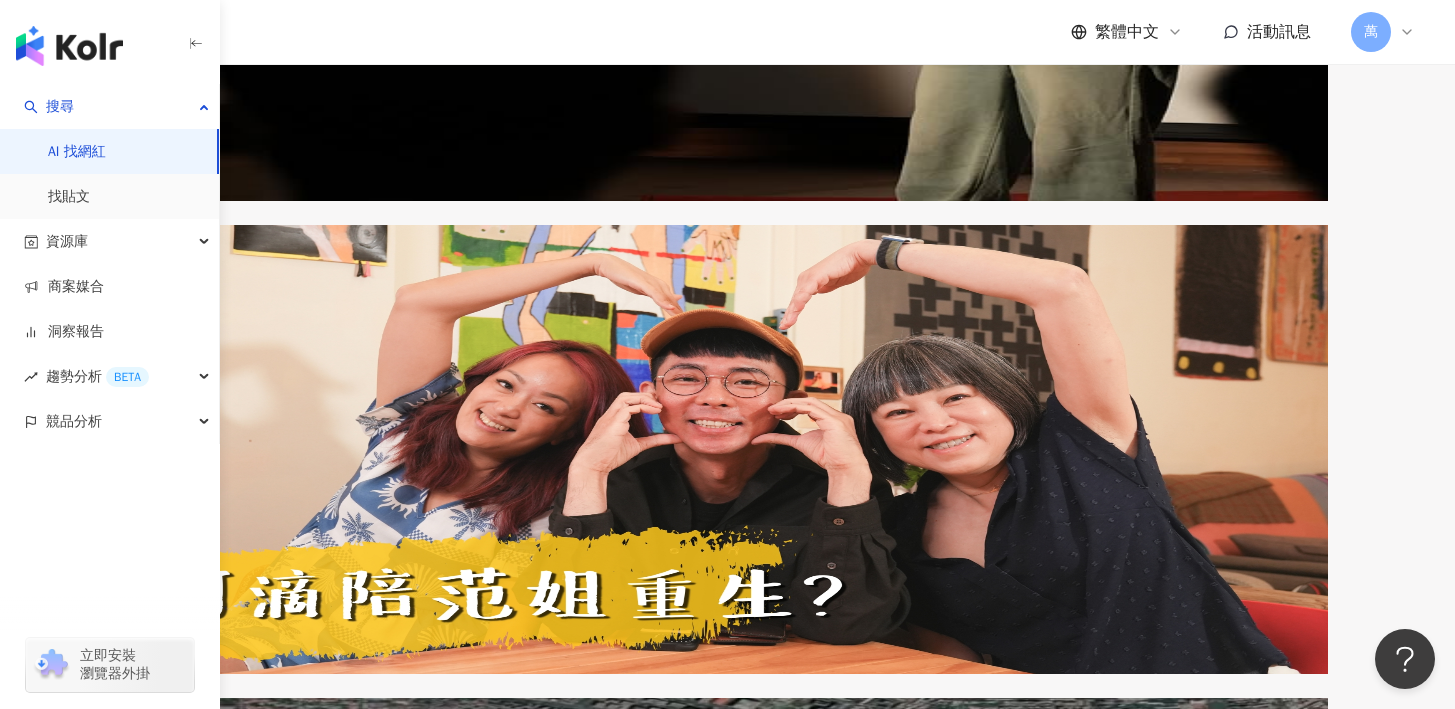 click on "�🏻）
/
此工作內容不是在廣告或宣傳" at bounding box center (741, 1297) 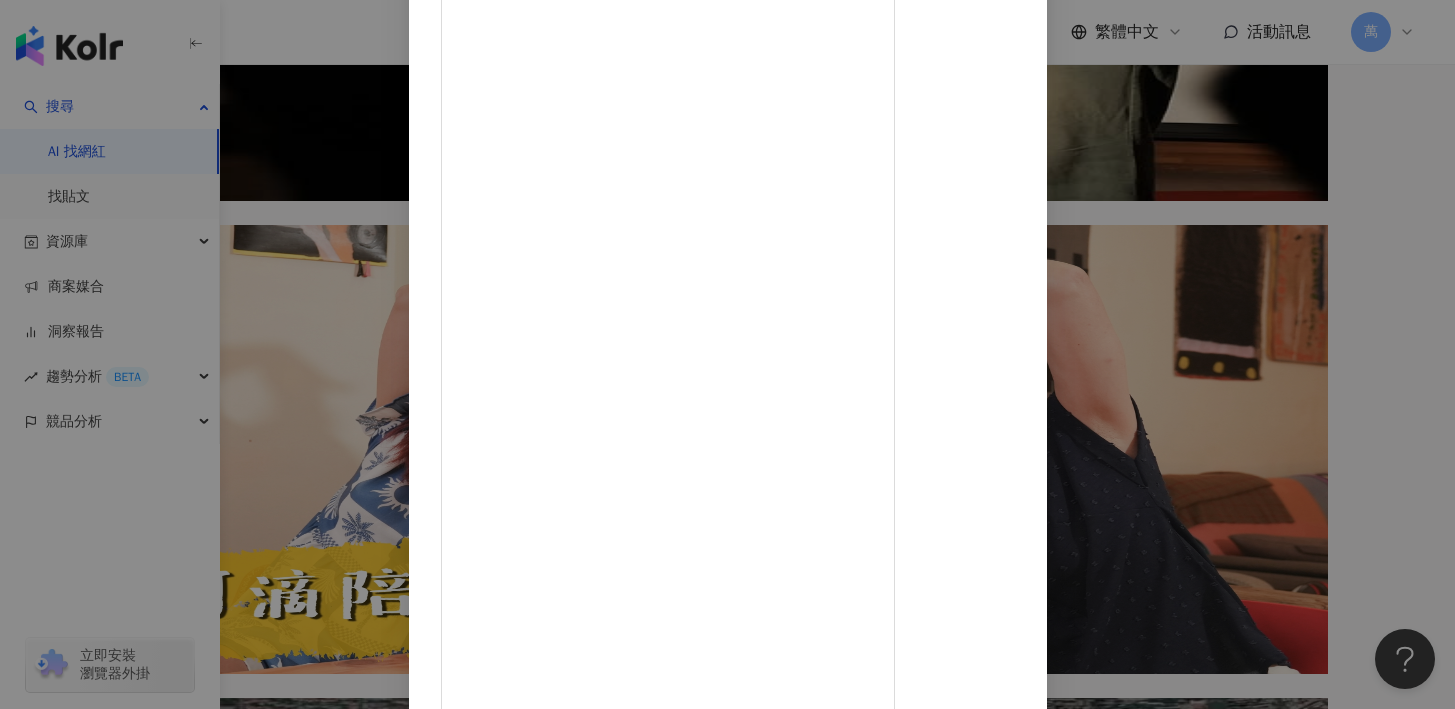 scroll, scrollTop: 3, scrollLeft: 0, axis: vertical 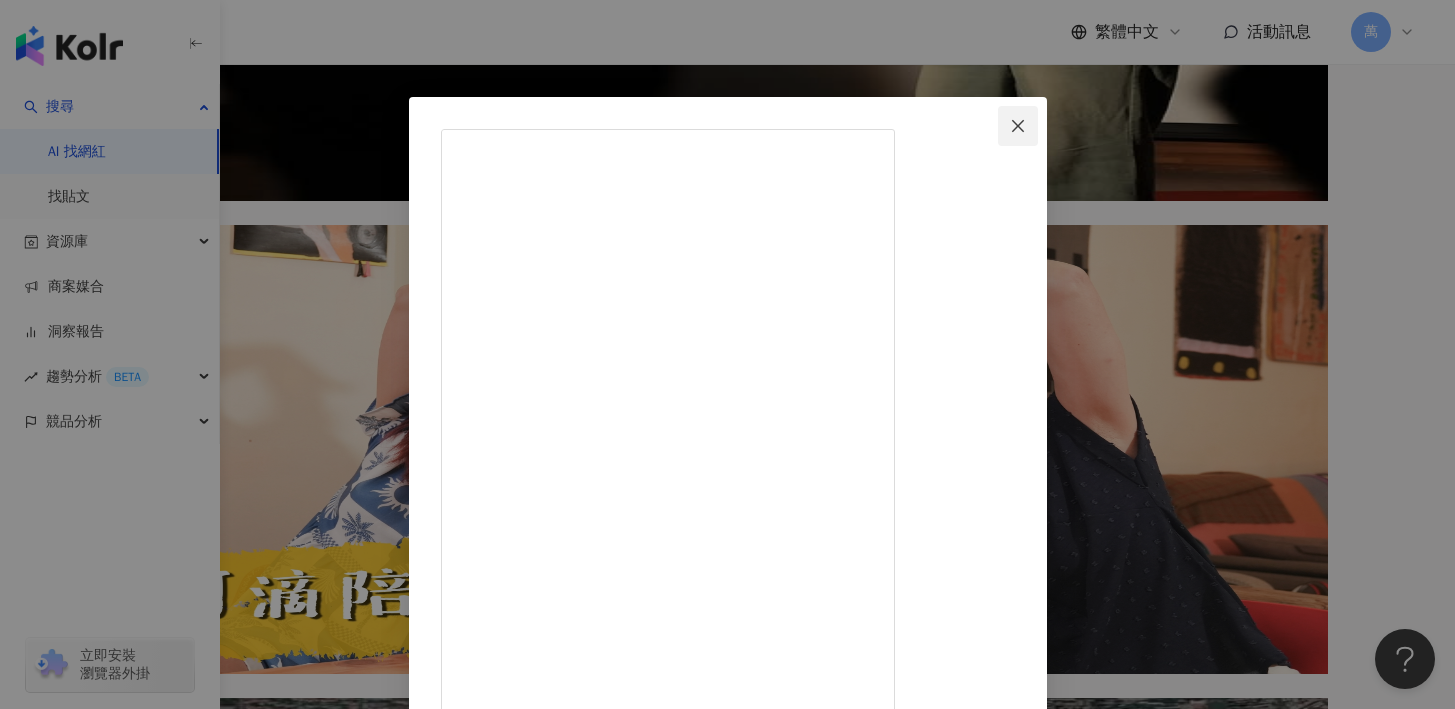 click 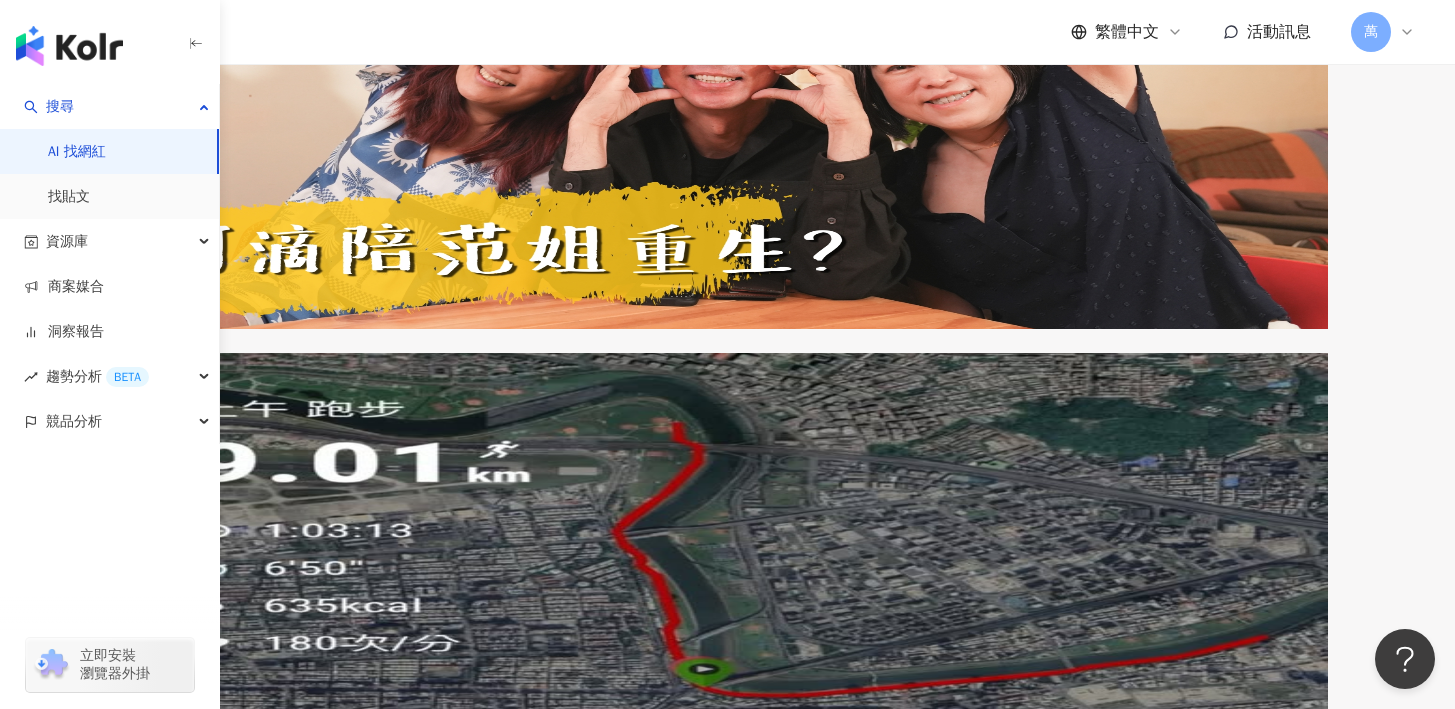 scroll, scrollTop: 1740, scrollLeft: 0, axis: vertical 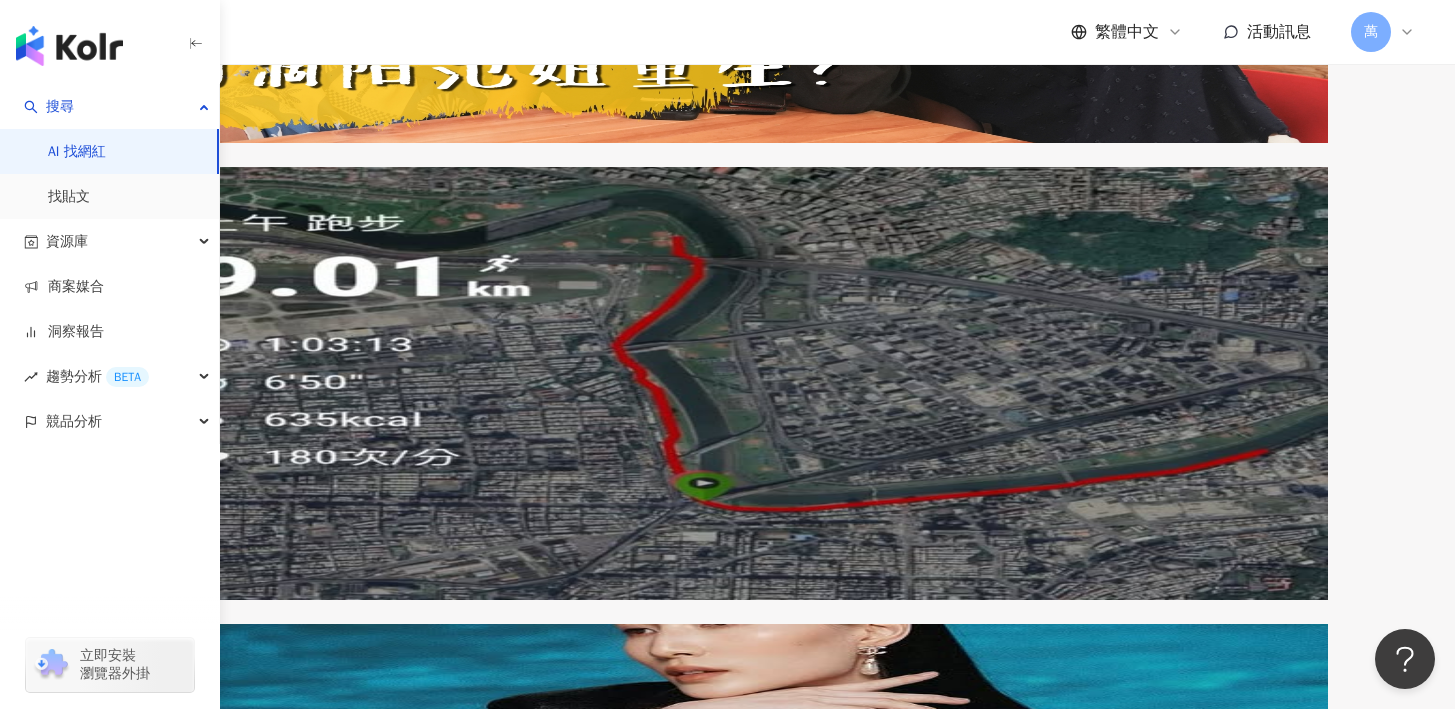 click 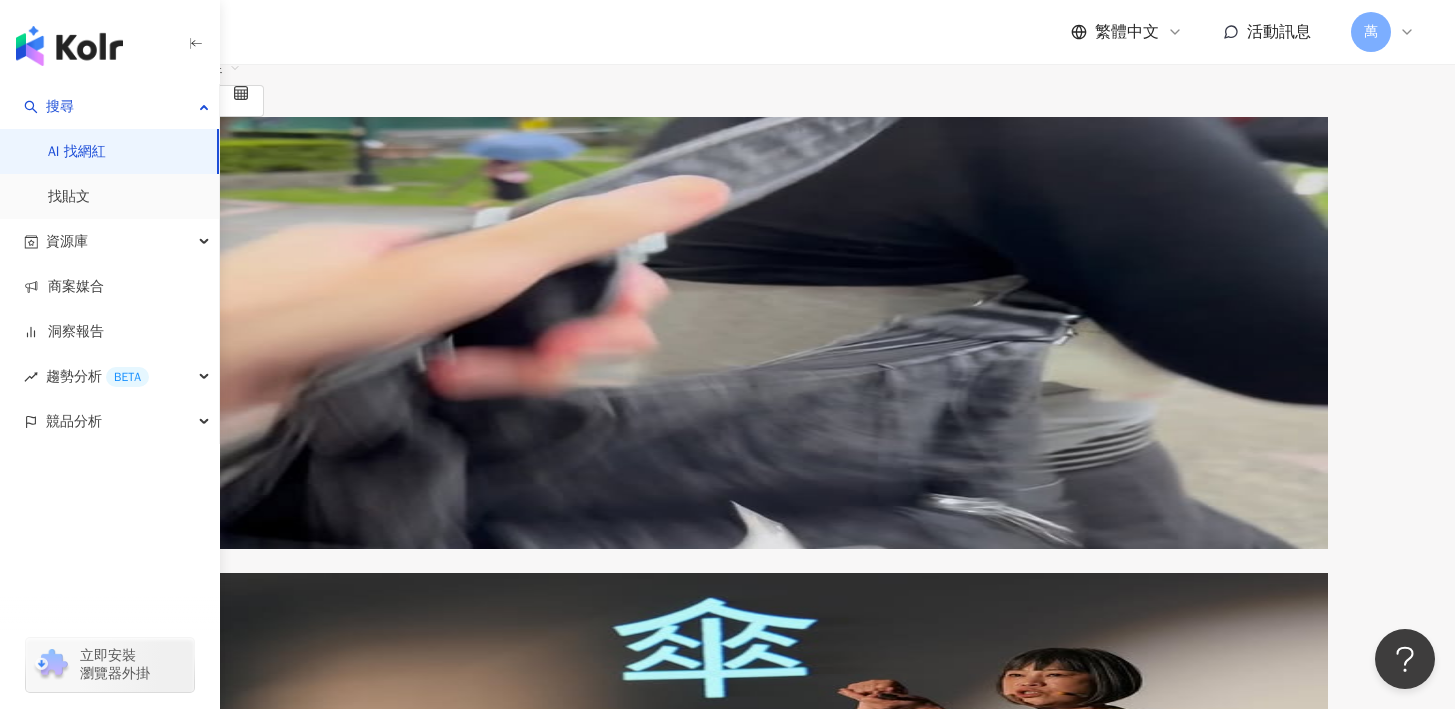 scroll, scrollTop: 0, scrollLeft: 0, axis: both 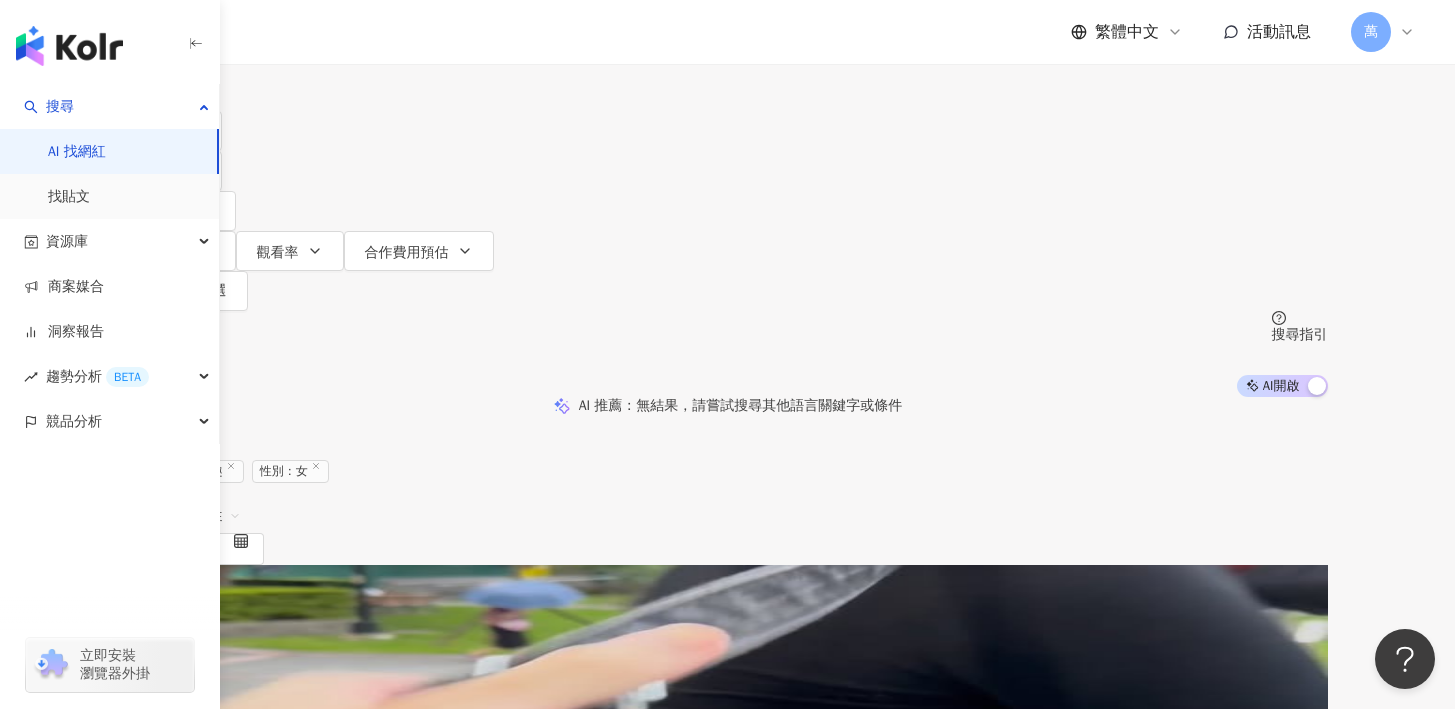click at bounding box center (338, 19) 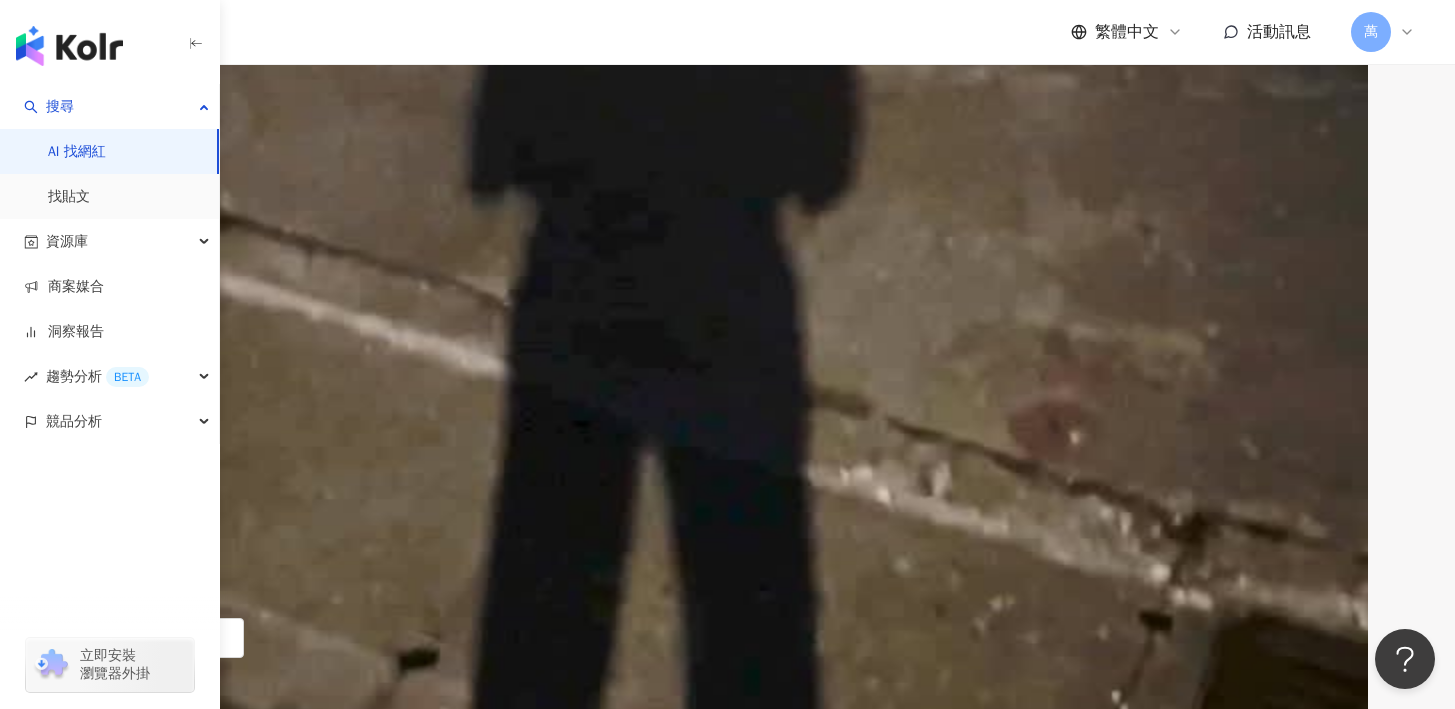 scroll, scrollTop: 856, scrollLeft: 0, axis: vertical 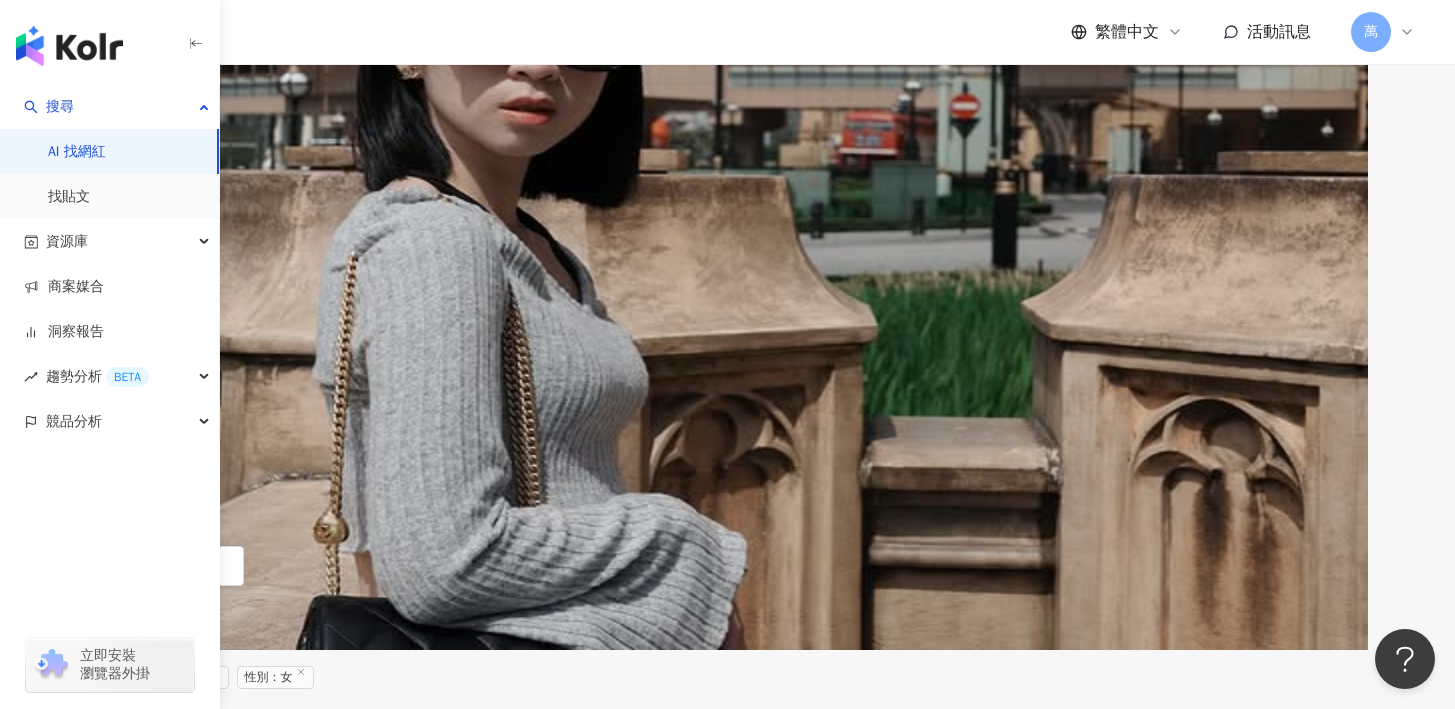 type on "**" 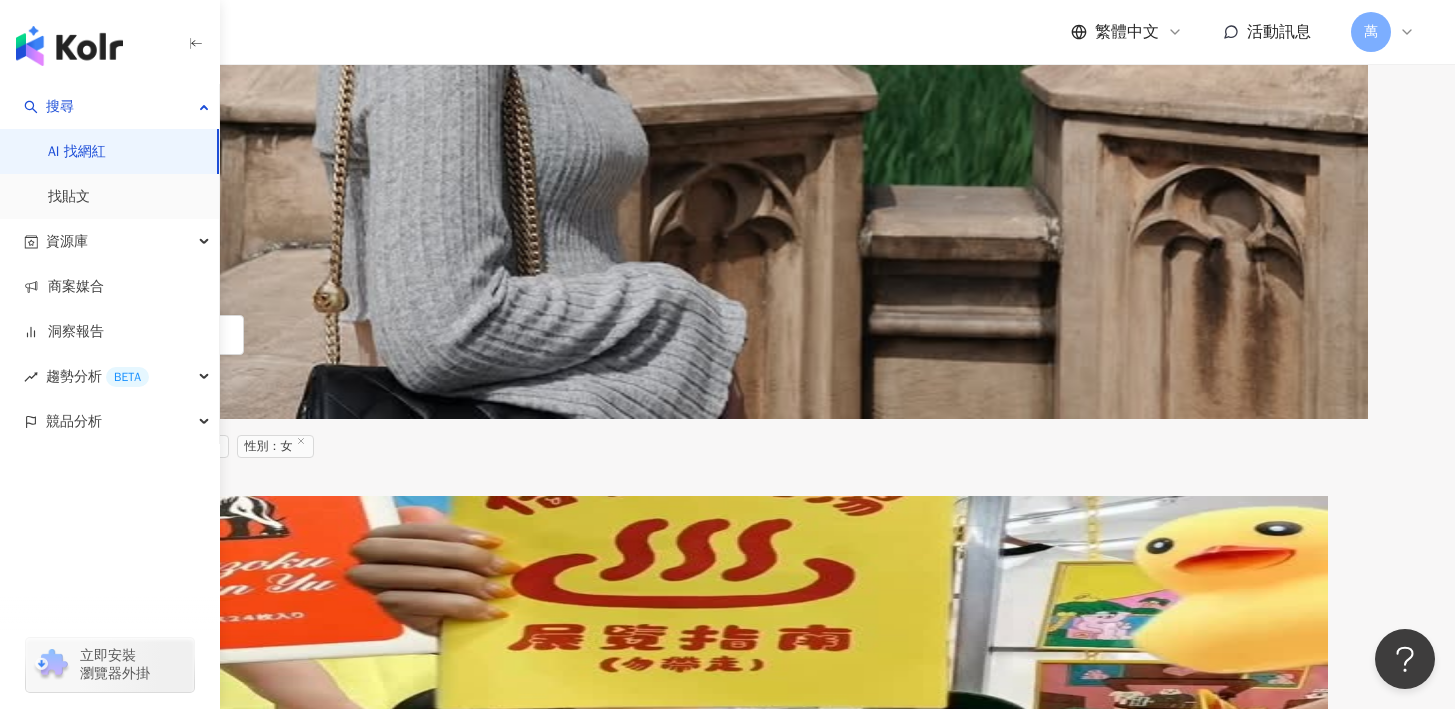 scroll, scrollTop: 1500, scrollLeft: 0, axis: vertical 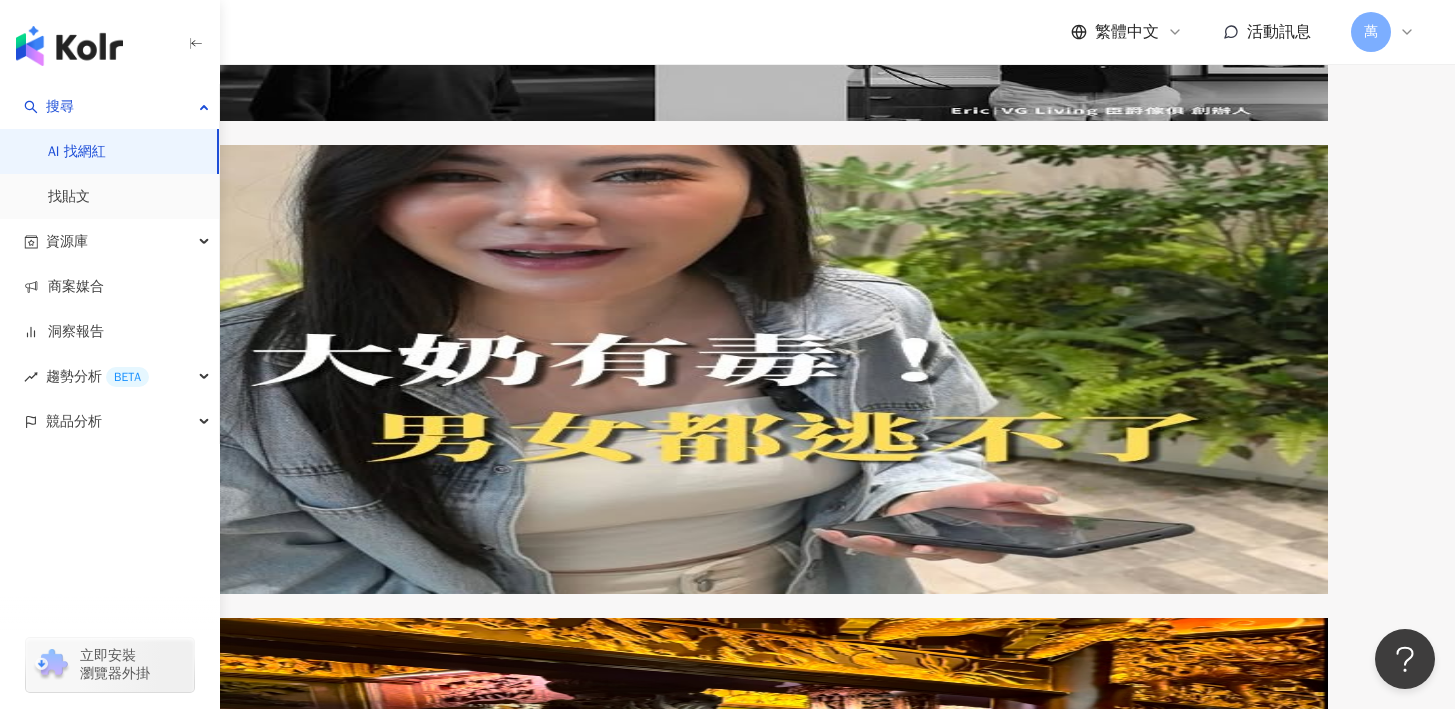 click on "2025/4/23" at bounding box center (687, 2220) 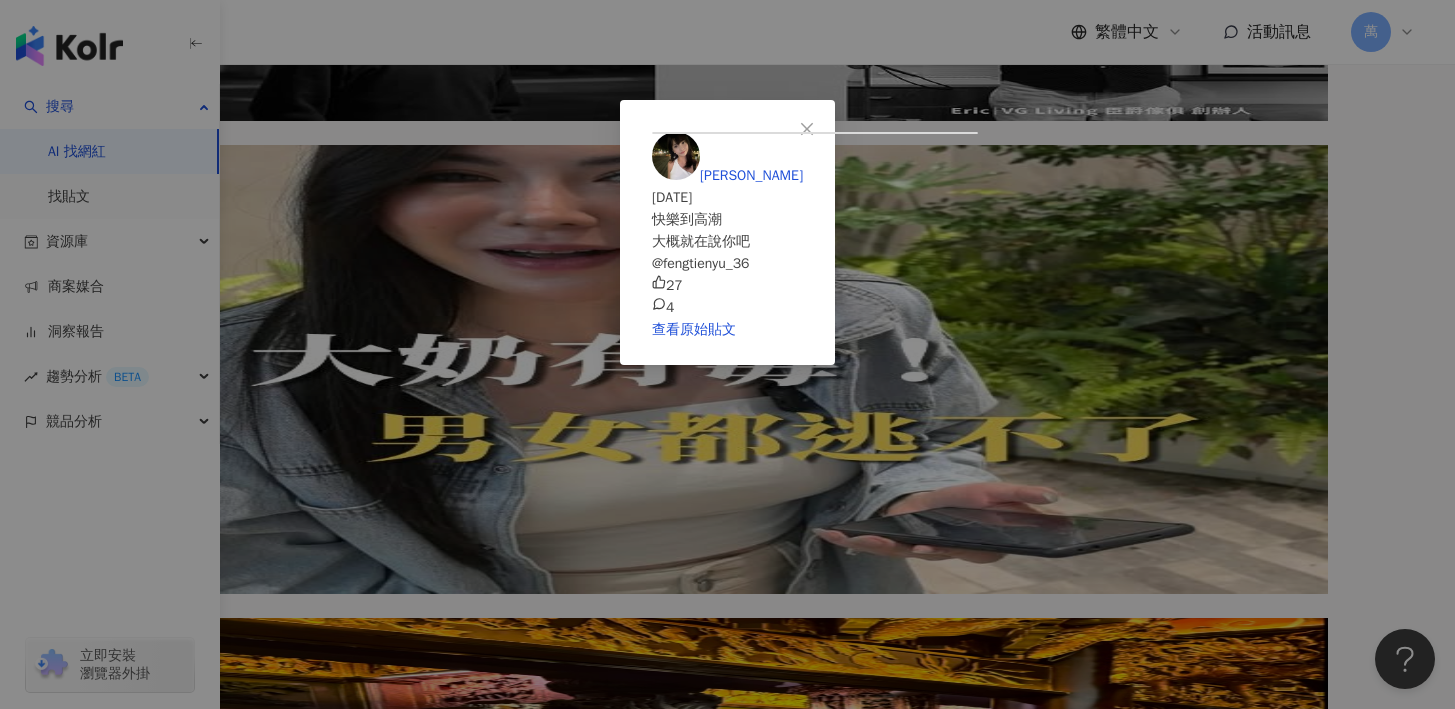 scroll, scrollTop: 103, scrollLeft: 0, axis: vertical 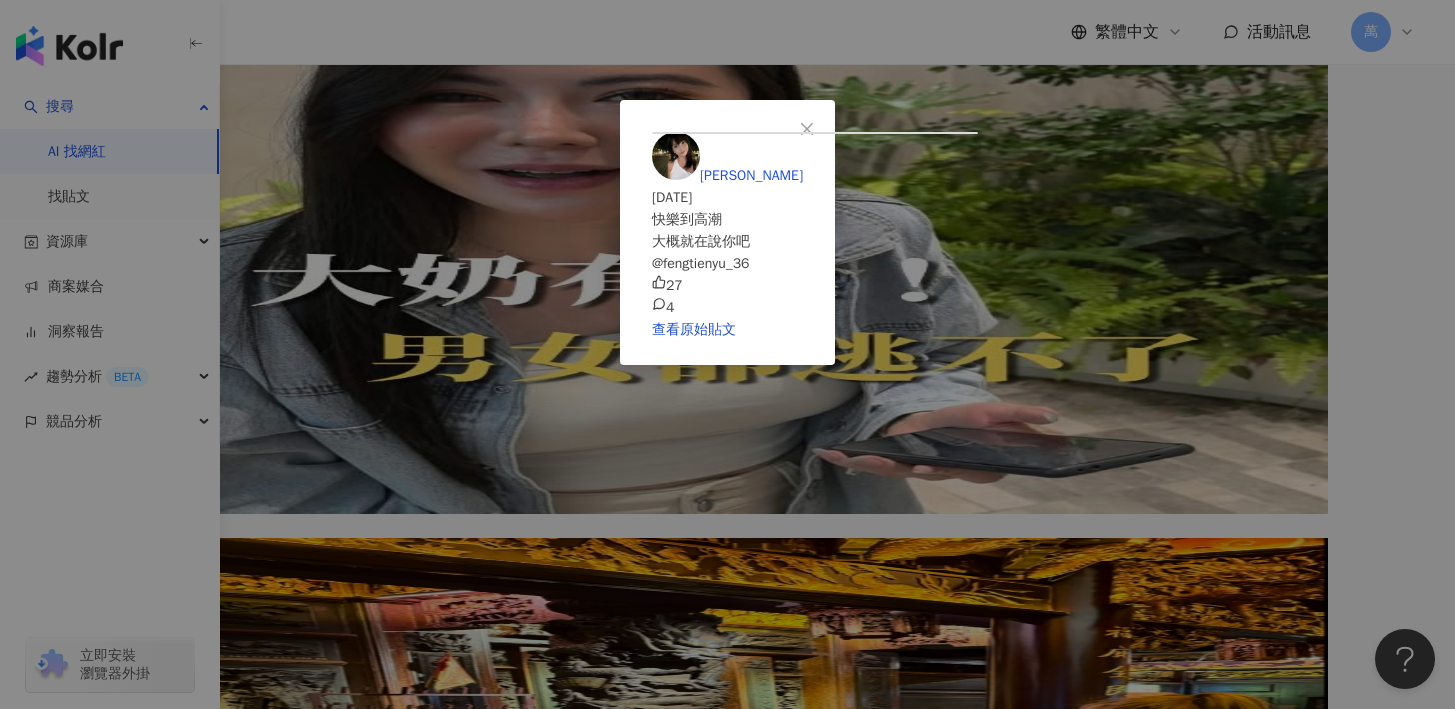 click on "閻奕嘉 2025/4/23 快樂到高潮
大概就在說你吧
@fengtienyu_36 27 4 查看原始貼文" at bounding box center (727, 354) 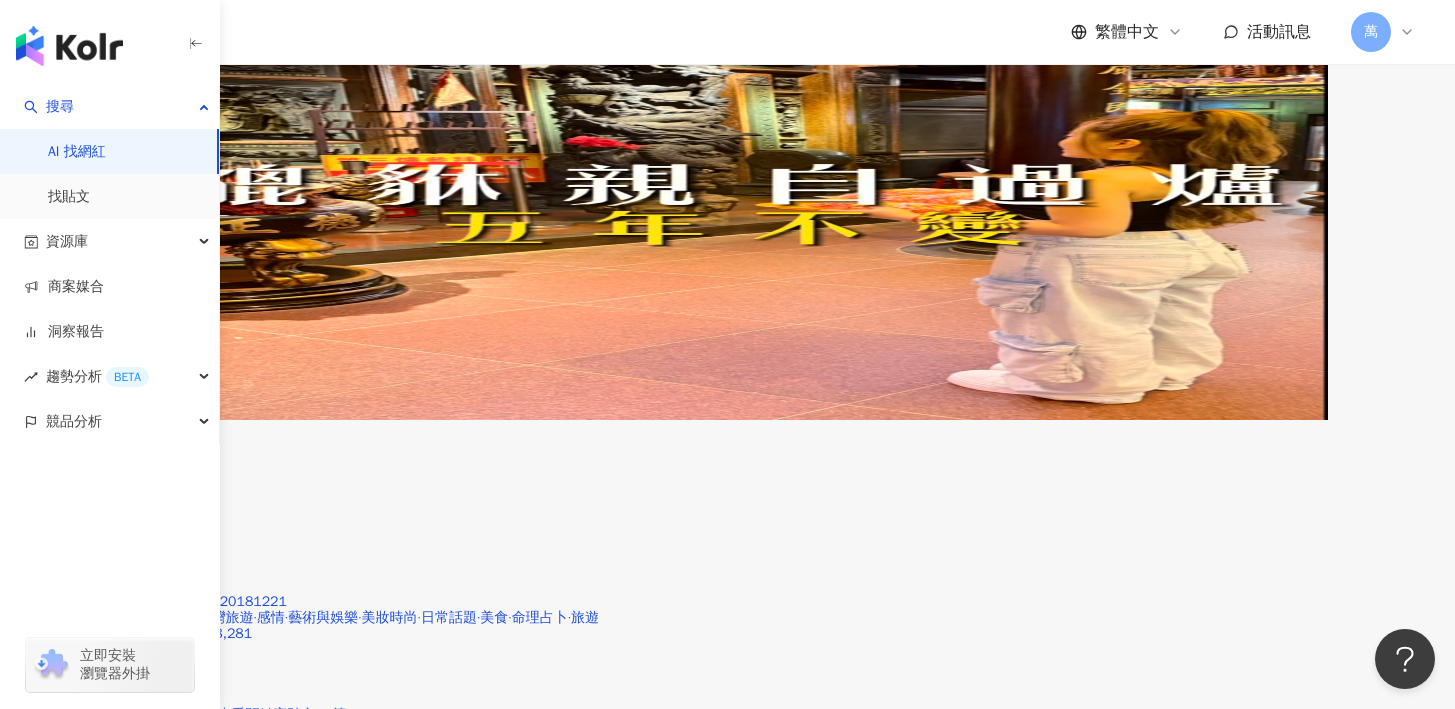 scroll, scrollTop: 2262, scrollLeft: 0, axis: vertical 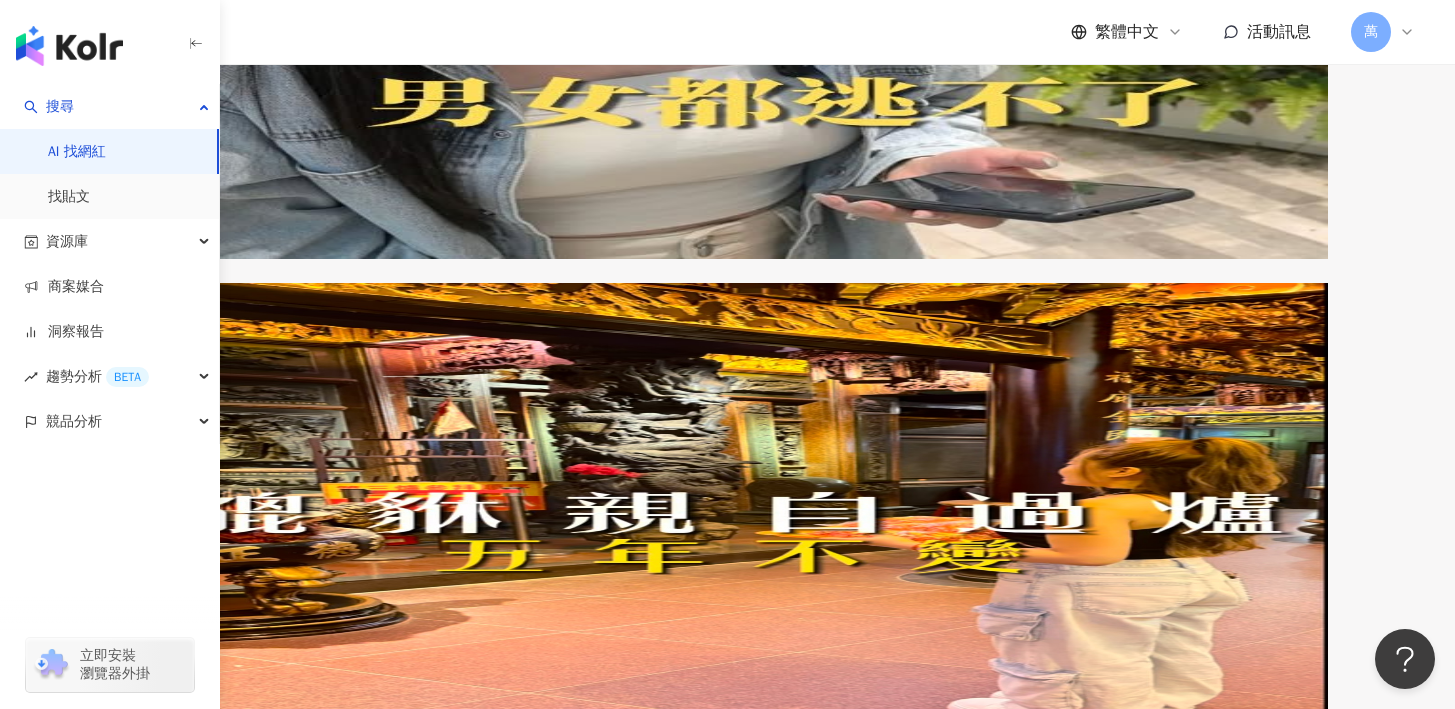 click on "2025/6/9 我沒了…我要 高潮 了" at bounding box center [615, 2375] 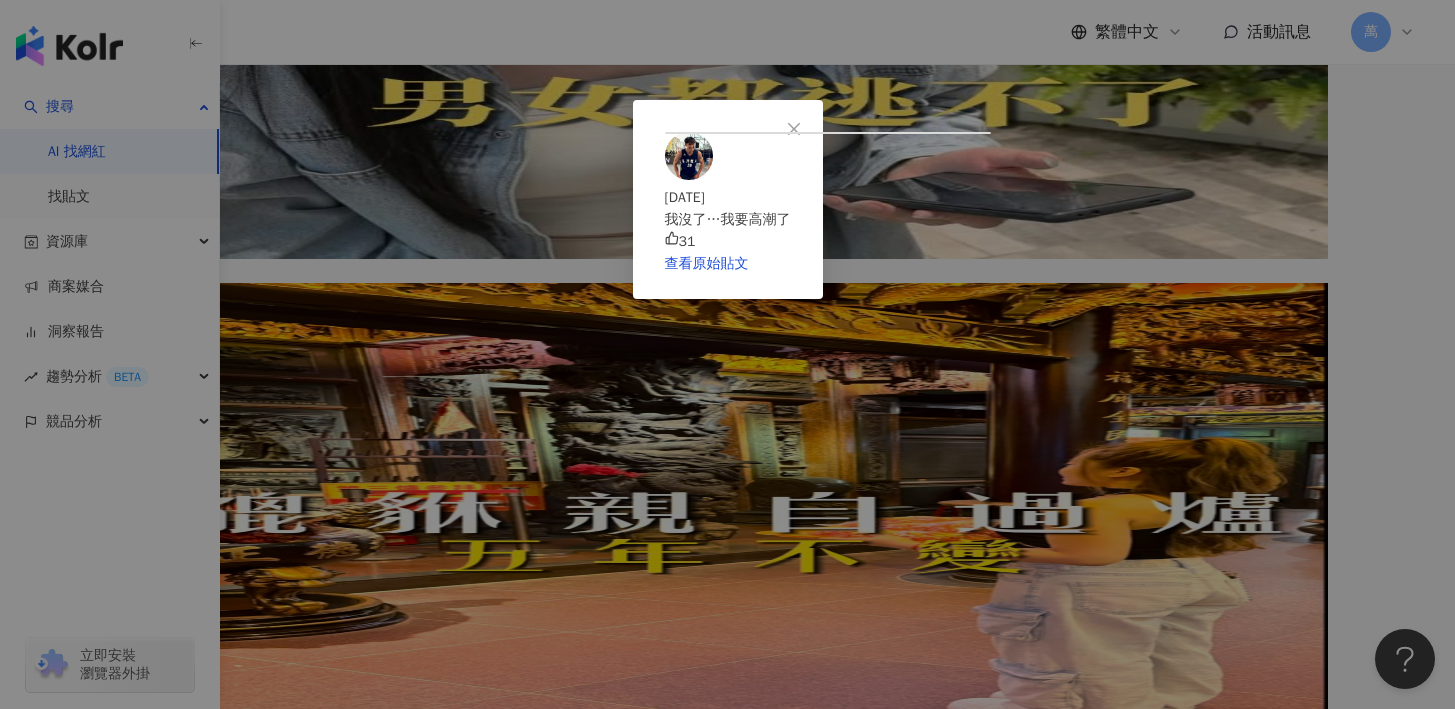click on "2025/6/9 我沒了…我要高潮了 31 查看原始貼文" at bounding box center [727, 354] 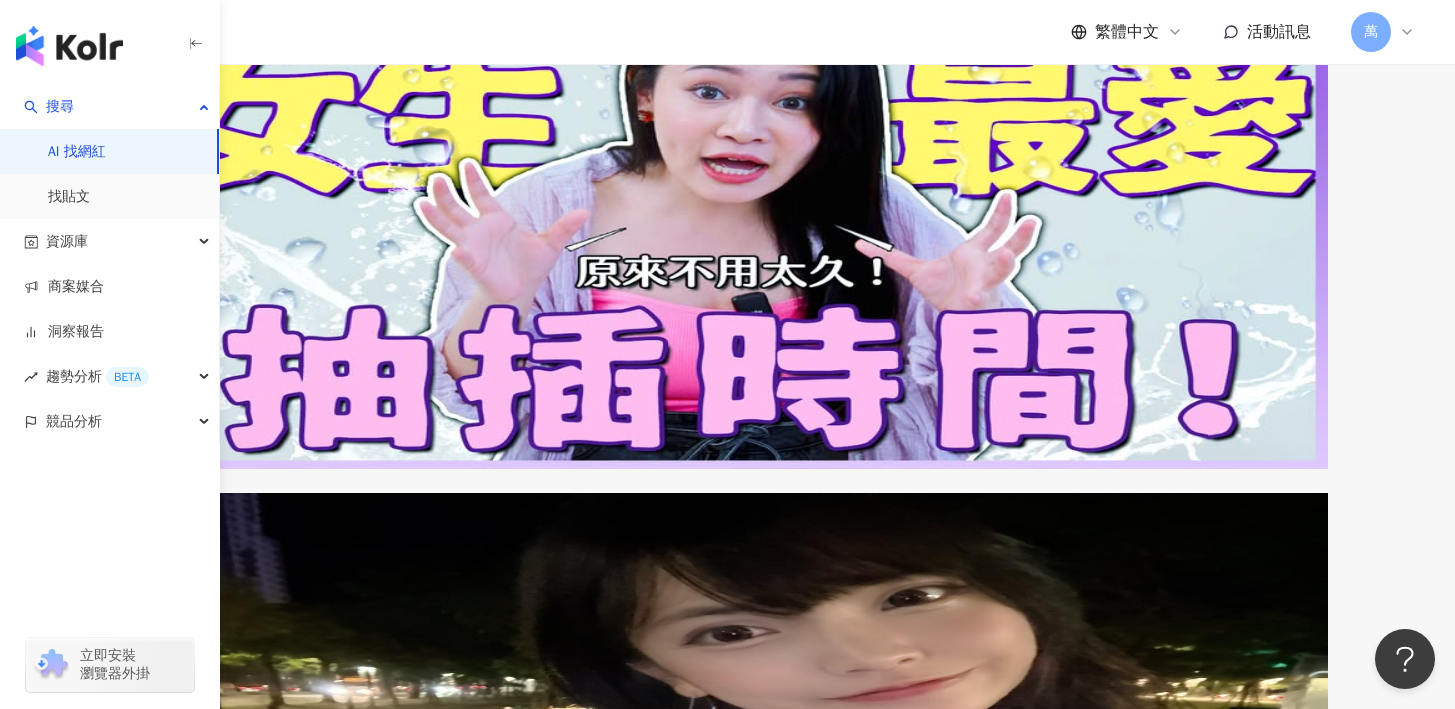 scroll, scrollTop: 3610, scrollLeft: 0, axis: vertical 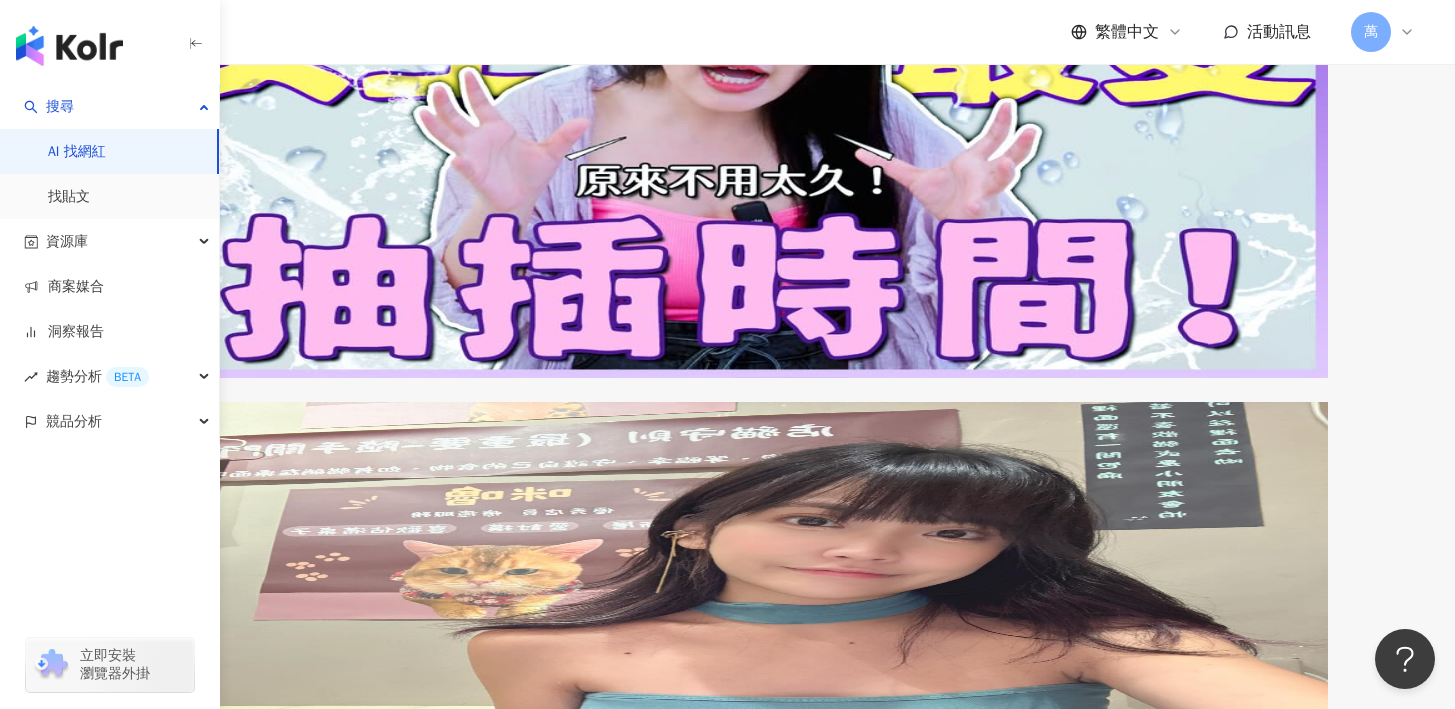 click on "主題生日PA》讓我再次感受到天蠍寶寶們的熱情❤️整晚真的是" at bounding box center (1054, 3414) 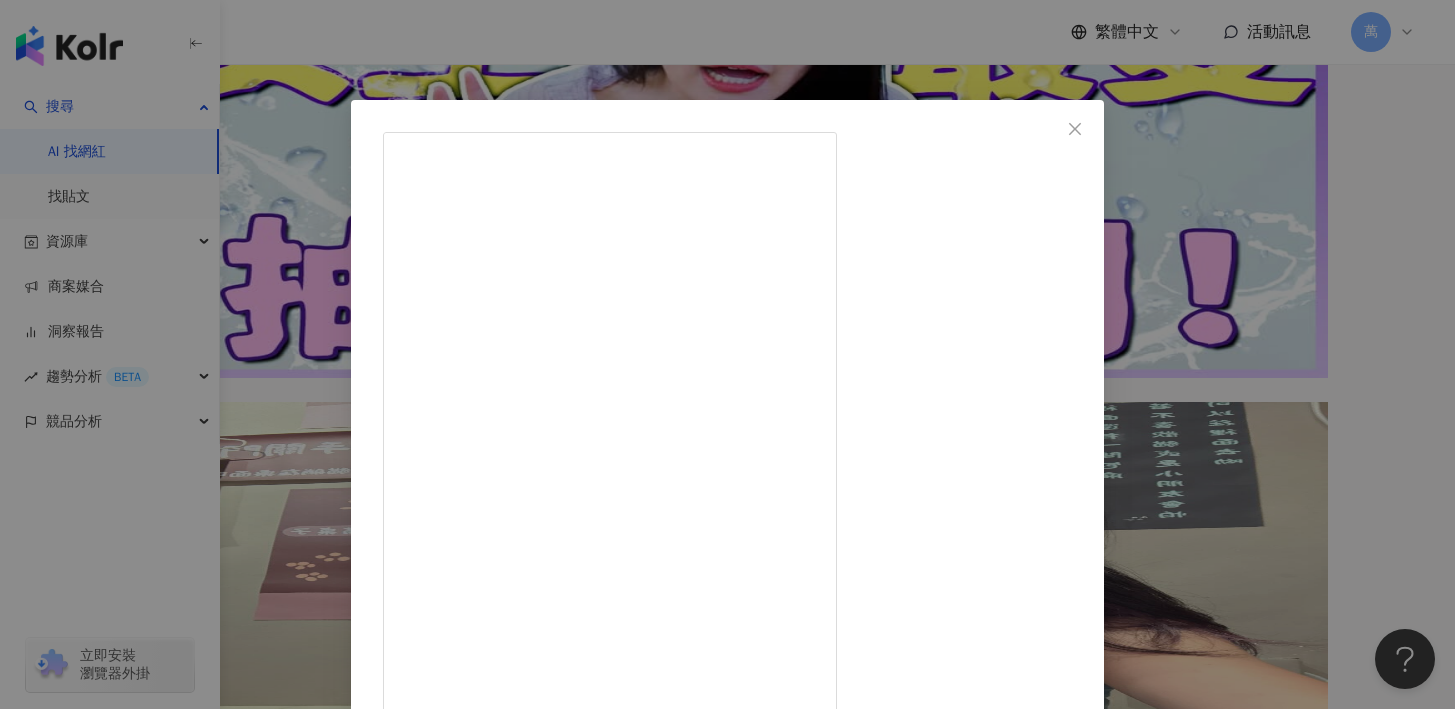 click on "若穎 2024/11/12 謝謝Mina寶寶的邀請 《性高潮主題生日PA》讓我再次感受到天蠍寶寶們的熱情❤️整晚真的是高潮迭起😍
今年的我準備了可愛療癒的Labubu生日蛋糕🎂
特別祝福天蠍寶寶們生日快樂喔🤎 90 1 查看原始貼文" at bounding box center [727, 354] 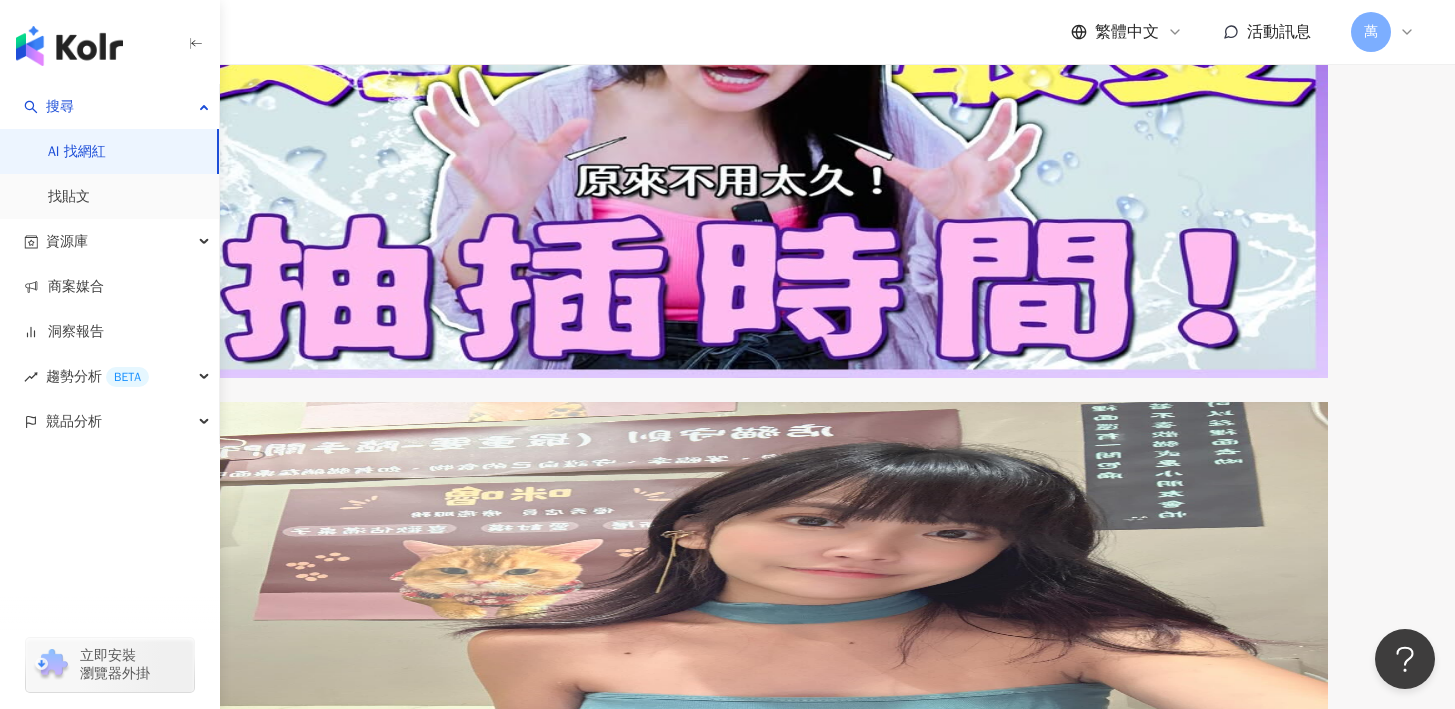 scroll, scrollTop: 3876, scrollLeft: 0, axis: vertical 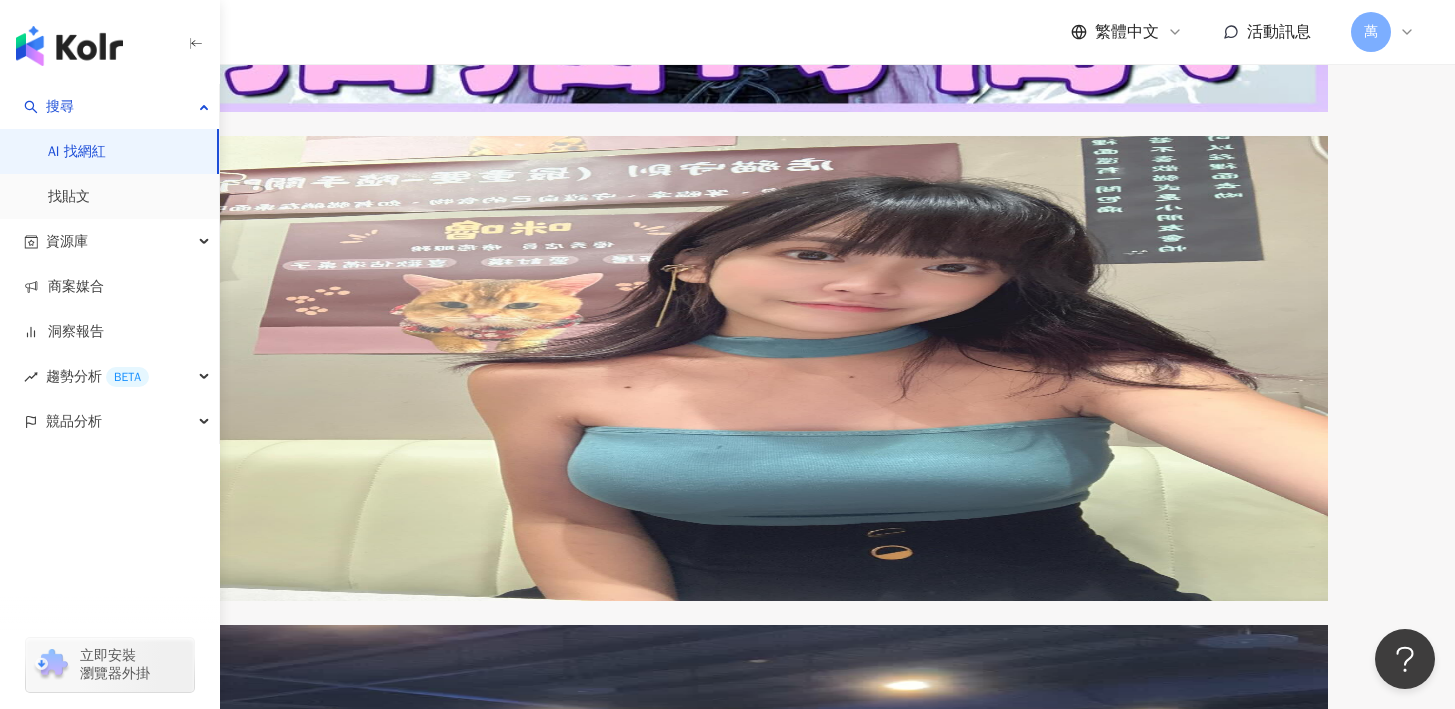 click on "繼續看更多" at bounding box center (207, 3492) 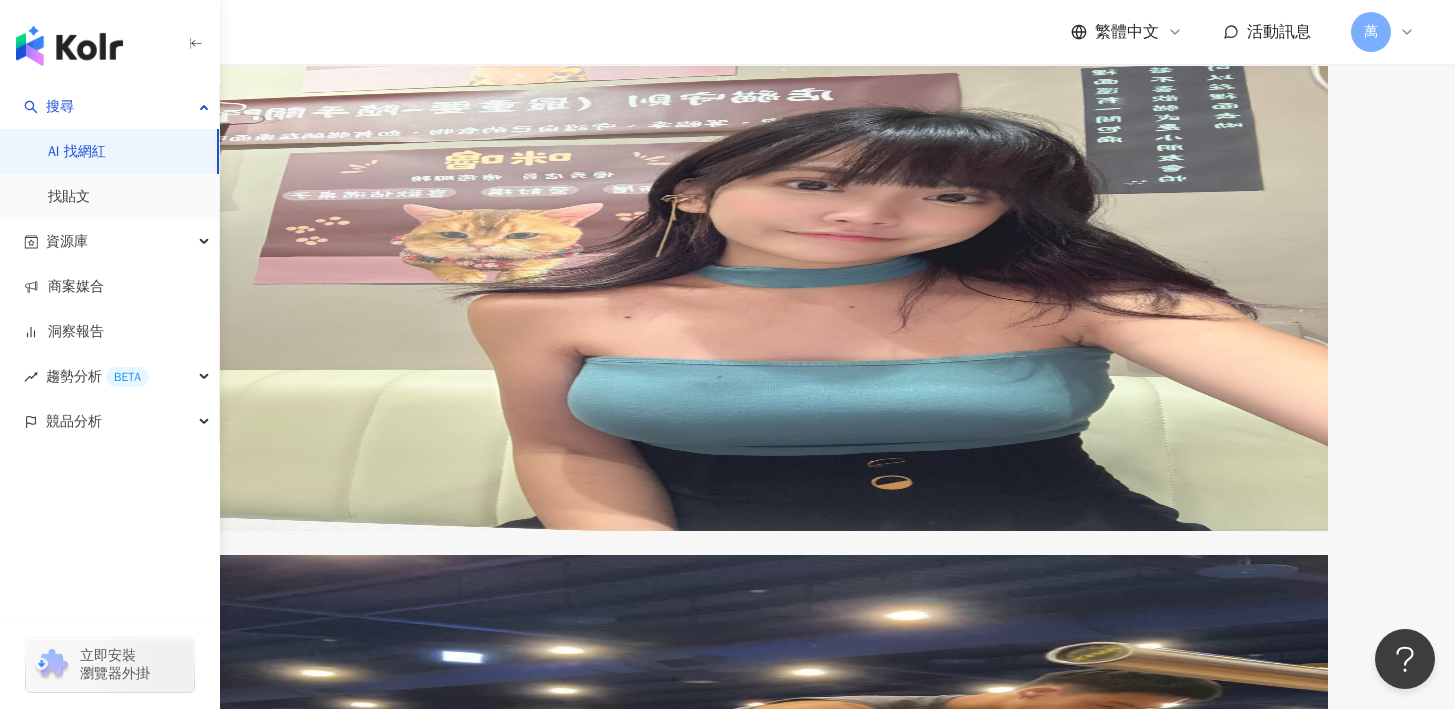 scroll, scrollTop: 3959, scrollLeft: 0, axis: vertical 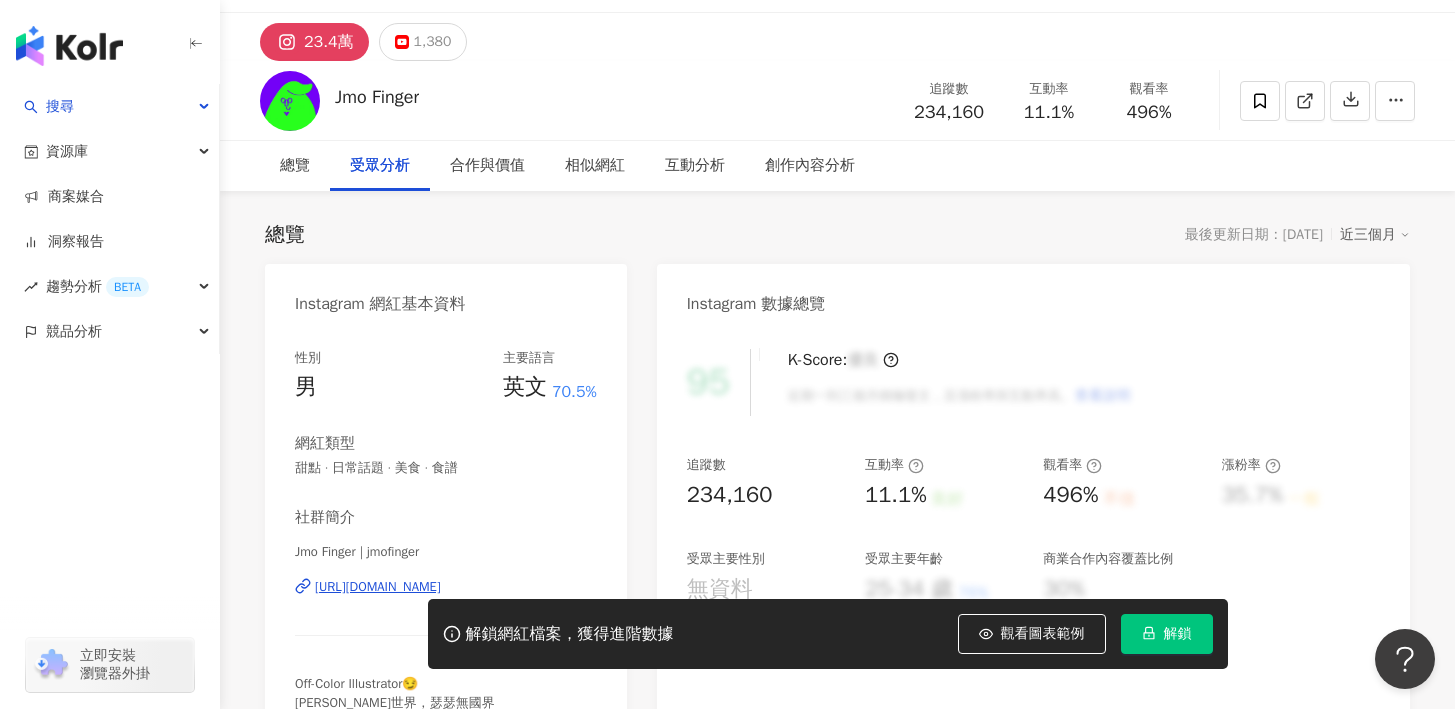 click on "[URL][DOMAIN_NAME]" at bounding box center [378, 587] 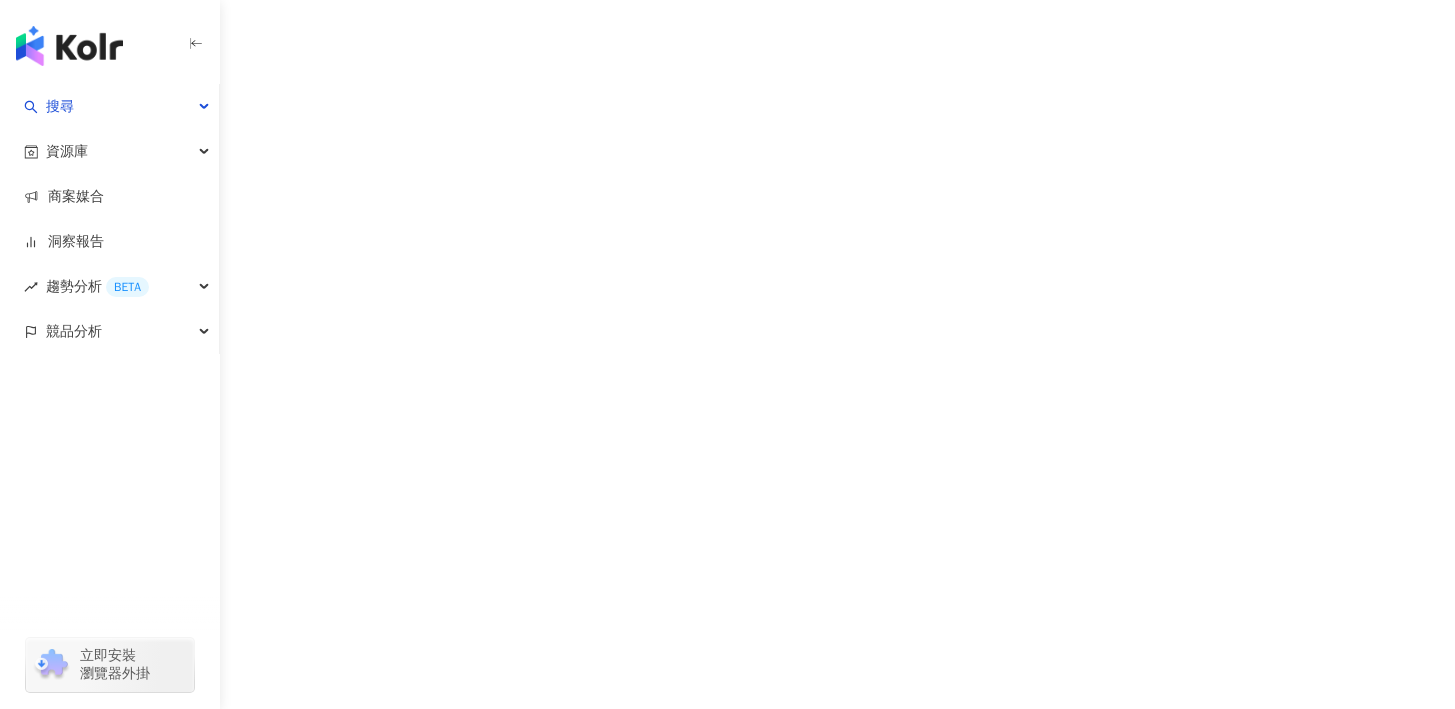 scroll, scrollTop: 0, scrollLeft: 0, axis: both 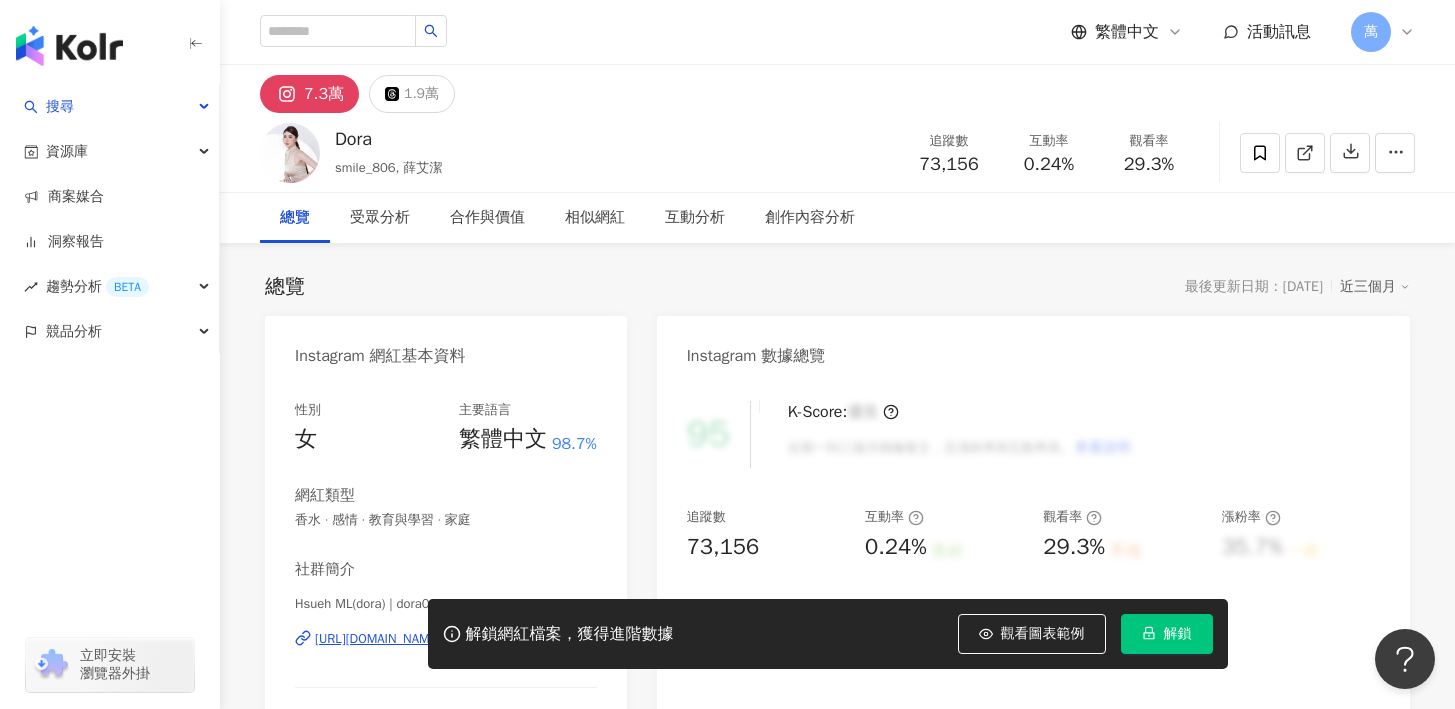 click on "解鎖網紅檔案，獲得進階數據 觀看圖表範例 解鎖" at bounding box center [727, 634] 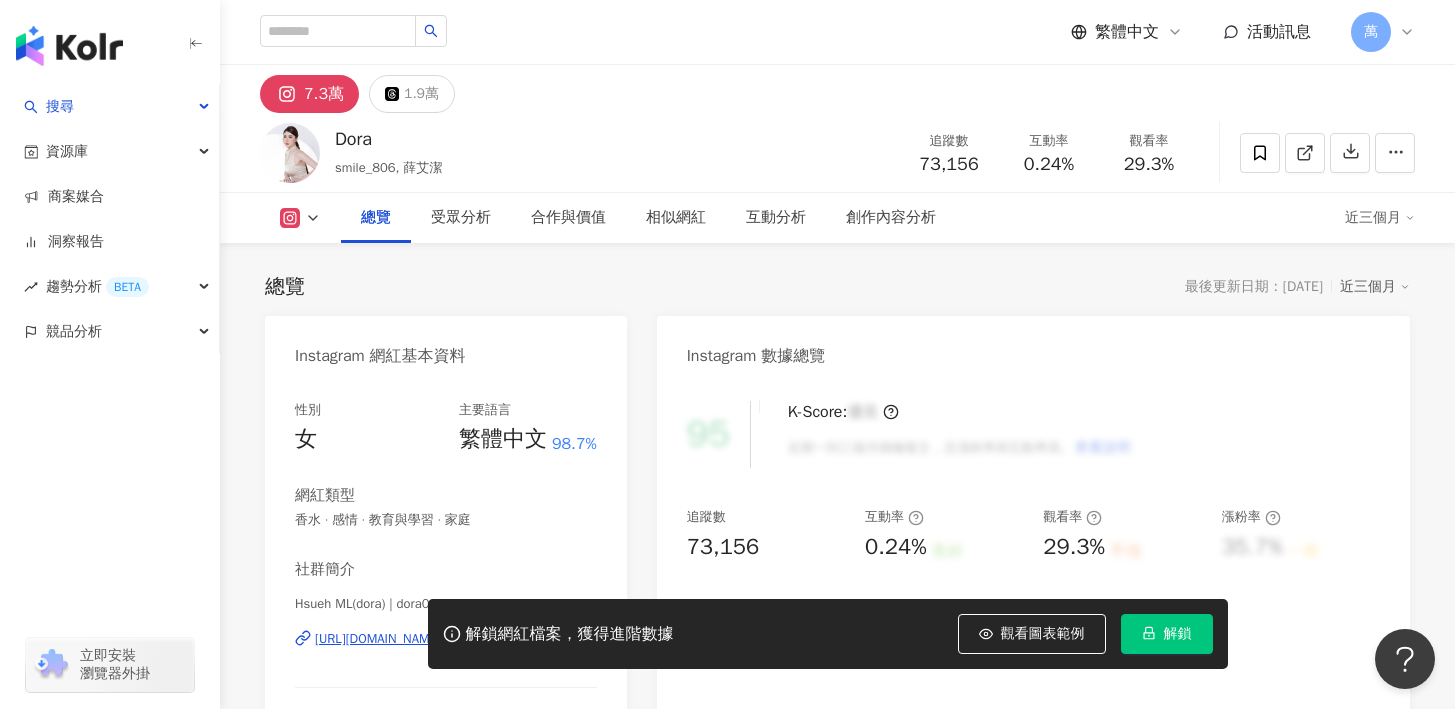 scroll, scrollTop: 252, scrollLeft: 0, axis: vertical 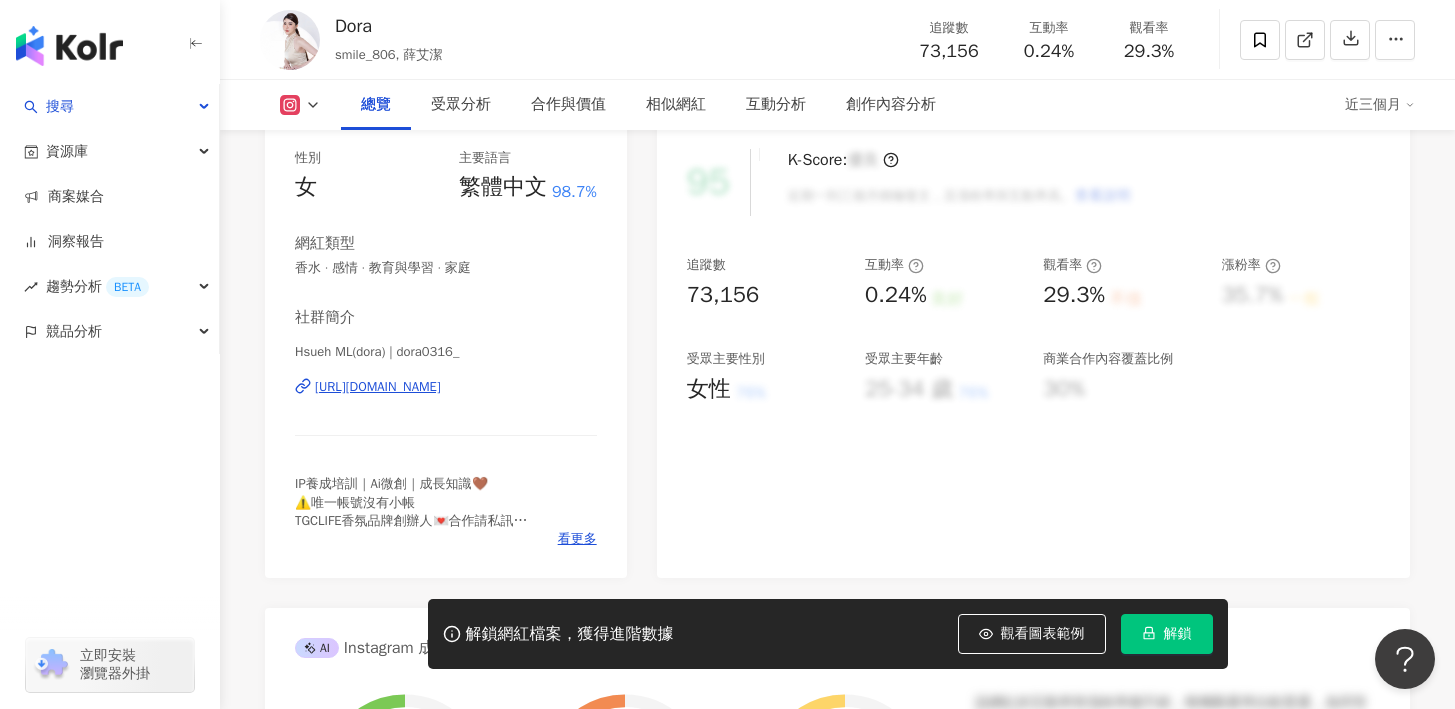 click on "https://www.instagram.com/dora0316_/" at bounding box center [378, 387] 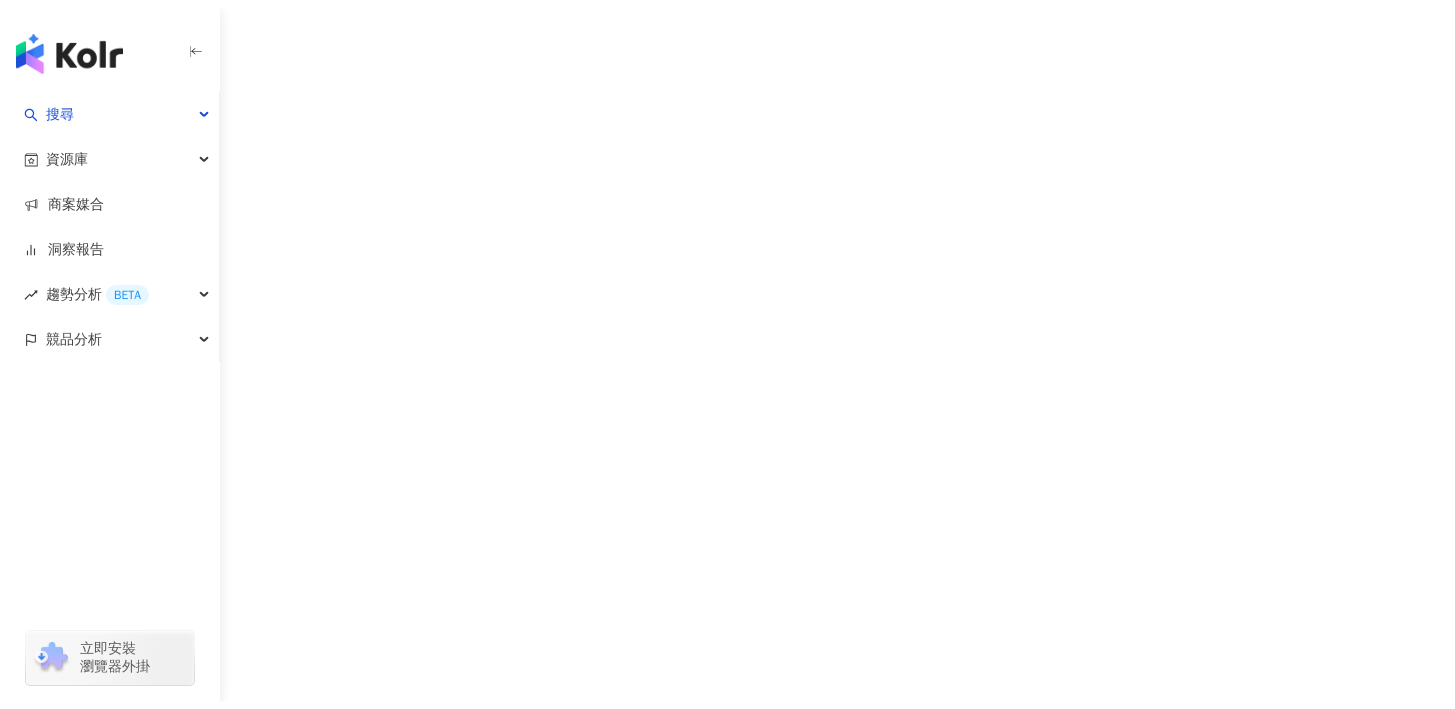 scroll, scrollTop: 0, scrollLeft: 0, axis: both 